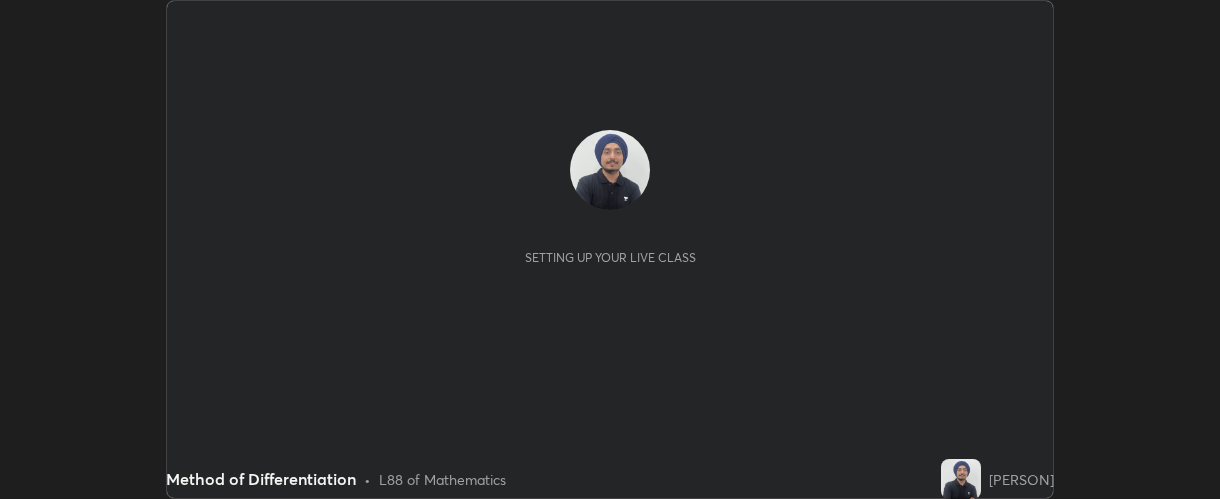 scroll, scrollTop: 0, scrollLeft: 0, axis: both 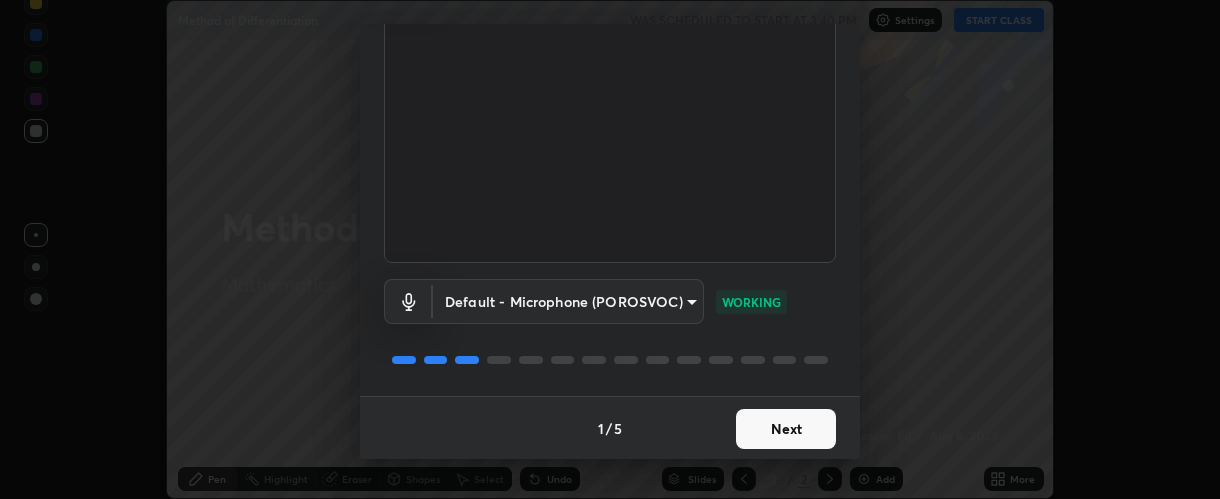 click on "Next" at bounding box center [786, 429] 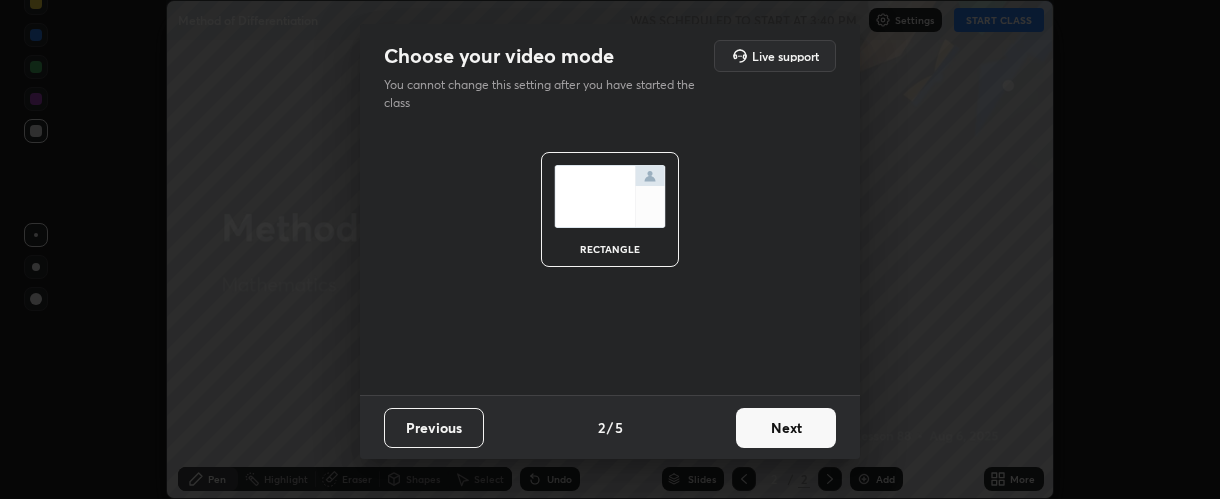 click on "Next" at bounding box center (786, 428) 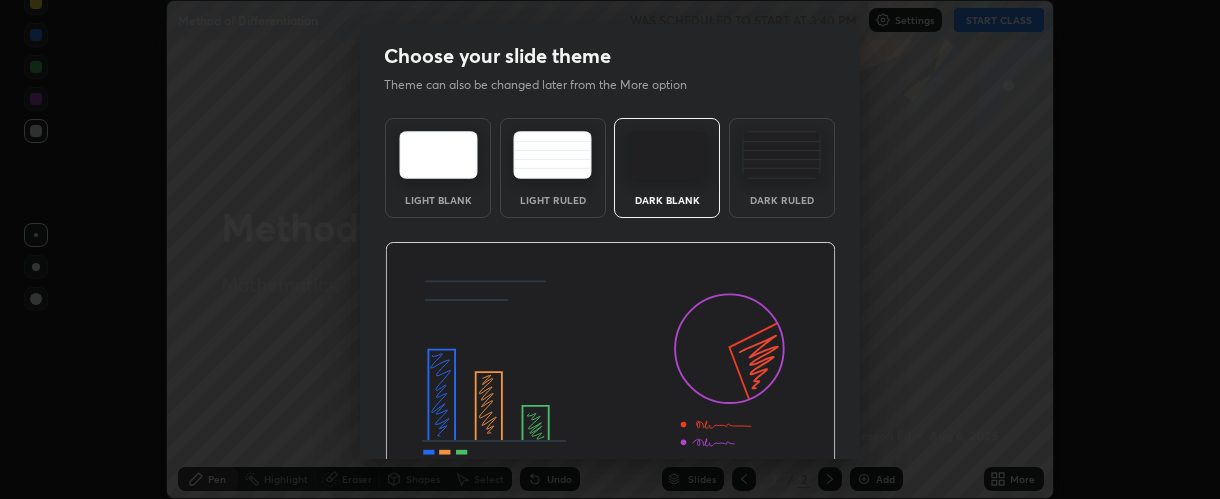scroll, scrollTop: 100, scrollLeft: 0, axis: vertical 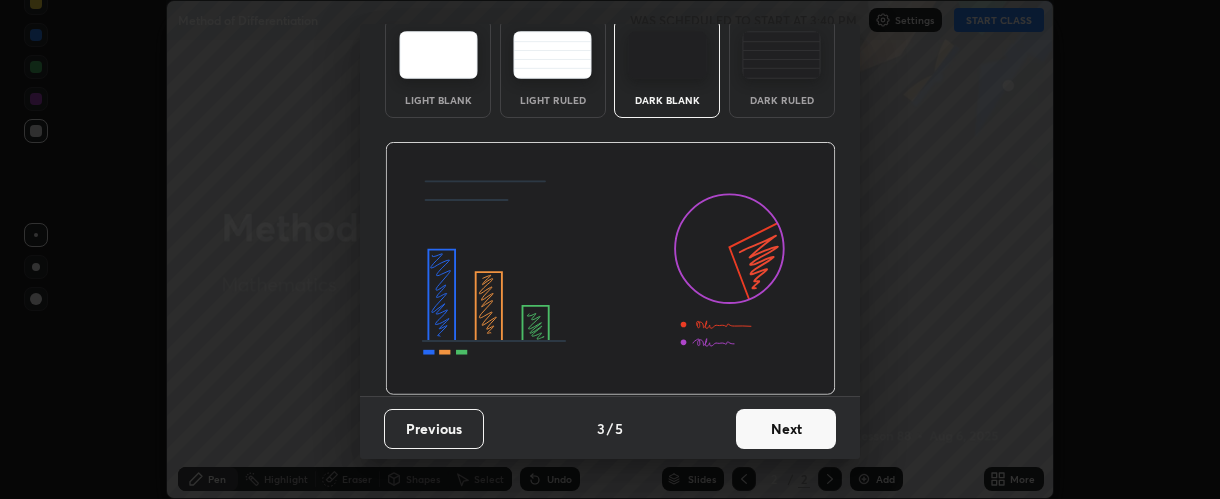 click on "Next" at bounding box center [786, 429] 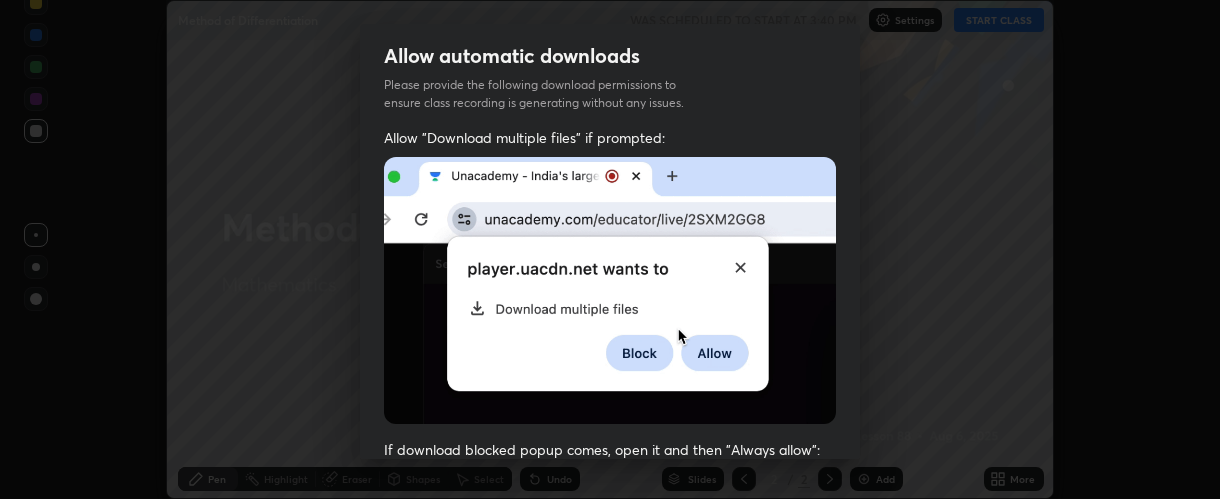 click on "Allow "Download multiple files" if prompted: If download blocked popup comes, open it and then "Always allow": I agree that if I don't provide required permissions, class recording will not be generated" at bounding box center [610, 549] 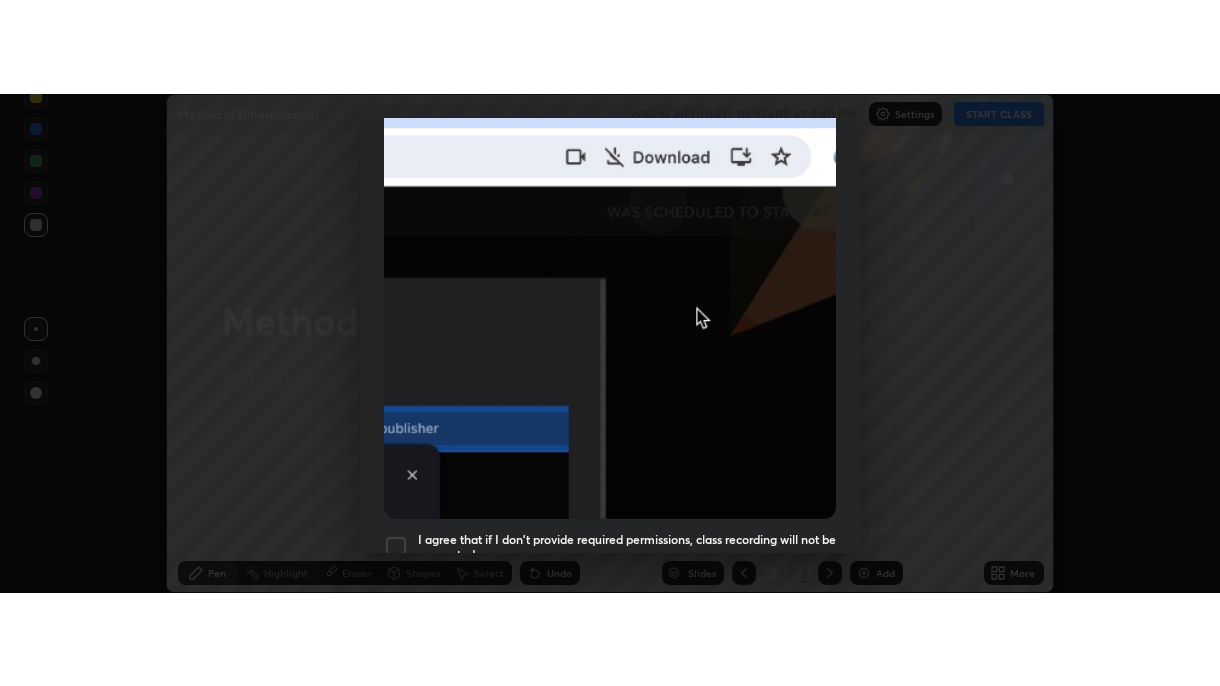 scroll, scrollTop: 565, scrollLeft: 0, axis: vertical 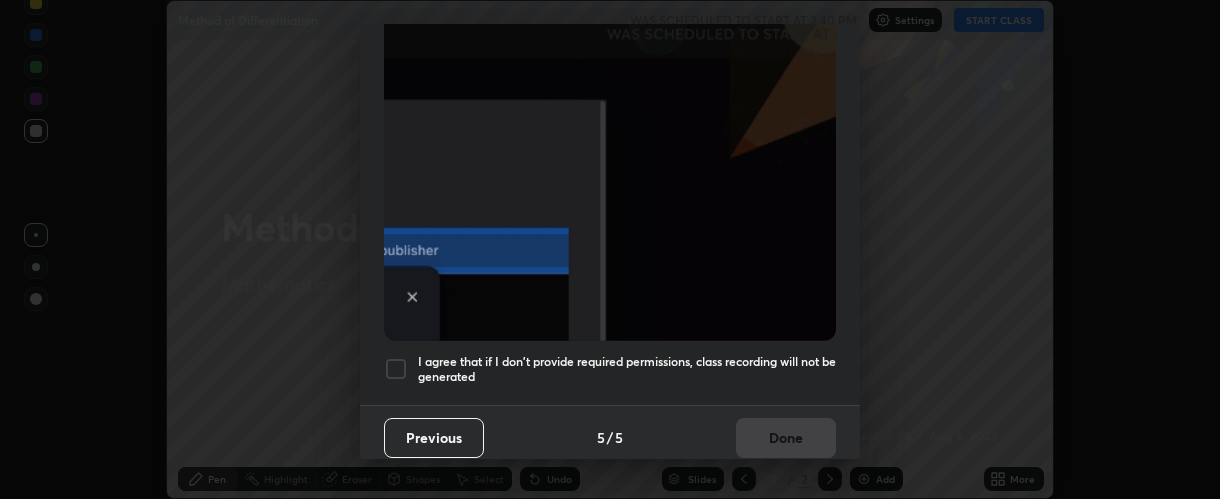 click on "I agree that if I don't provide required permissions, class recording will not be generated" at bounding box center [627, 369] 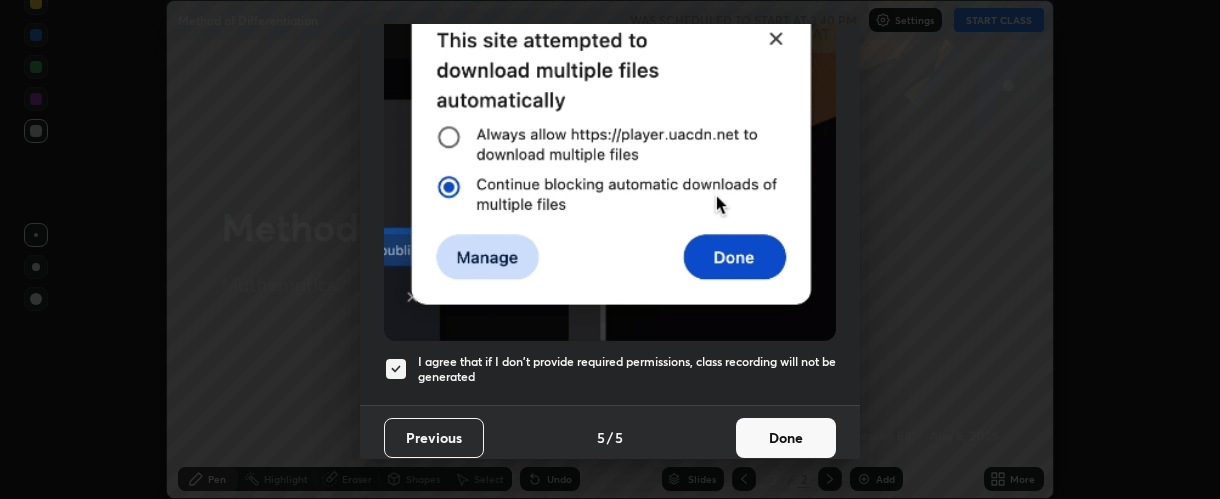 click on "Done" at bounding box center [786, 438] 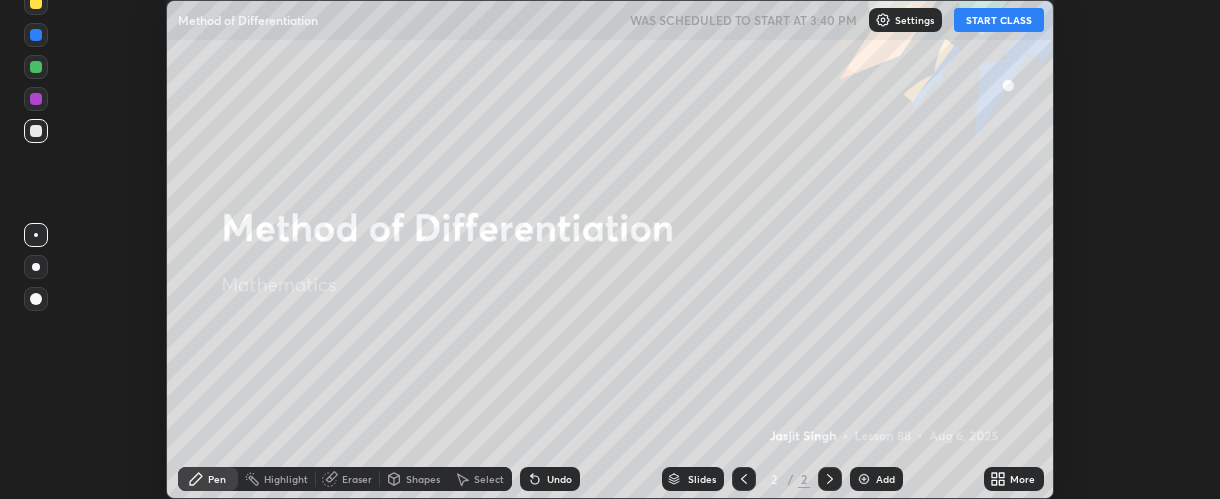 click on "START CLASS" at bounding box center (999, 20) 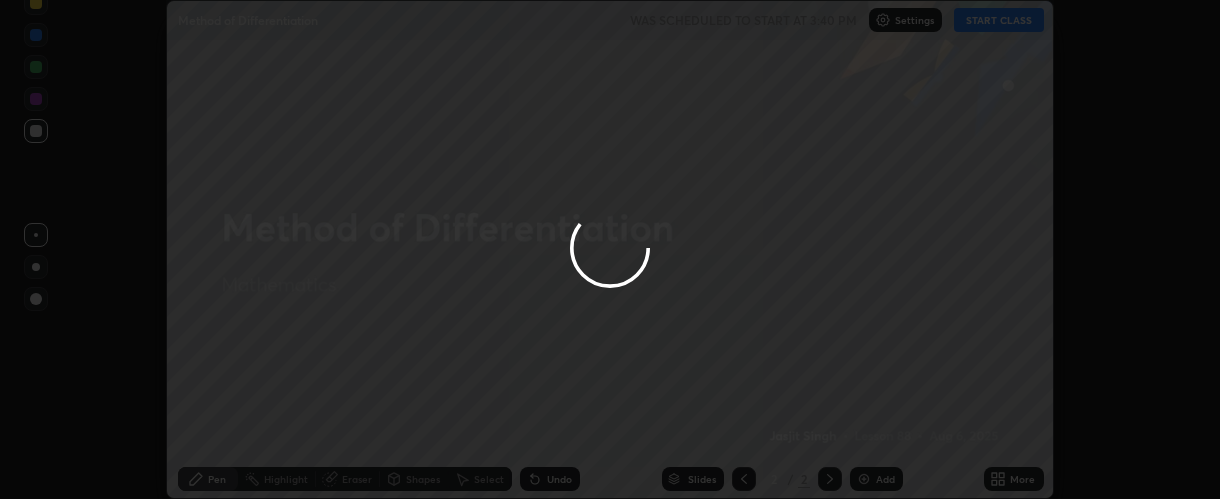 click at bounding box center (610, 249) 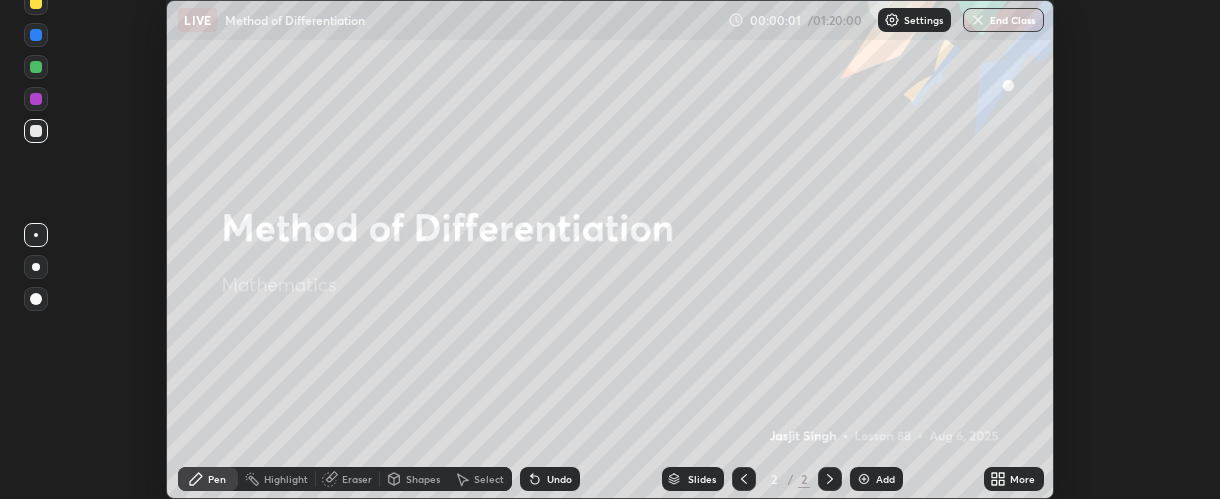 click on "More" at bounding box center [1022, 479] 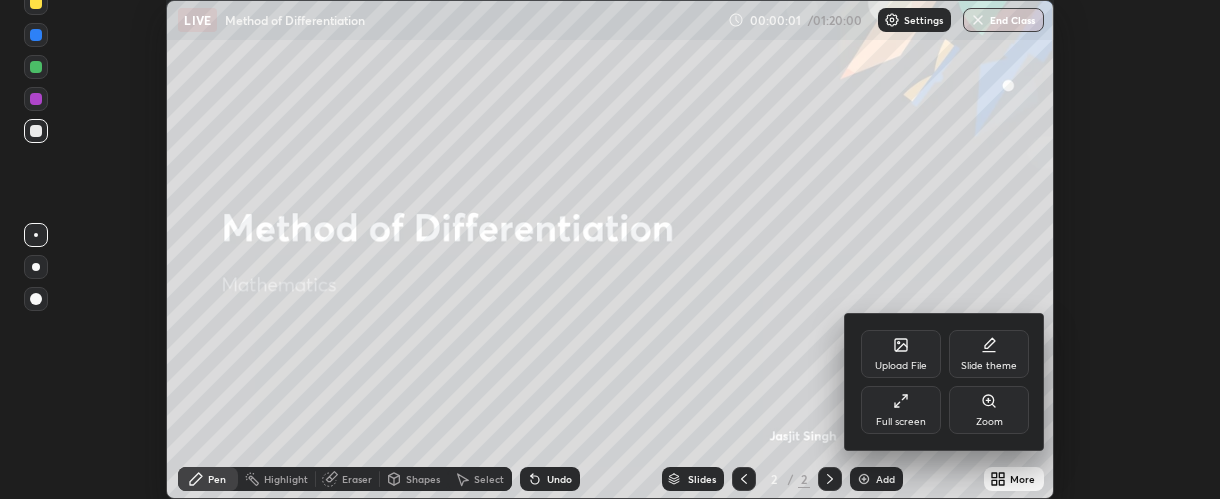 click on "Full screen" at bounding box center [901, 422] 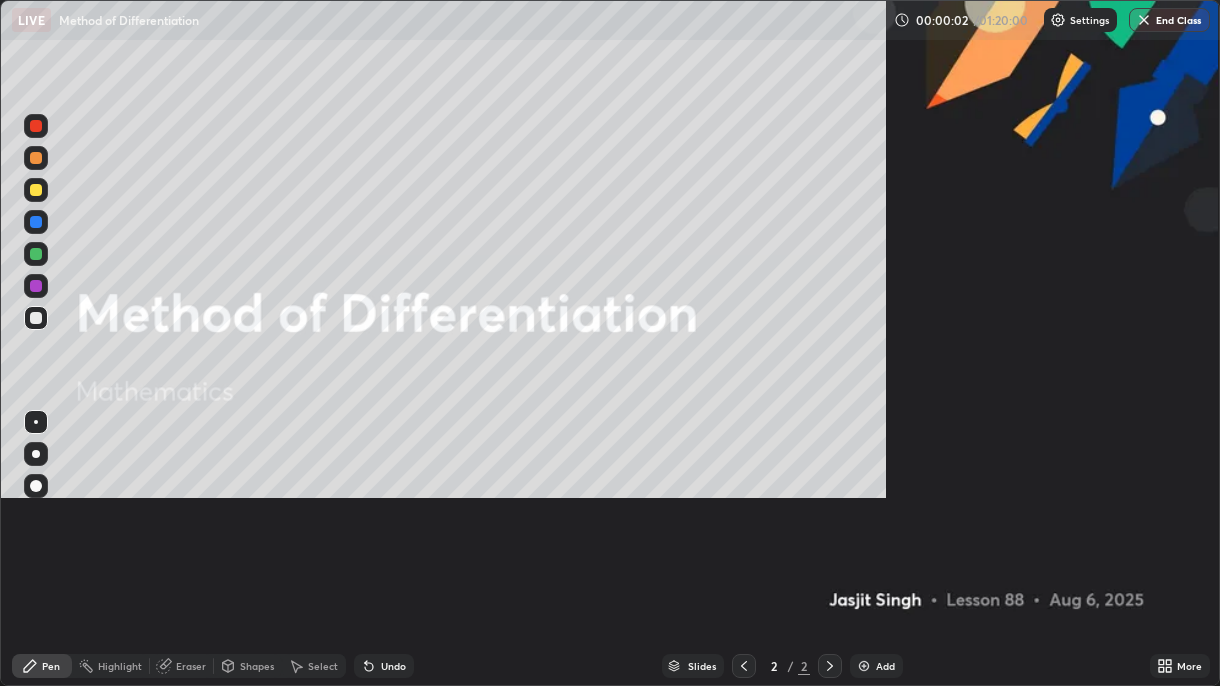 scroll, scrollTop: 99313, scrollLeft: 98780, axis: both 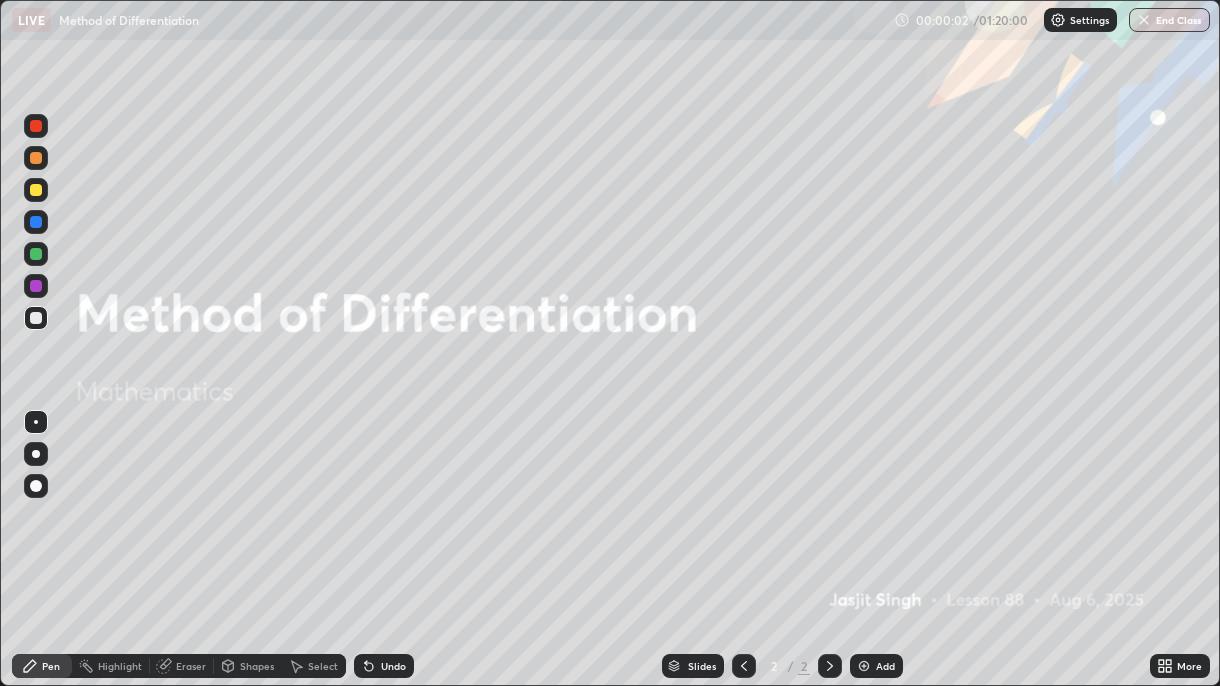 click on "Add" at bounding box center (876, 666) 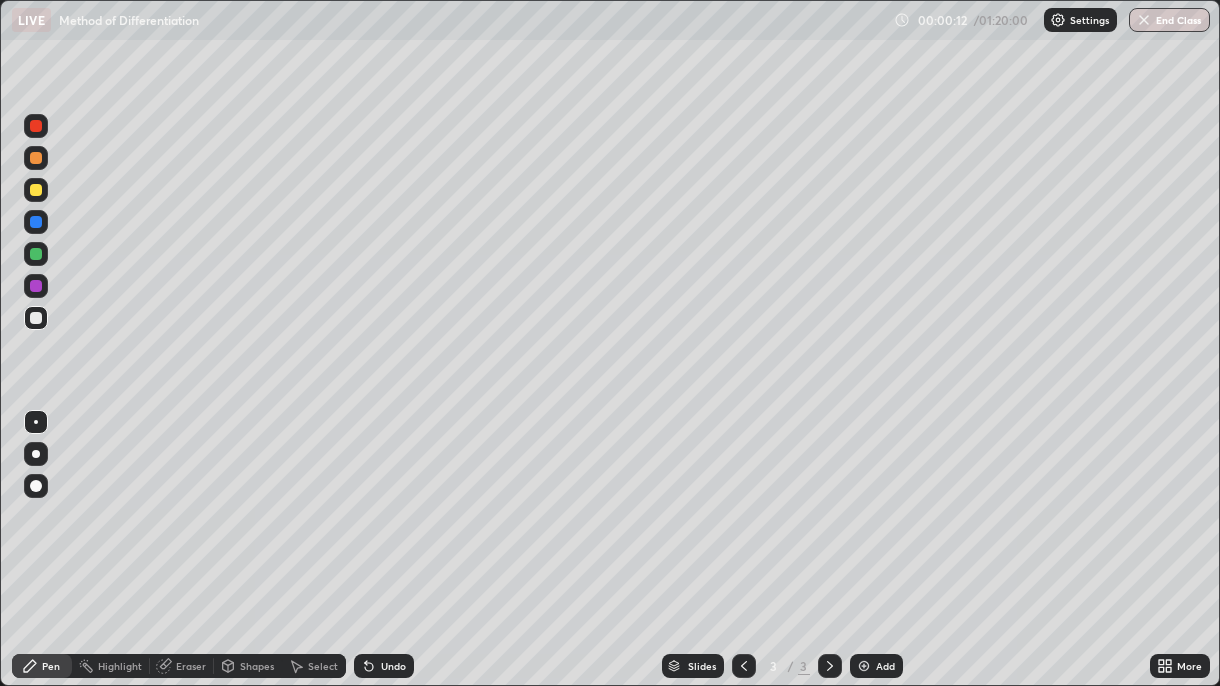 click at bounding box center [36, 254] 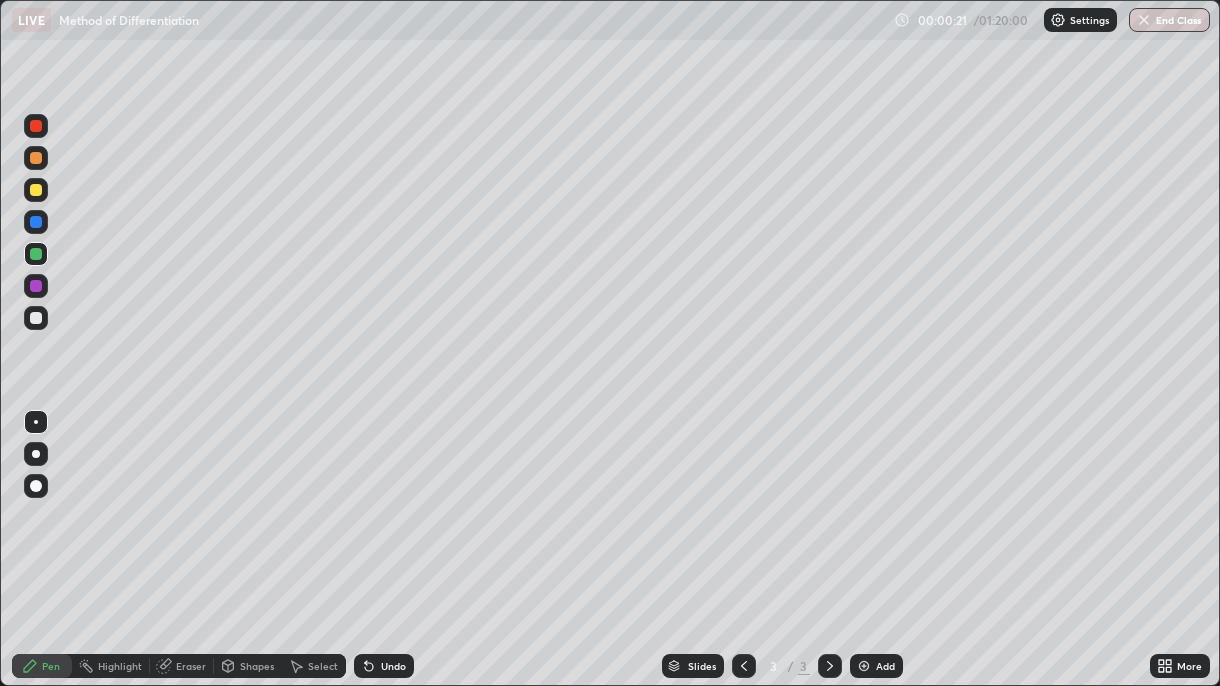 click on "Undo" at bounding box center (393, 666) 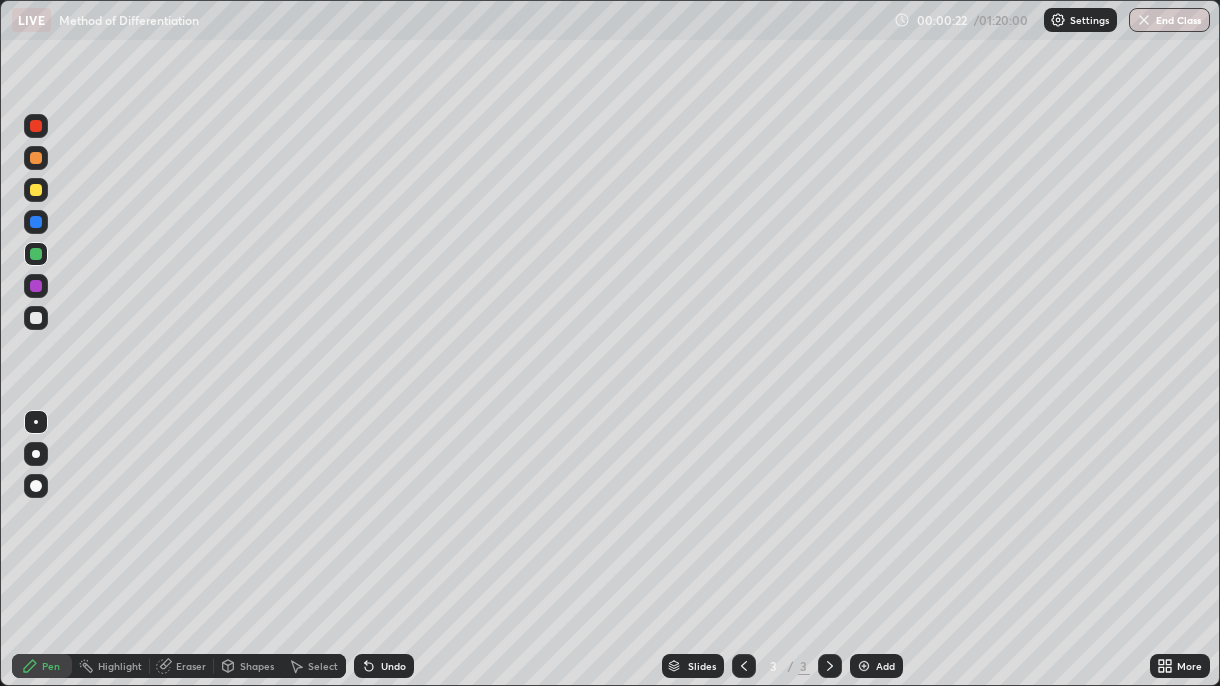 click on "Undo" at bounding box center [384, 666] 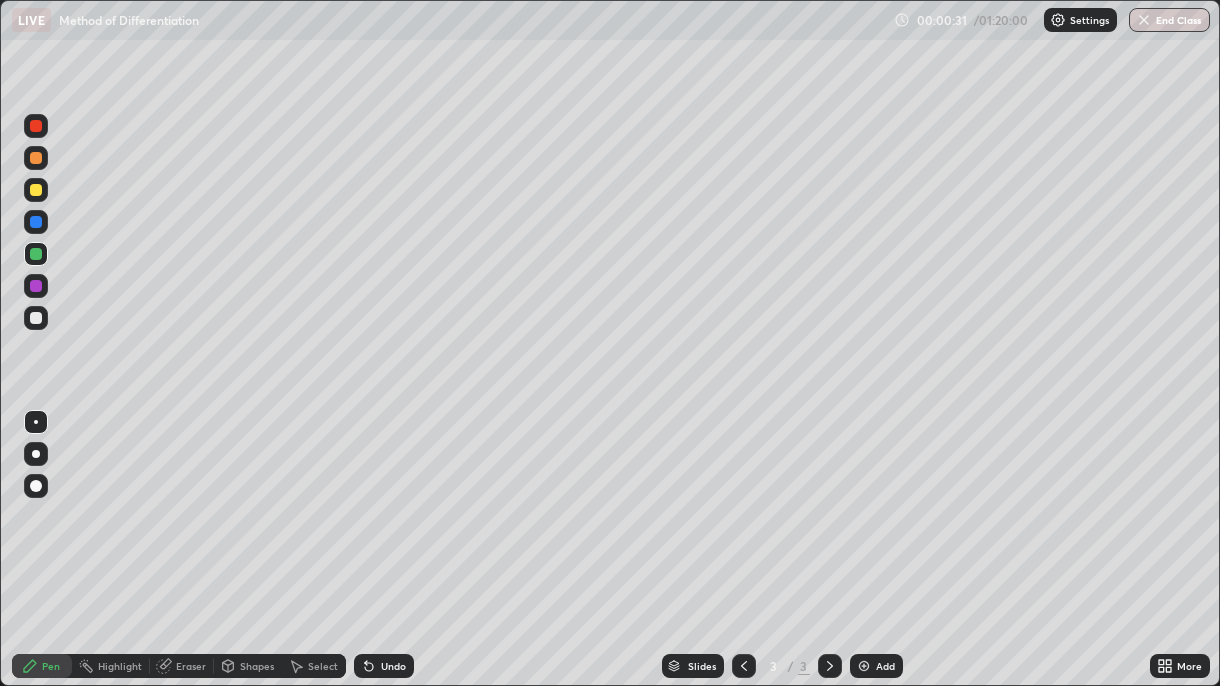 click at bounding box center (36, 318) 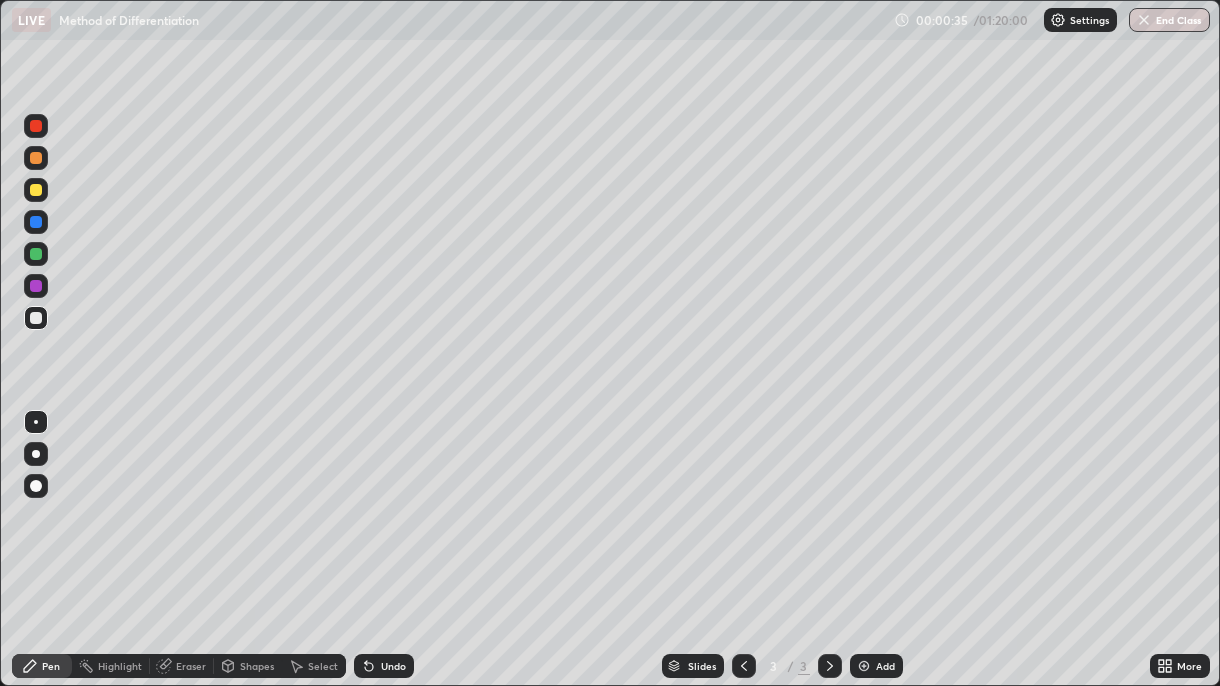 click at bounding box center (36, 454) 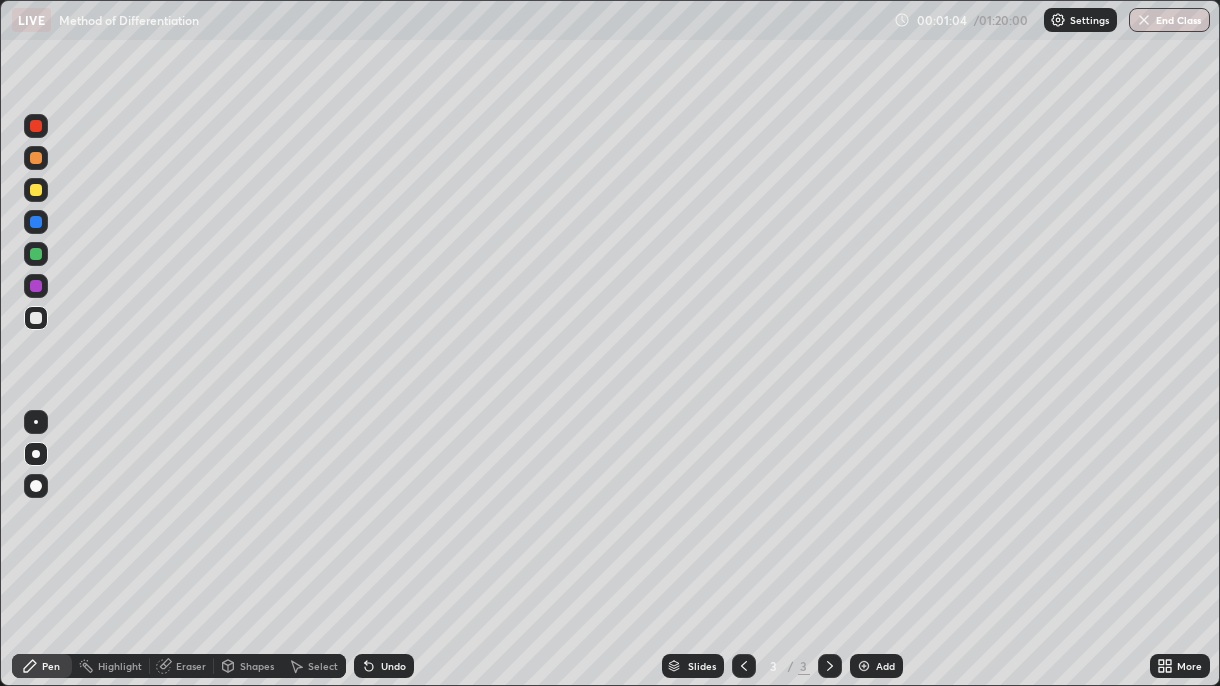 click at bounding box center [36, 222] 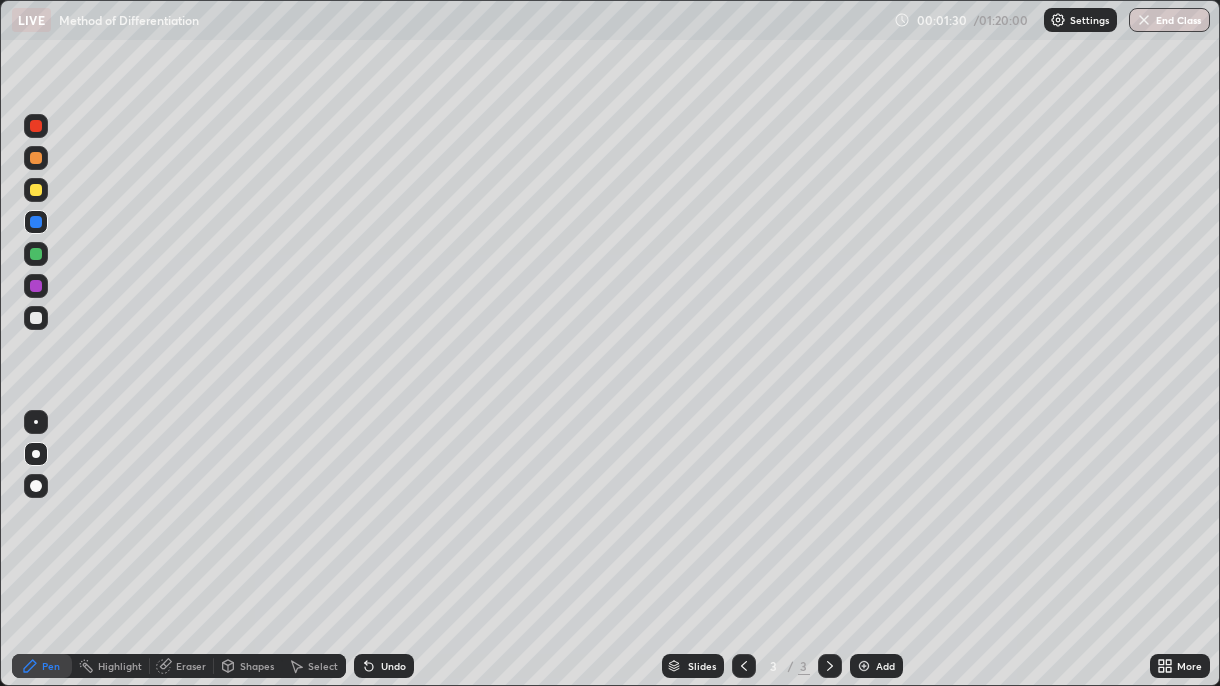 click at bounding box center (36, 254) 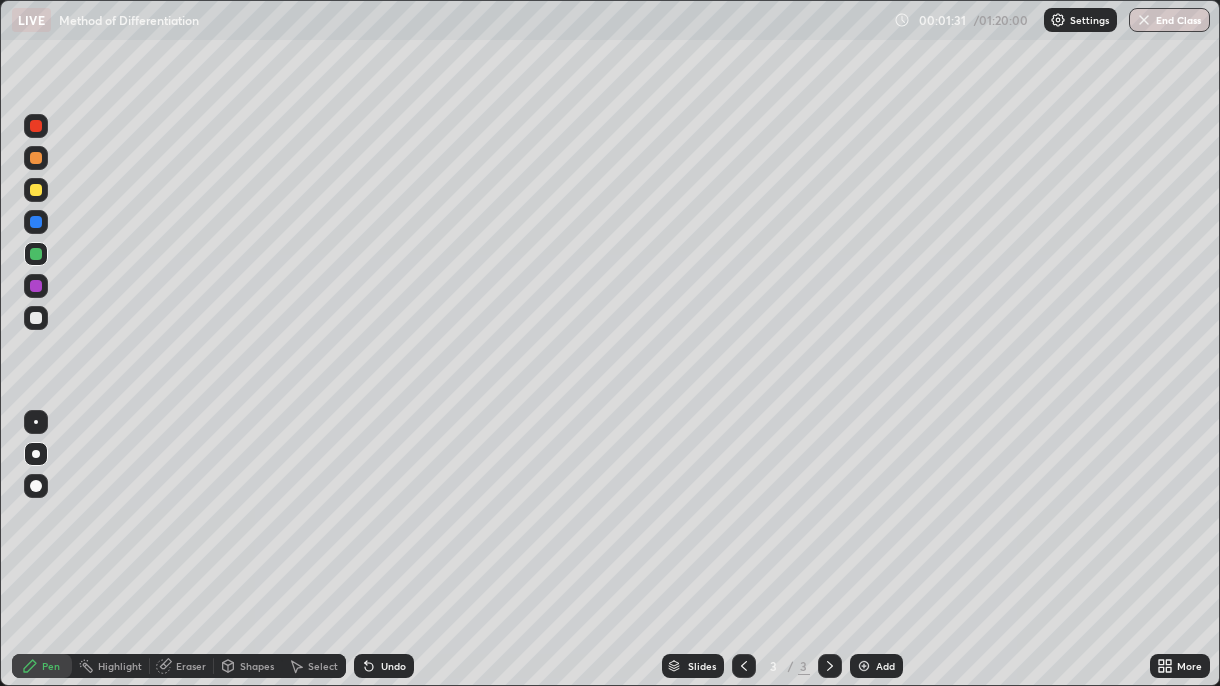 click at bounding box center [36, 190] 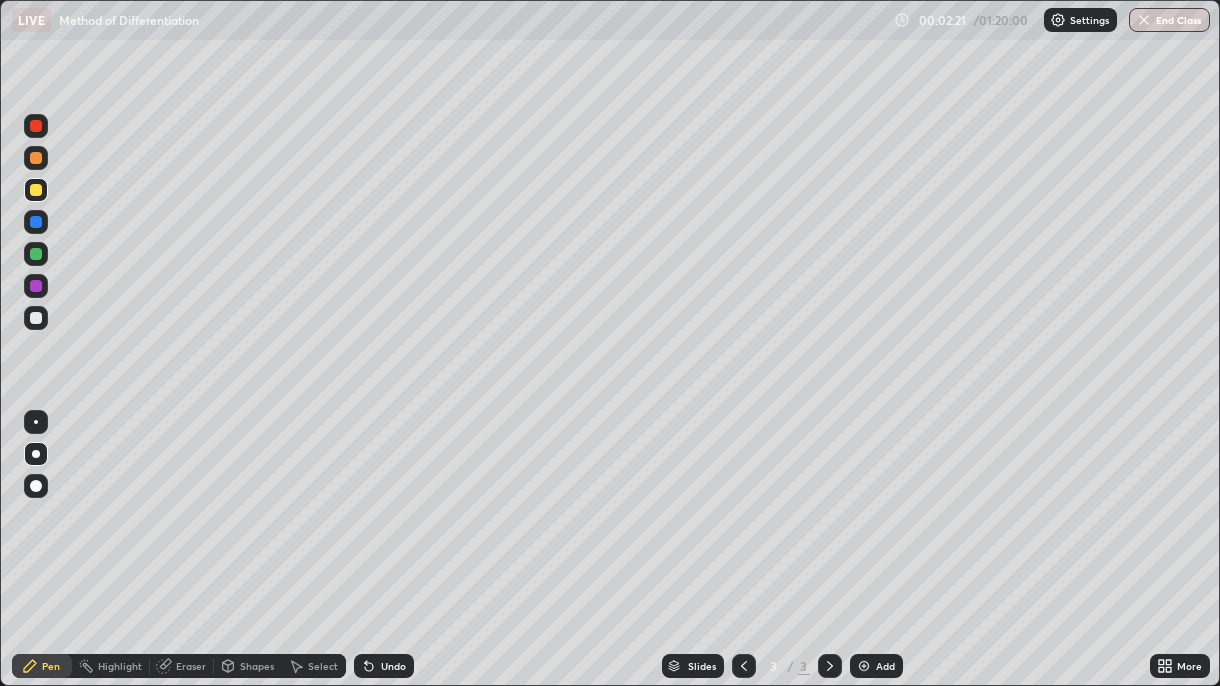 click at bounding box center [36, 286] 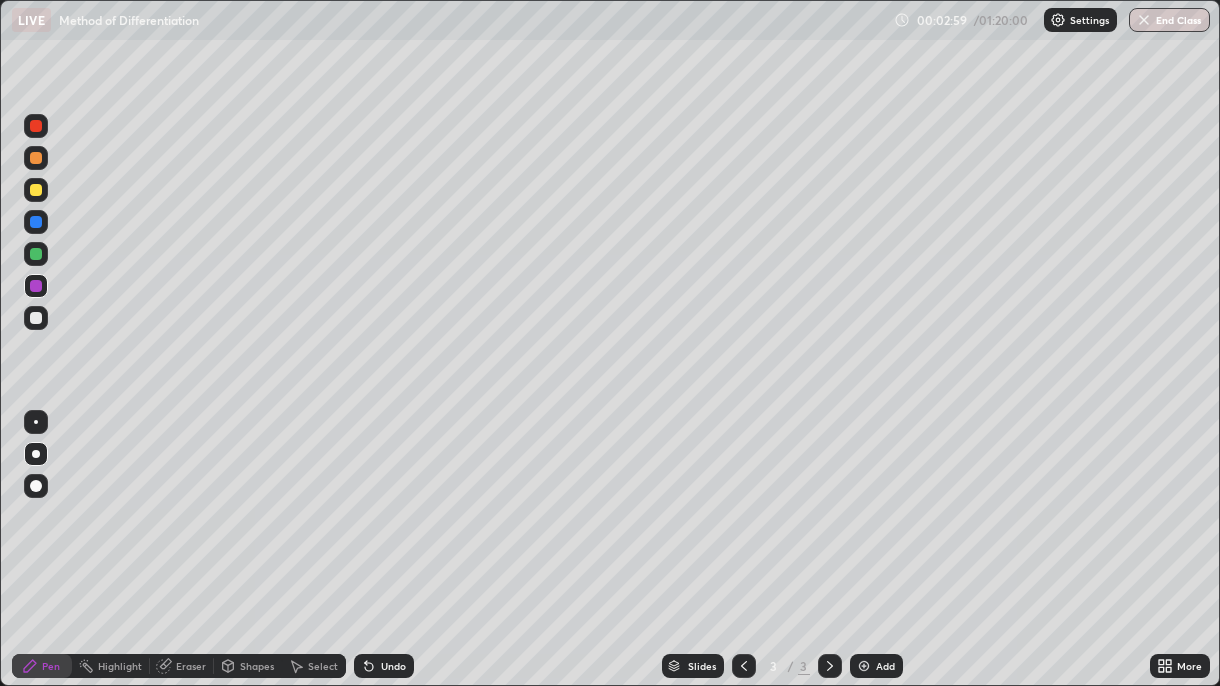 click at bounding box center (864, 666) 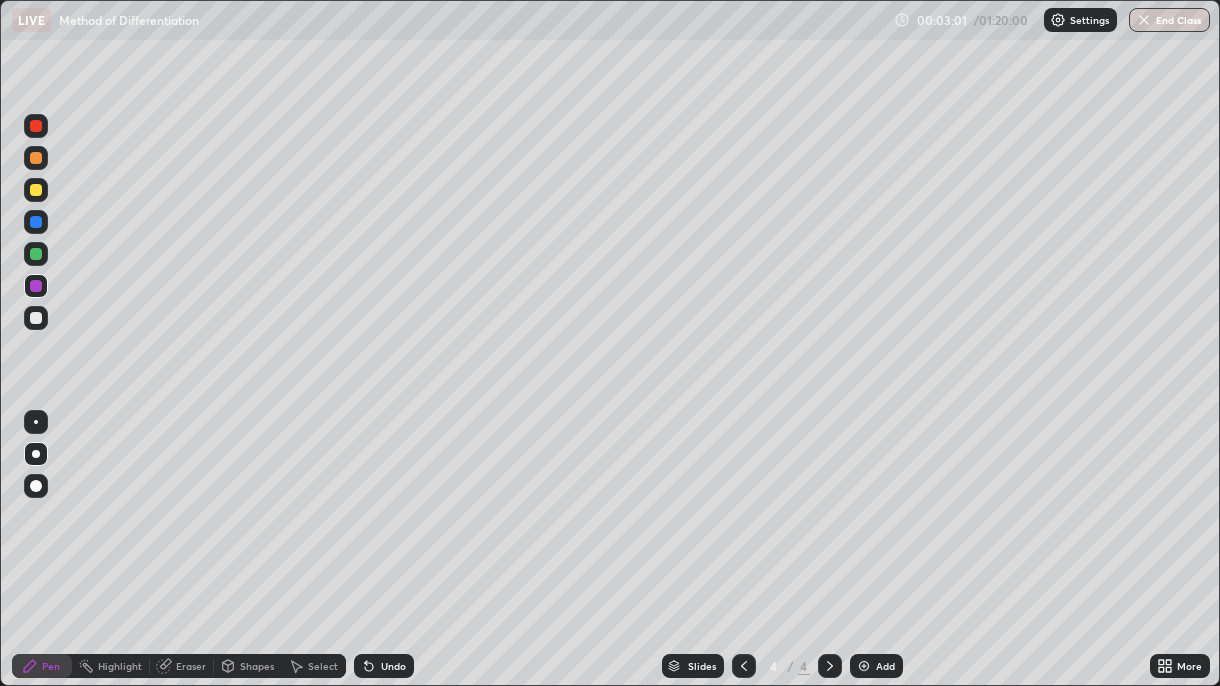 click at bounding box center [36, 190] 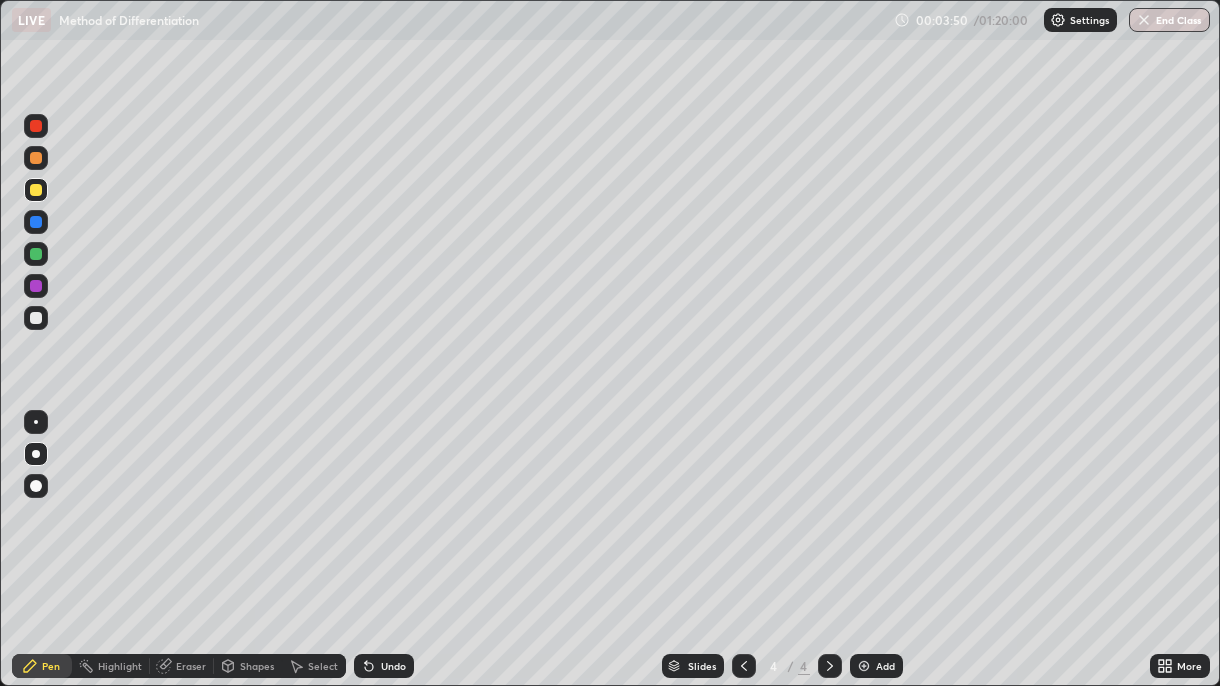 click on "Undo" at bounding box center (384, 666) 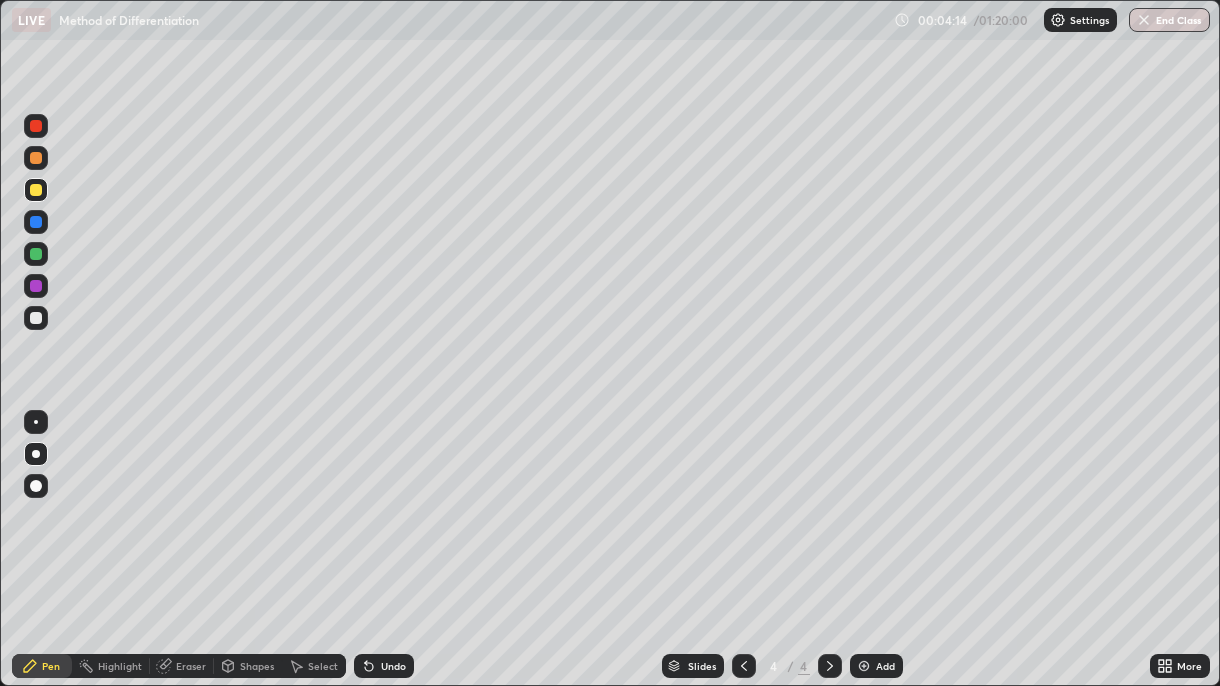 click on "Undo" at bounding box center (384, 666) 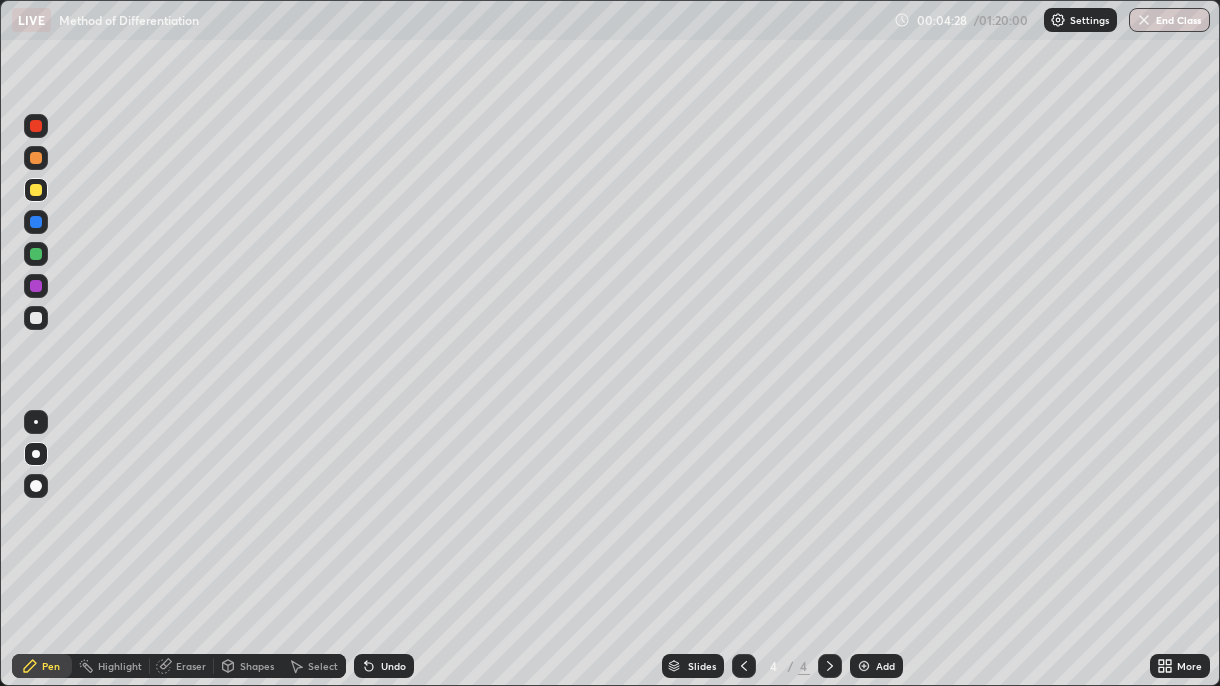 click at bounding box center (36, 286) 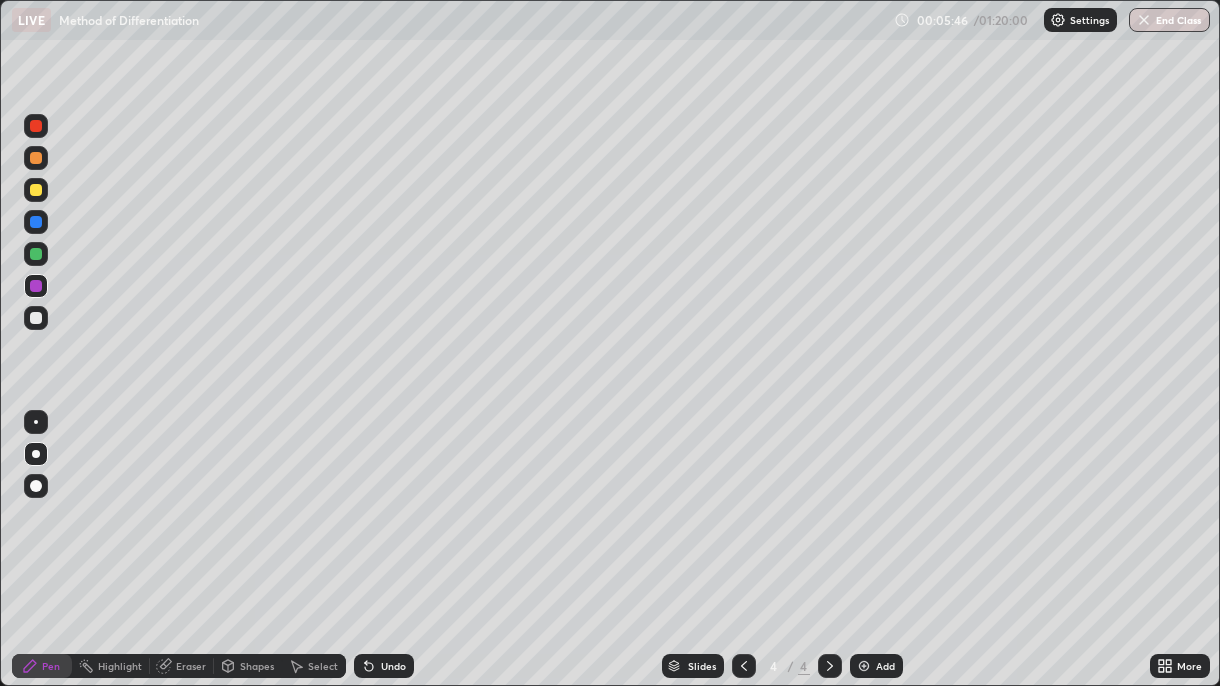 click at bounding box center (36, 222) 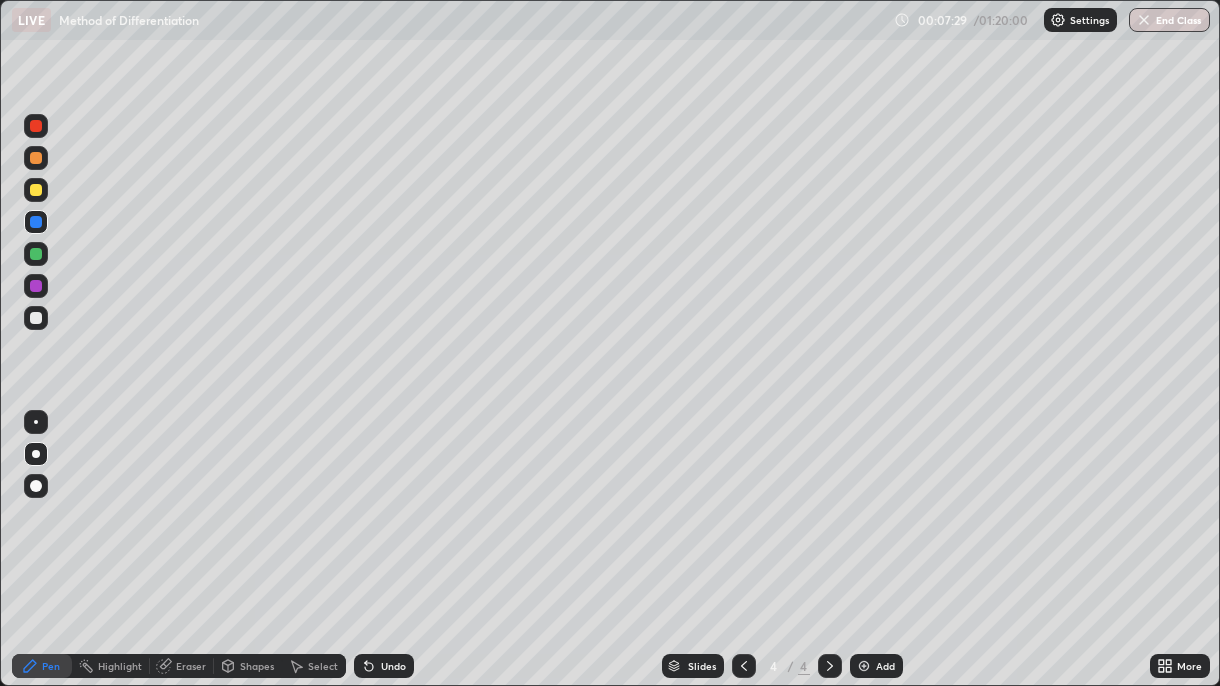 click on "Undo" at bounding box center [393, 666] 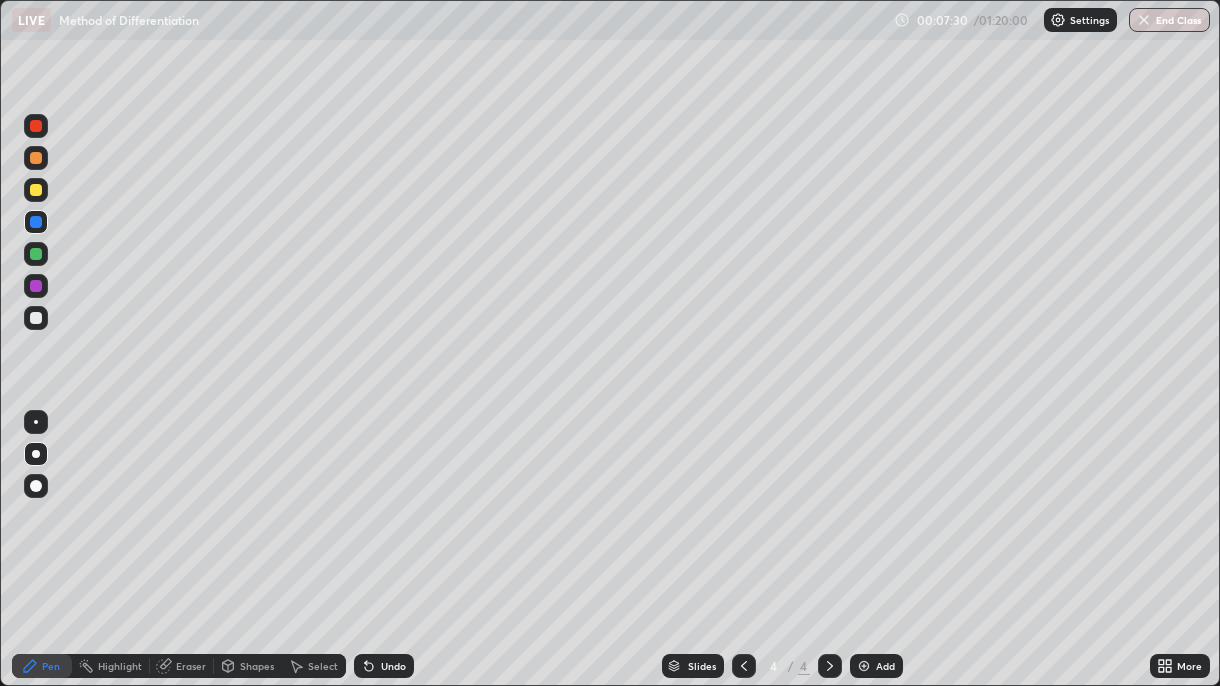 click on "Undo" at bounding box center (384, 666) 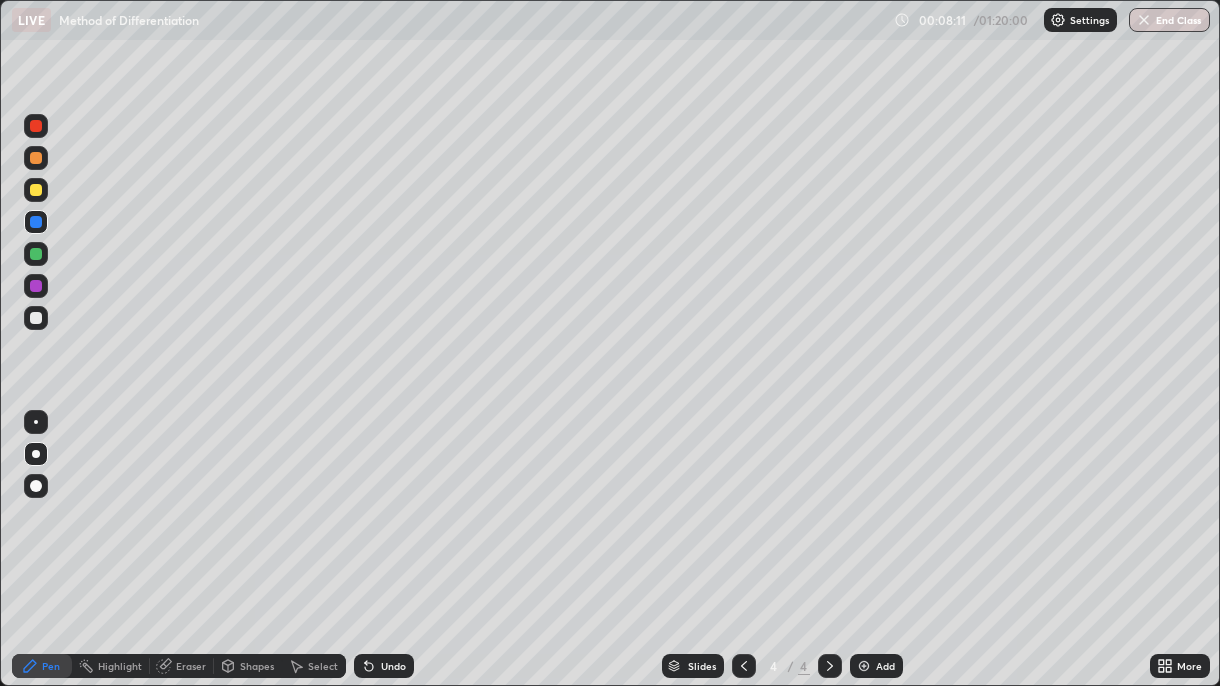 click at bounding box center [36, 286] 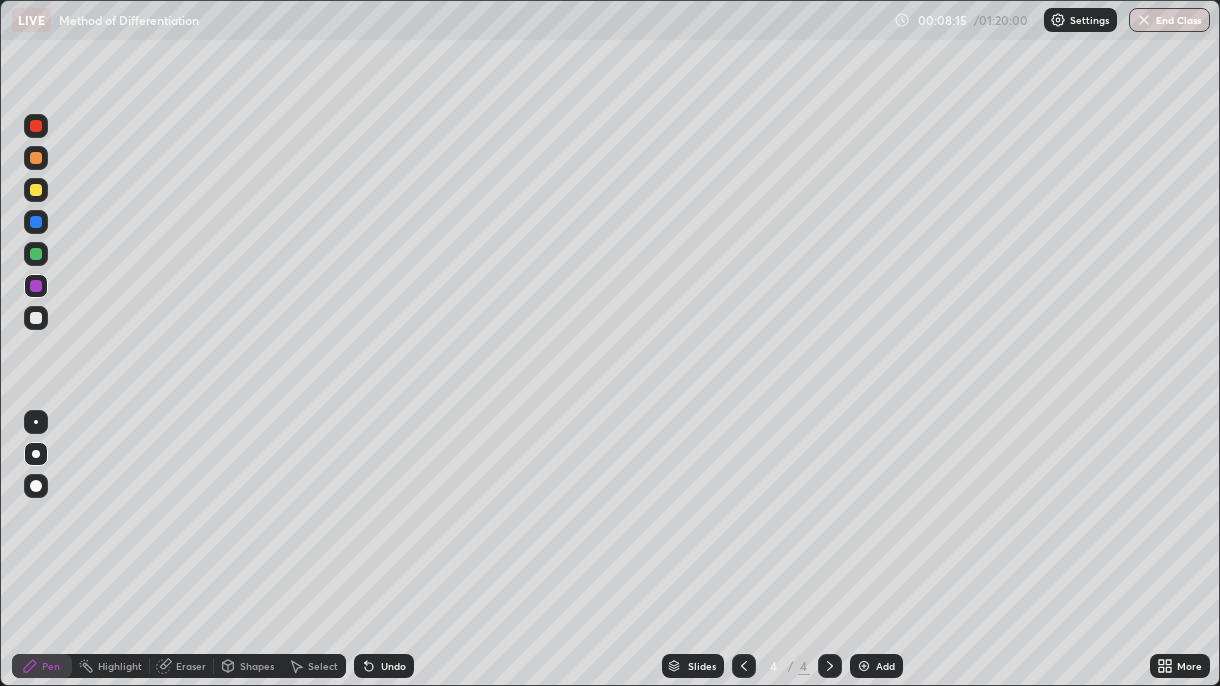 click on "Undo" at bounding box center (384, 666) 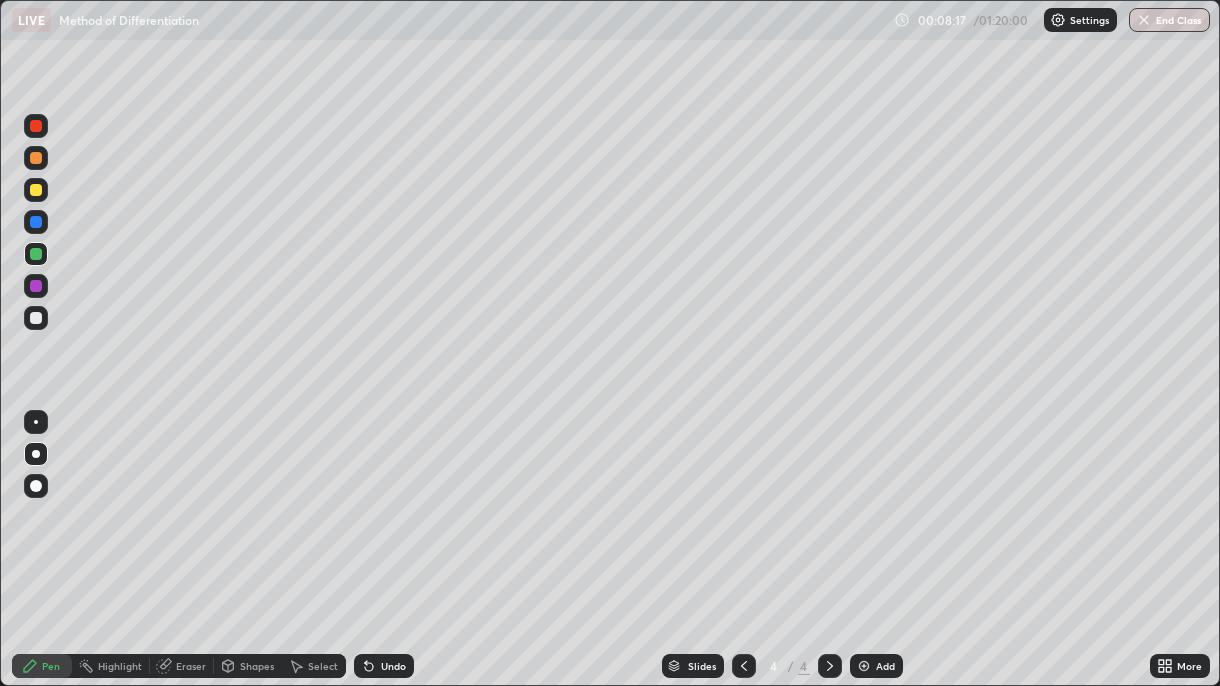 click on "Undo" at bounding box center [384, 666] 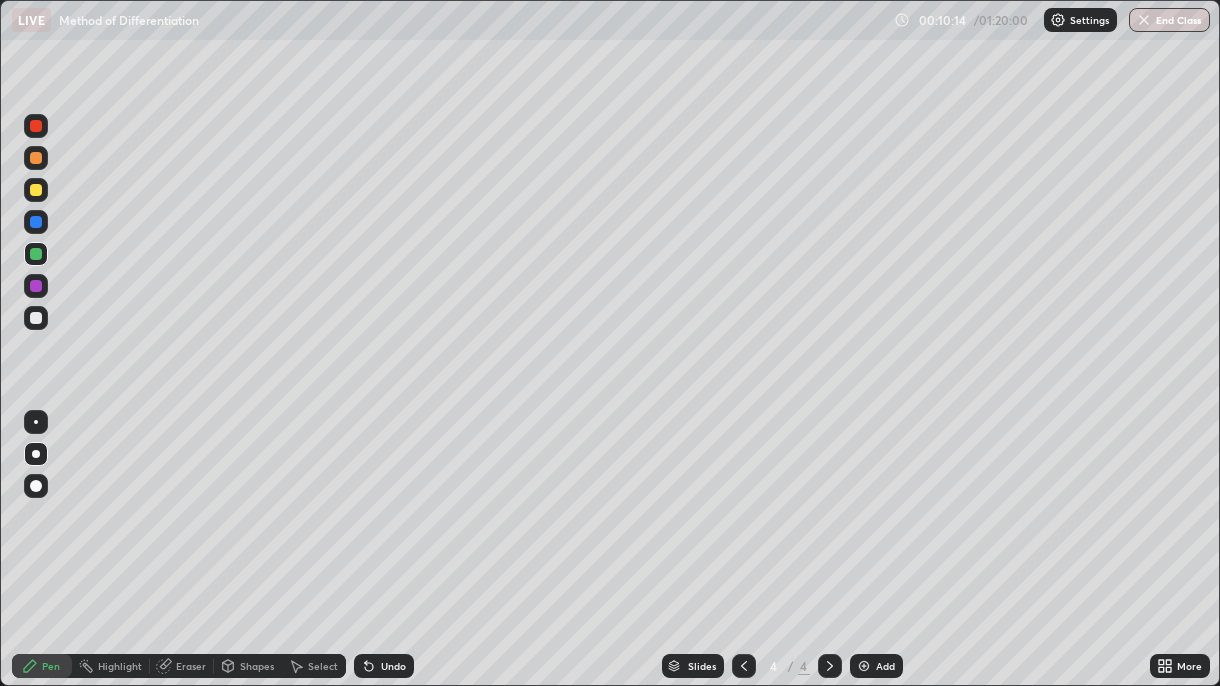 click on "Undo" at bounding box center [393, 666] 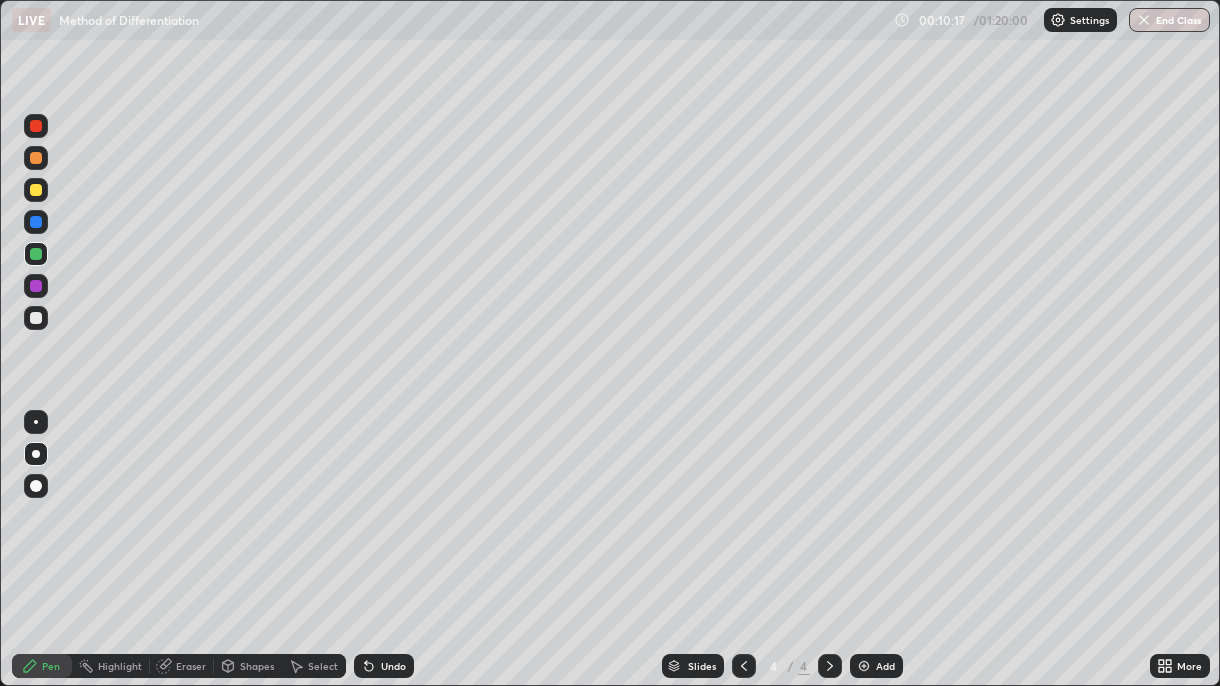 click on "Undo" at bounding box center [384, 666] 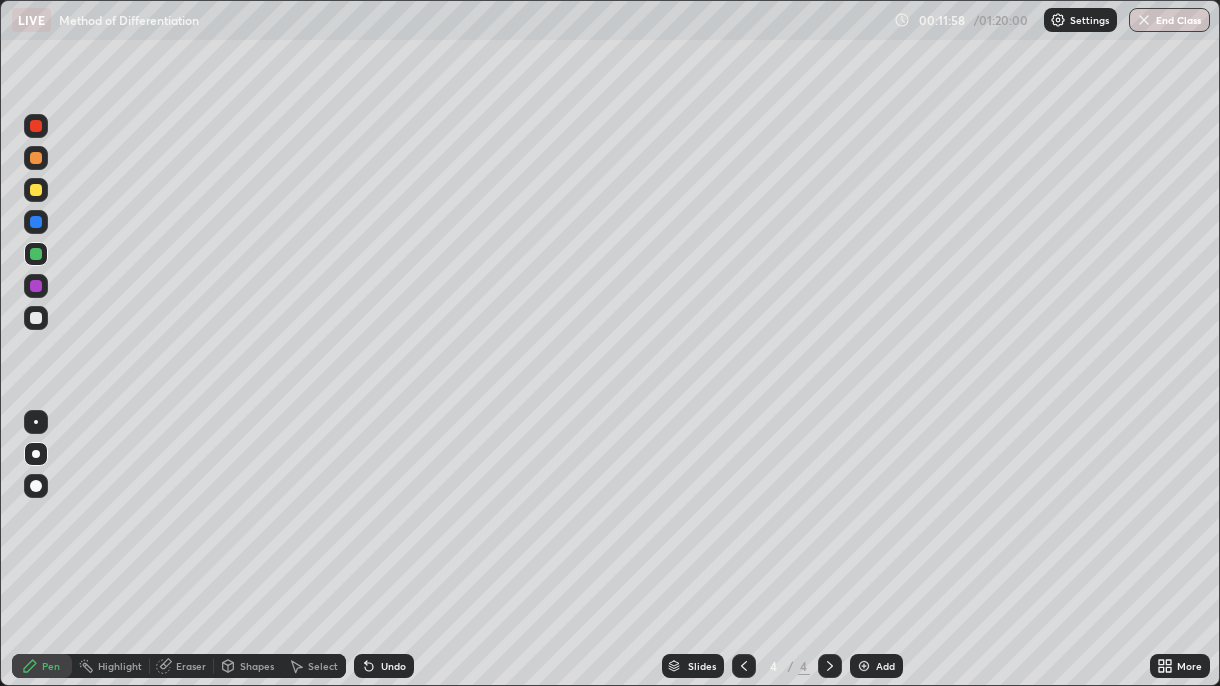 click on "Add" at bounding box center (876, 666) 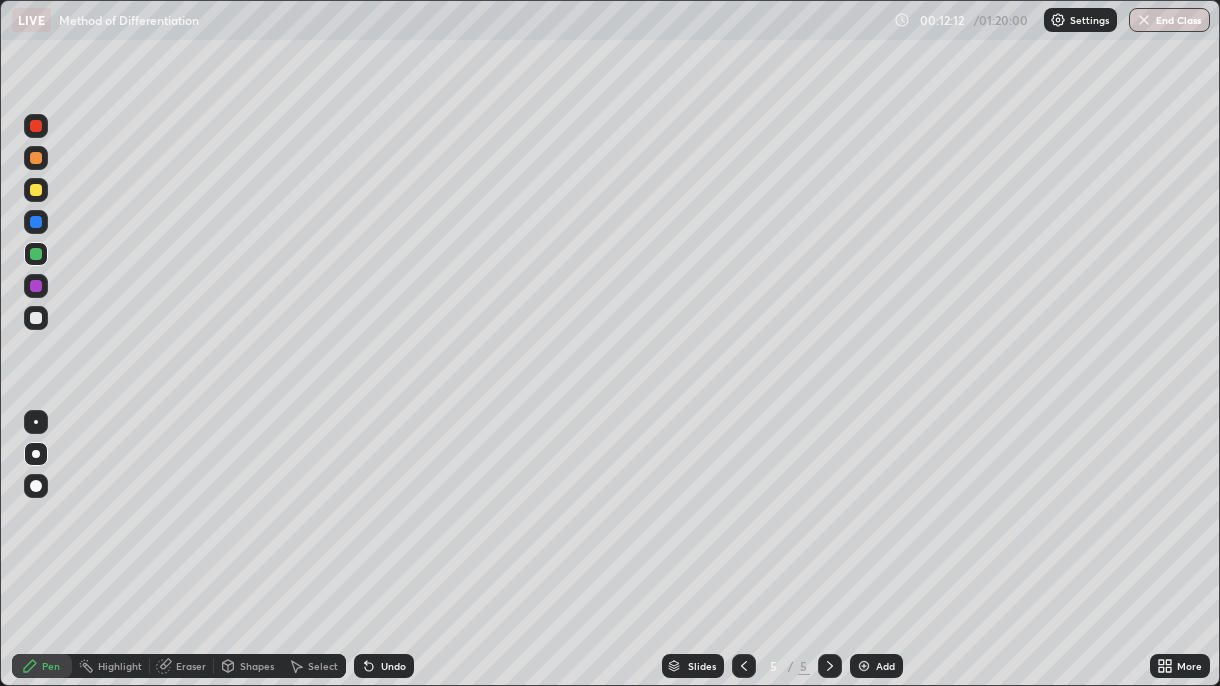 click at bounding box center [36, 222] 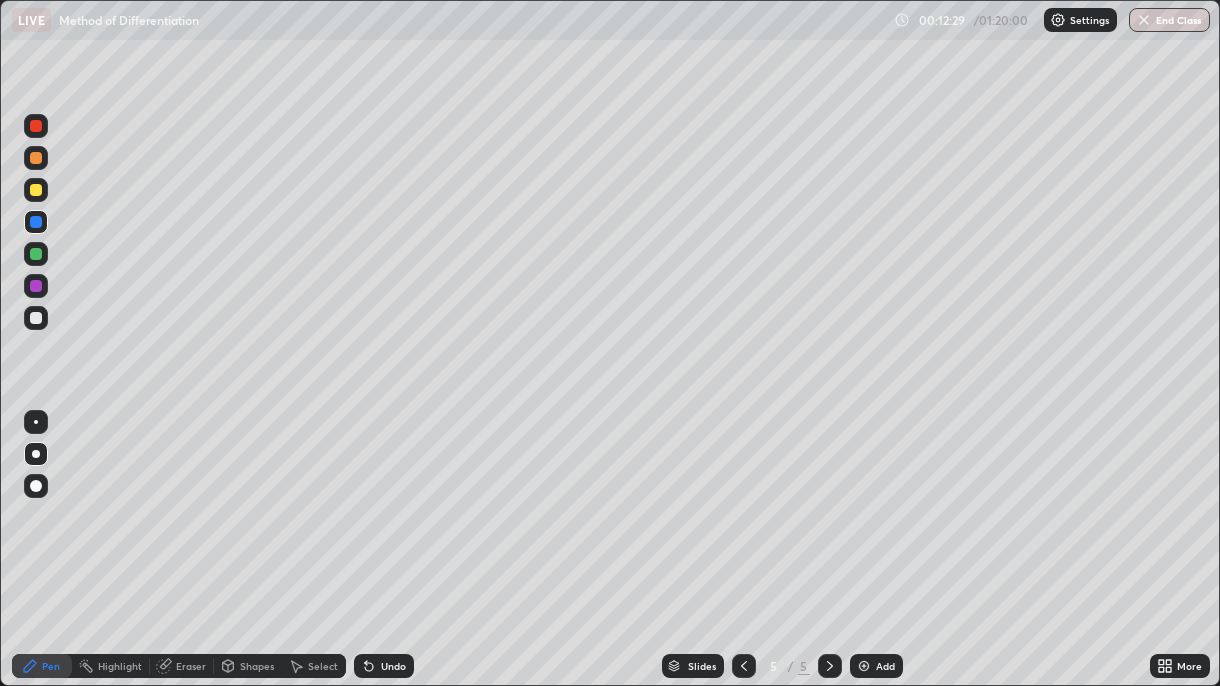 click 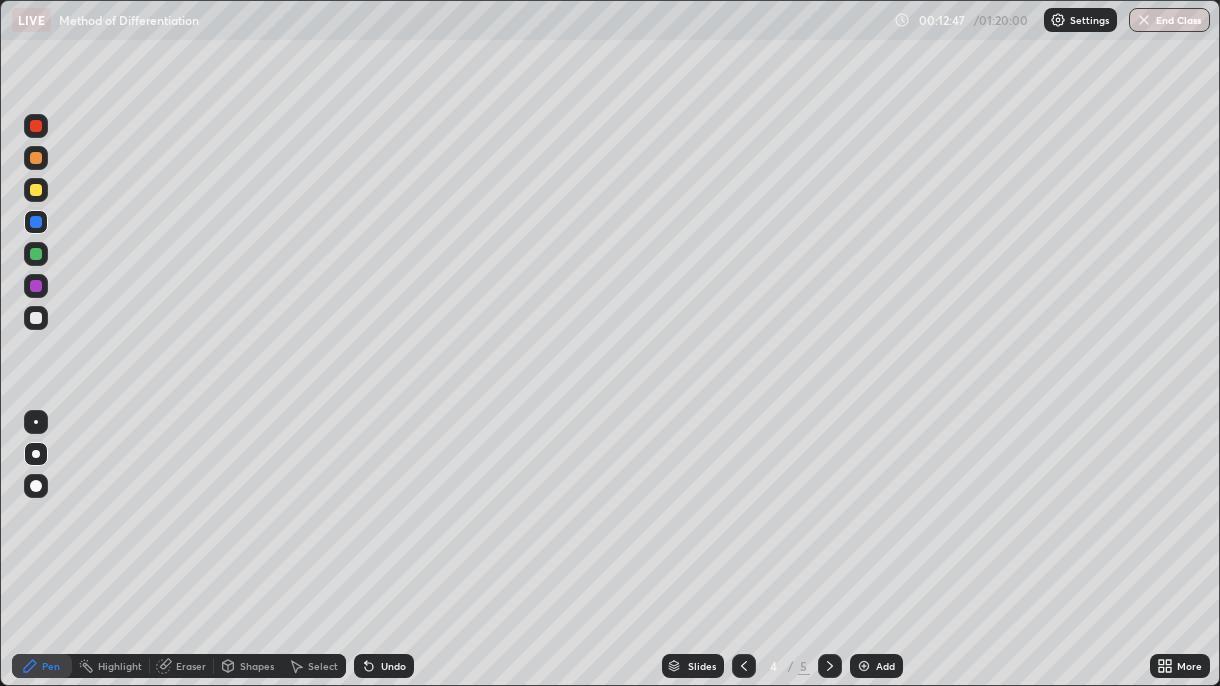 click 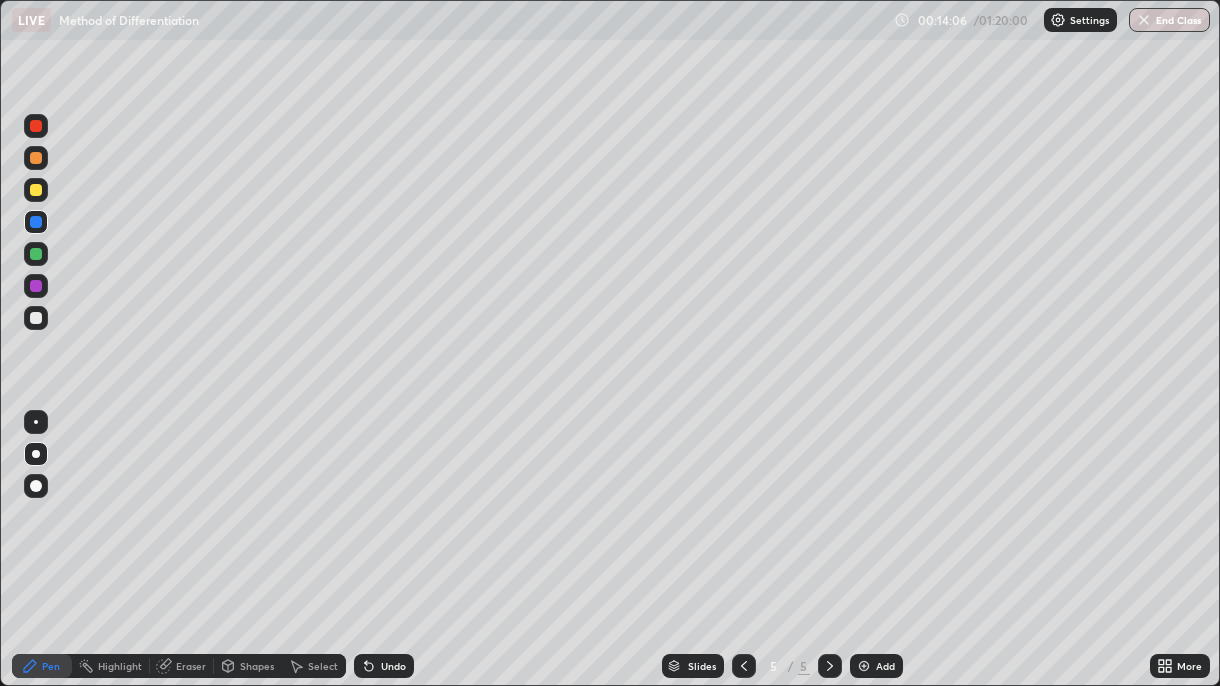 click at bounding box center [36, 254] 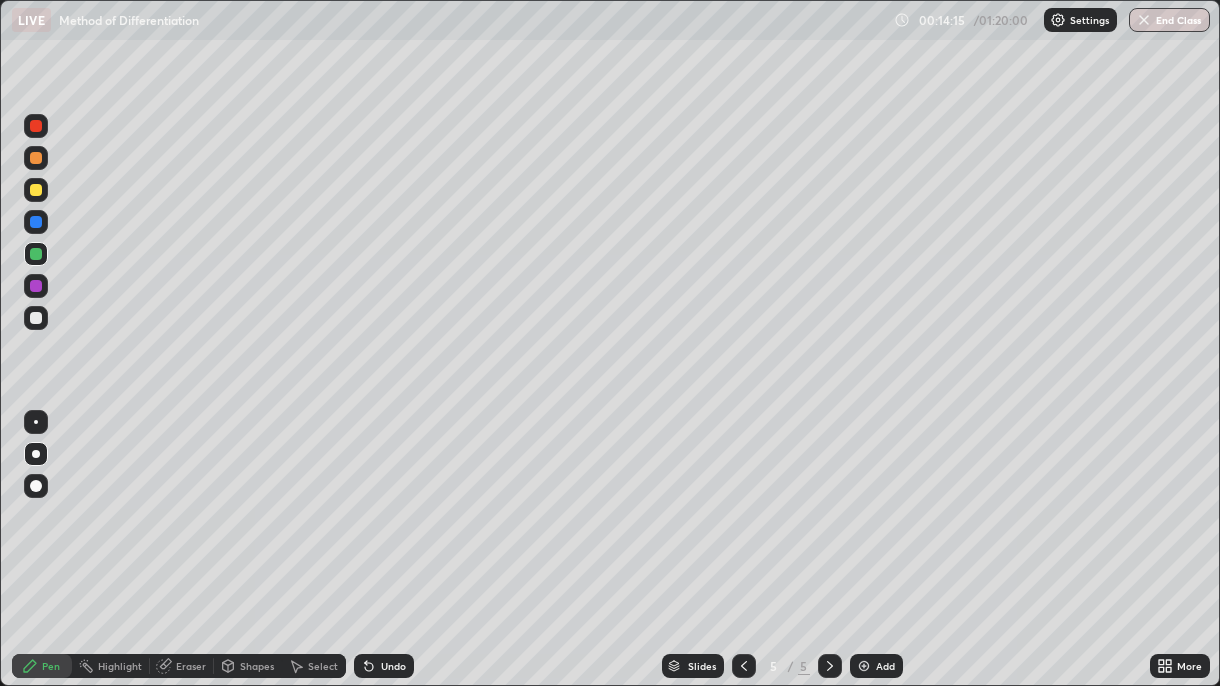 click on "Undo" at bounding box center [393, 666] 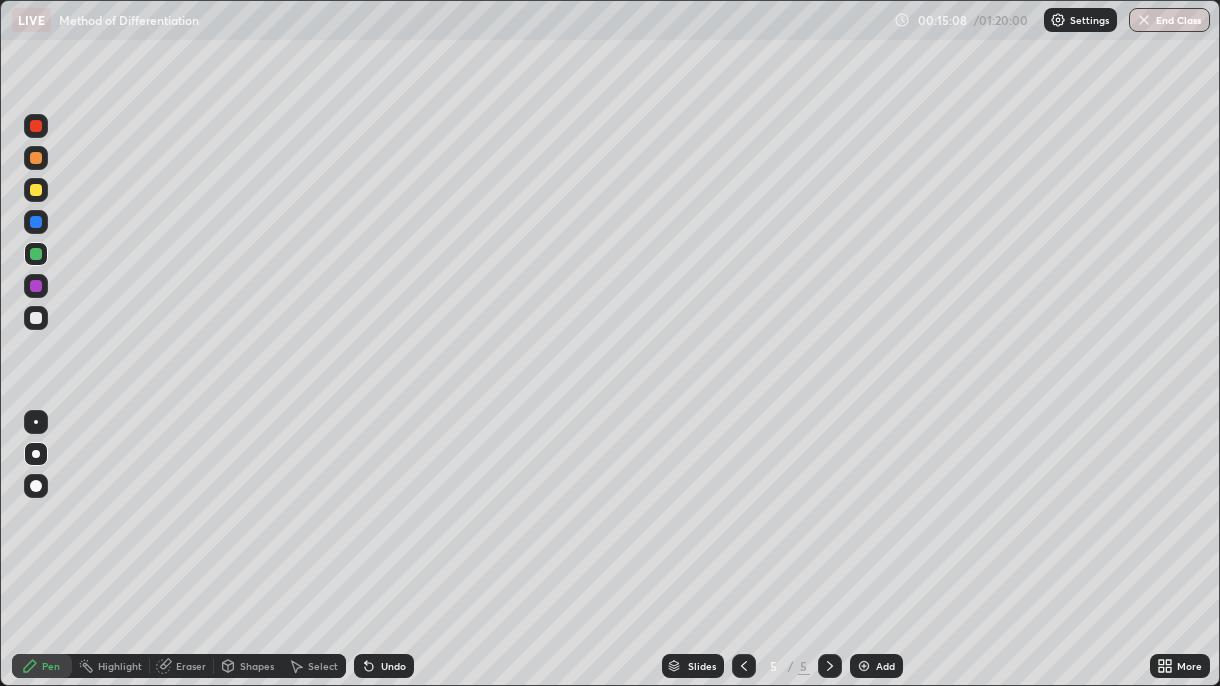 click on "Eraser" at bounding box center (191, 666) 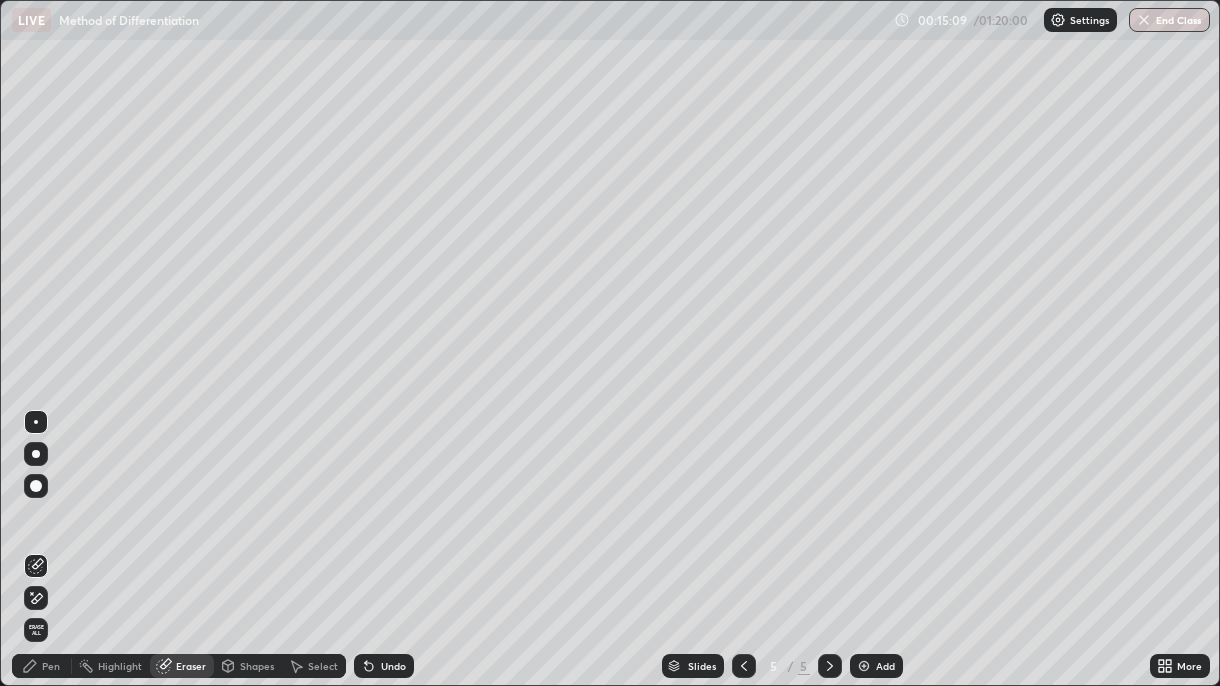 click on "Pen" at bounding box center (51, 666) 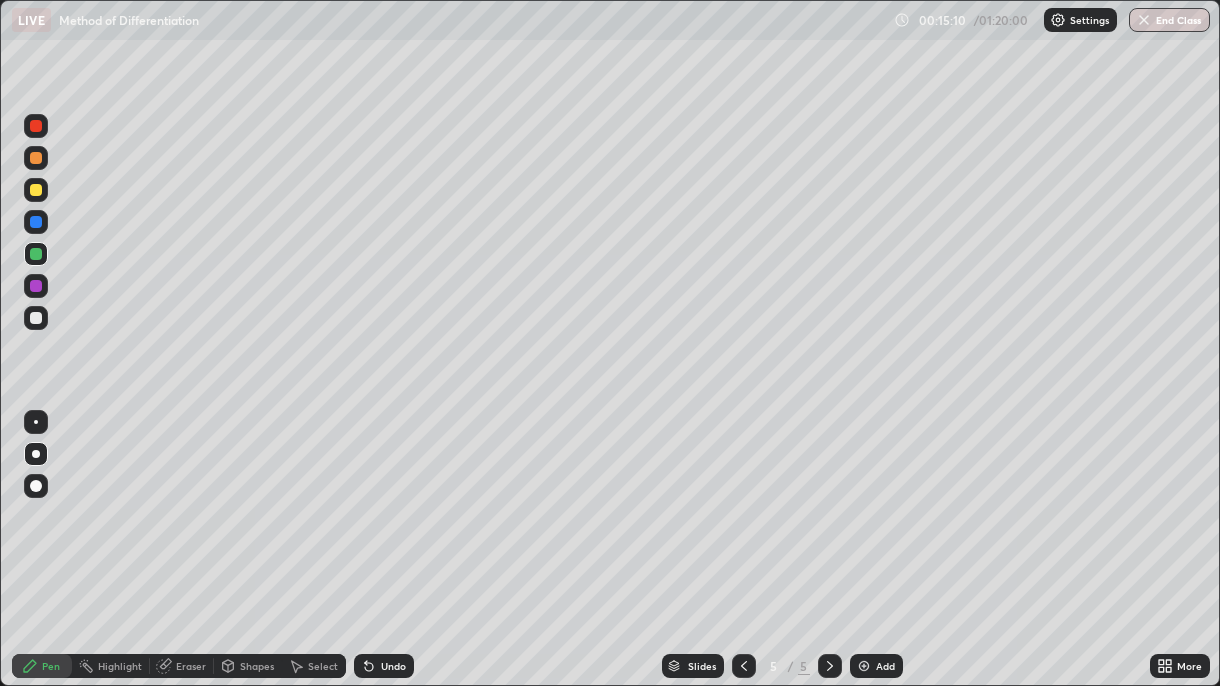 click at bounding box center (36, 318) 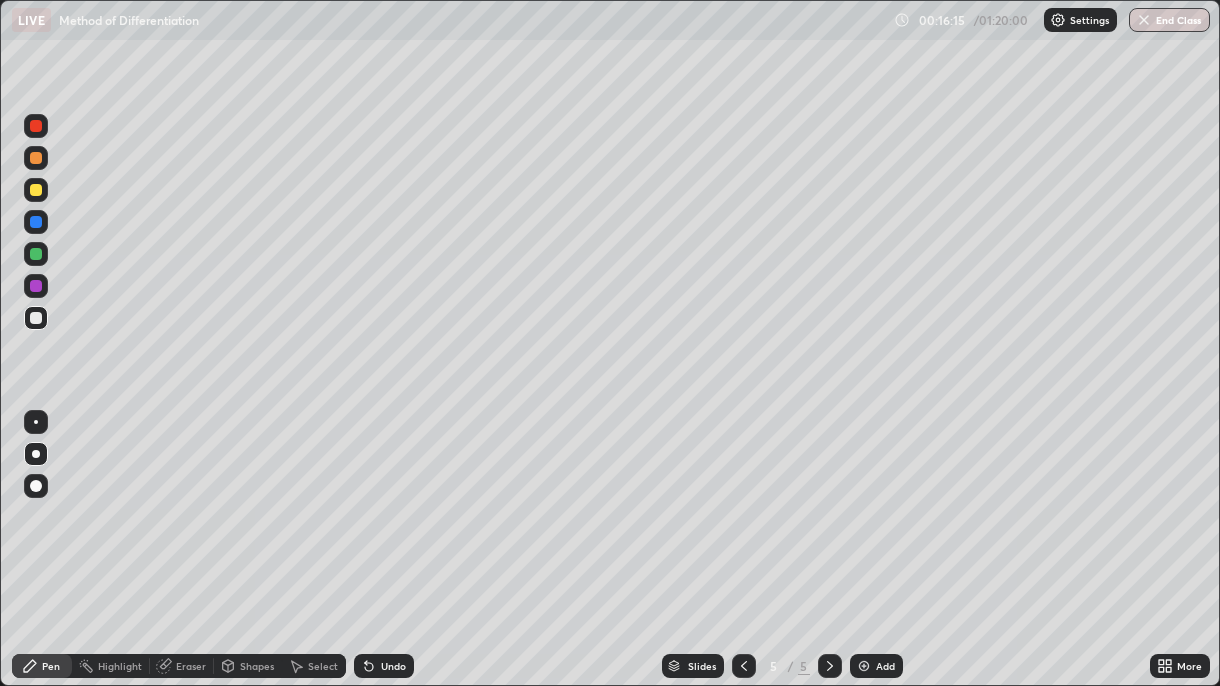 click on "Undo" at bounding box center (393, 666) 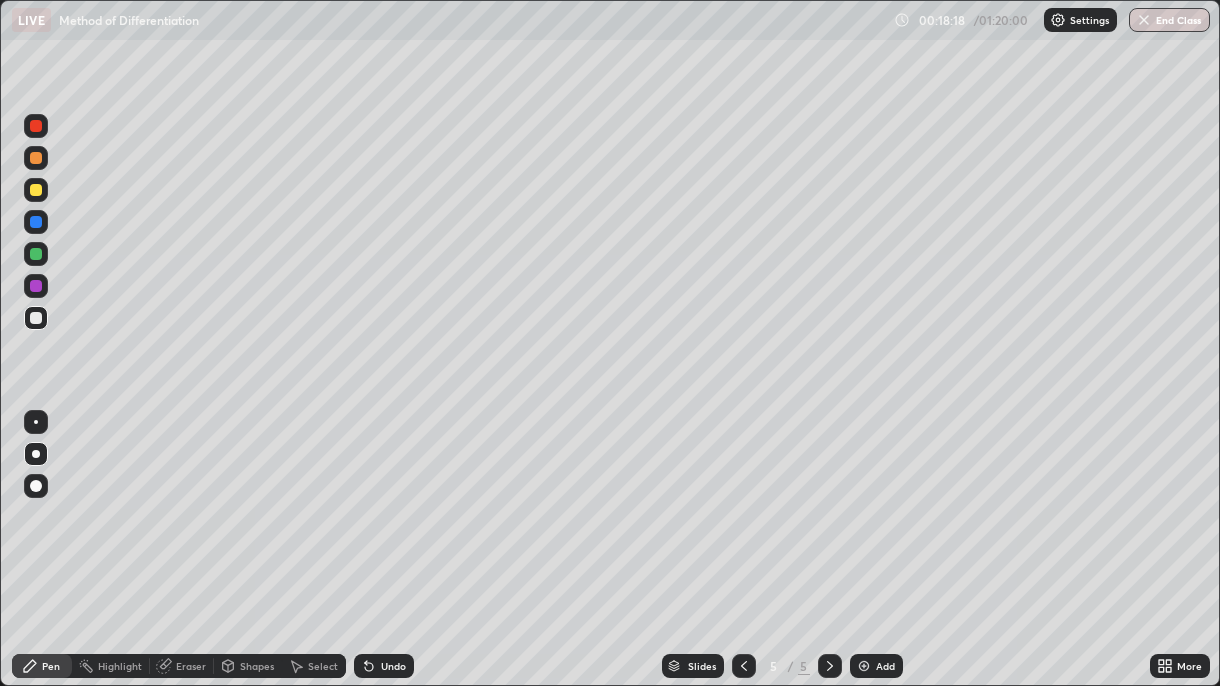 click on "Add" at bounding box center (876, 666) 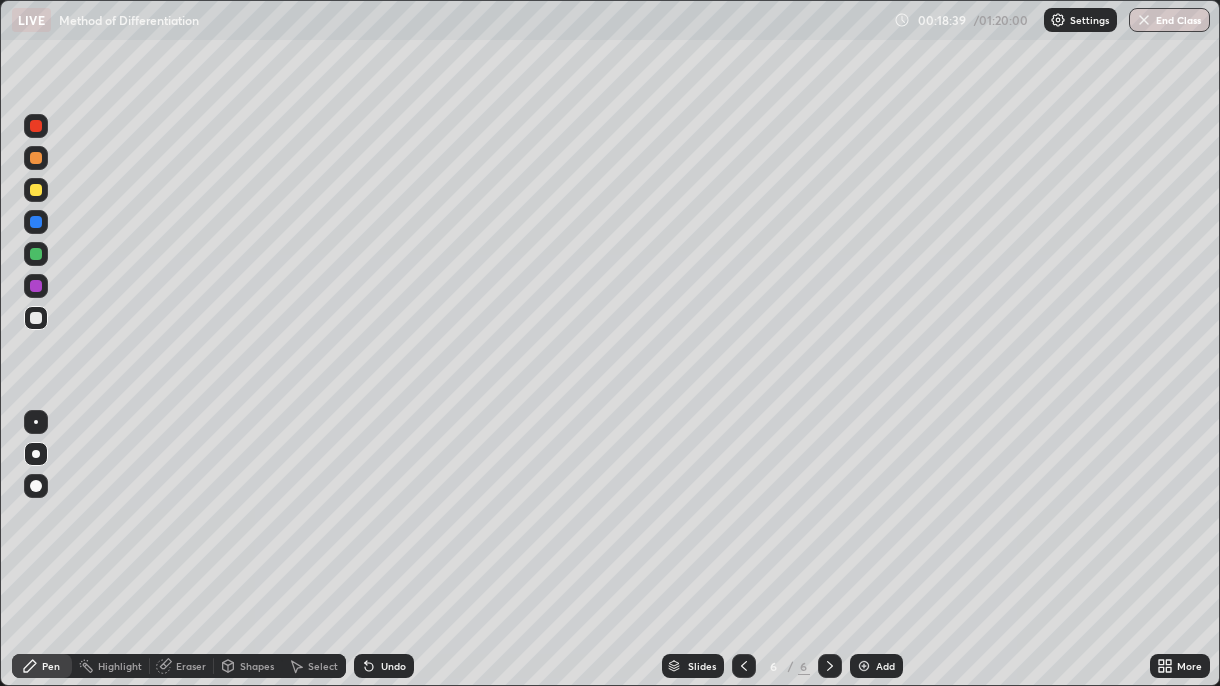 click at bounding box center [36, 254] 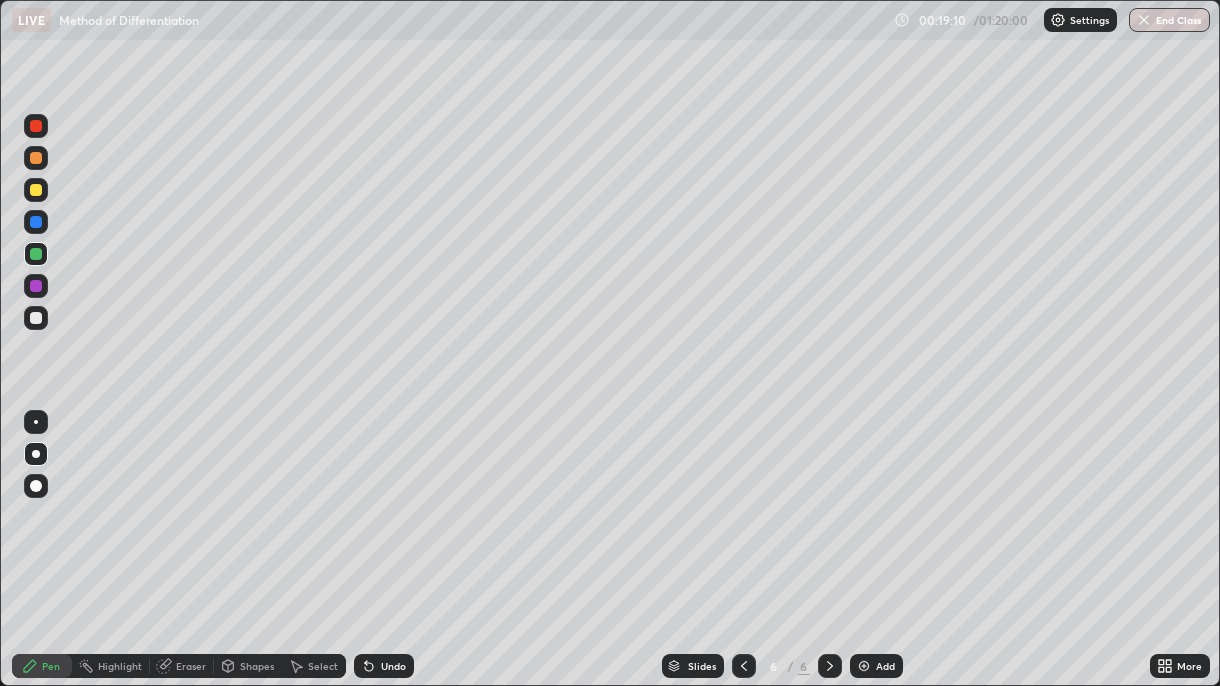 click on "Undo" at bounding box center [384, 666] 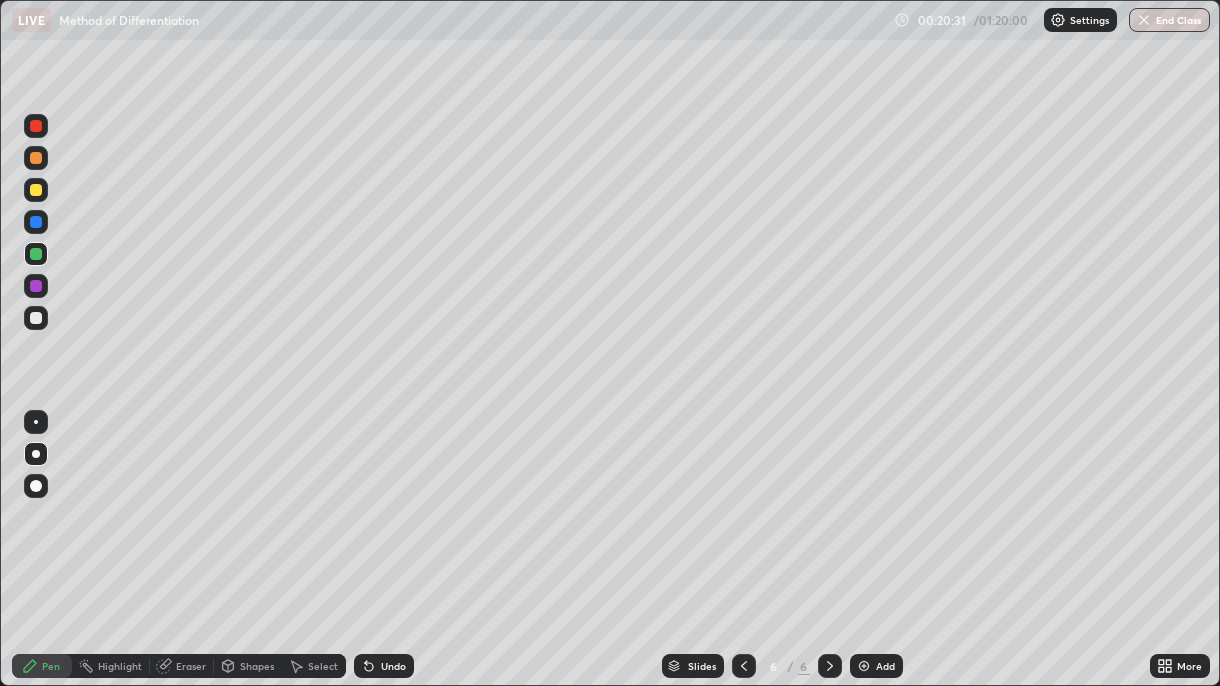 click at bounding box center (864, 666) 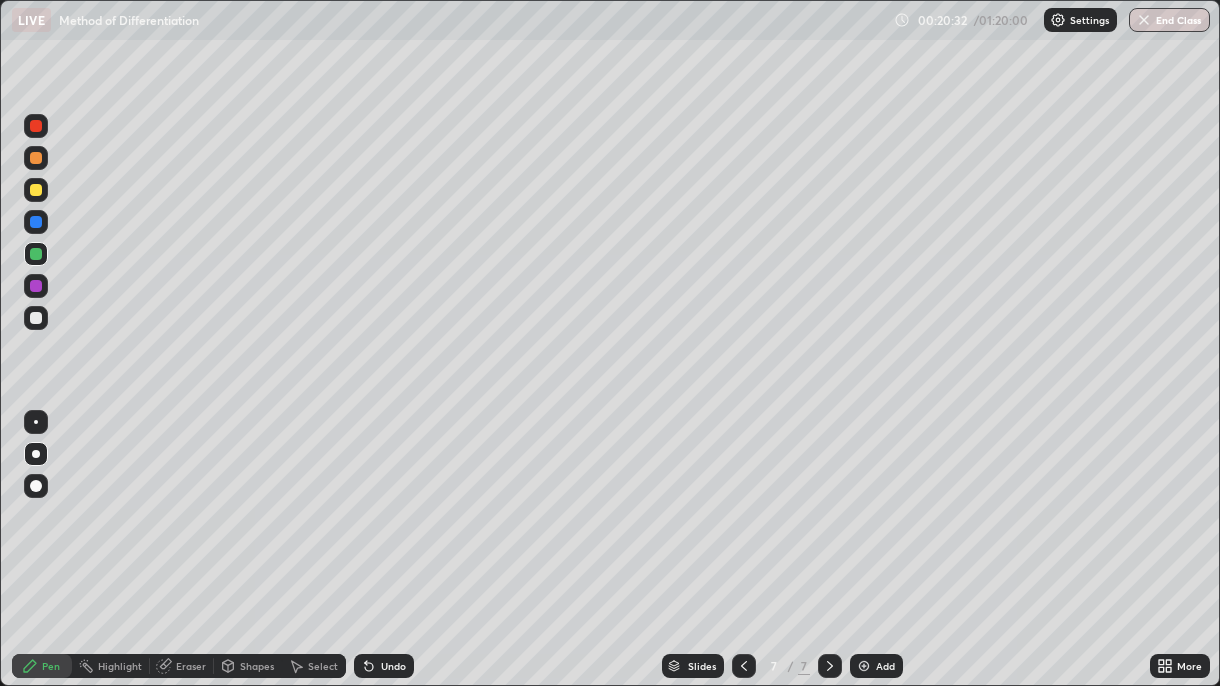 click at bounding box center [36, 318] 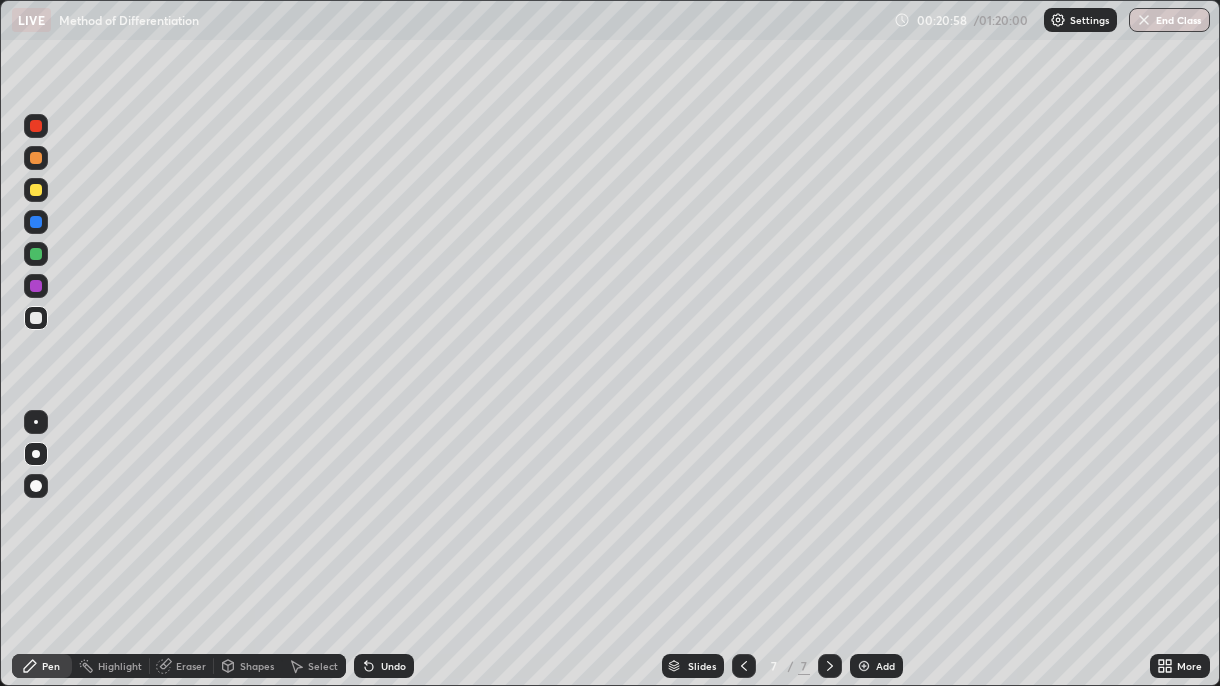 click at bounding box center (36, 286) 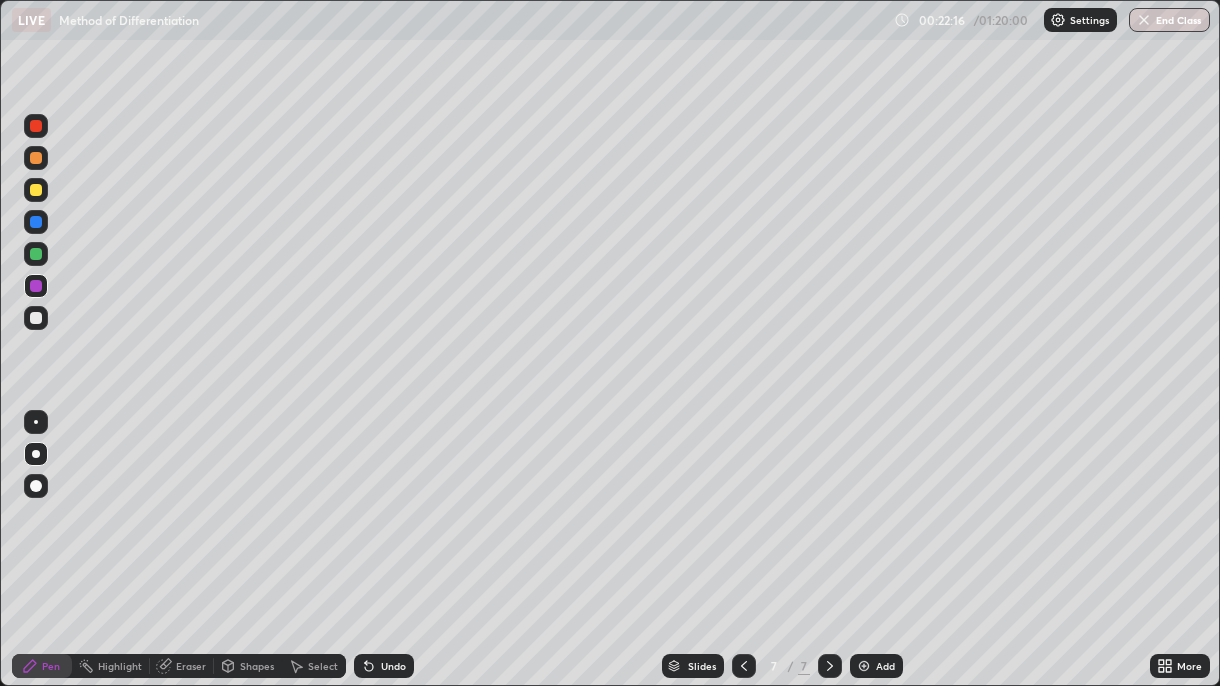 click at bounding box center (36, 254) 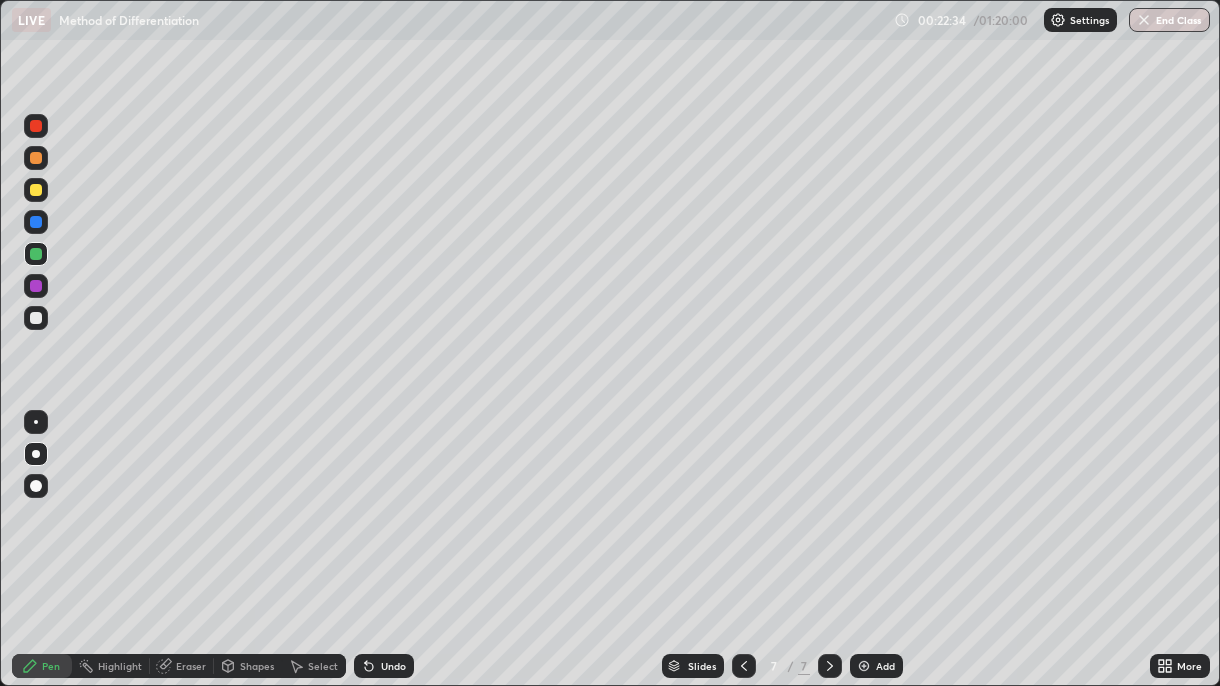 click on "Undo" at bounding box center (384, 666) 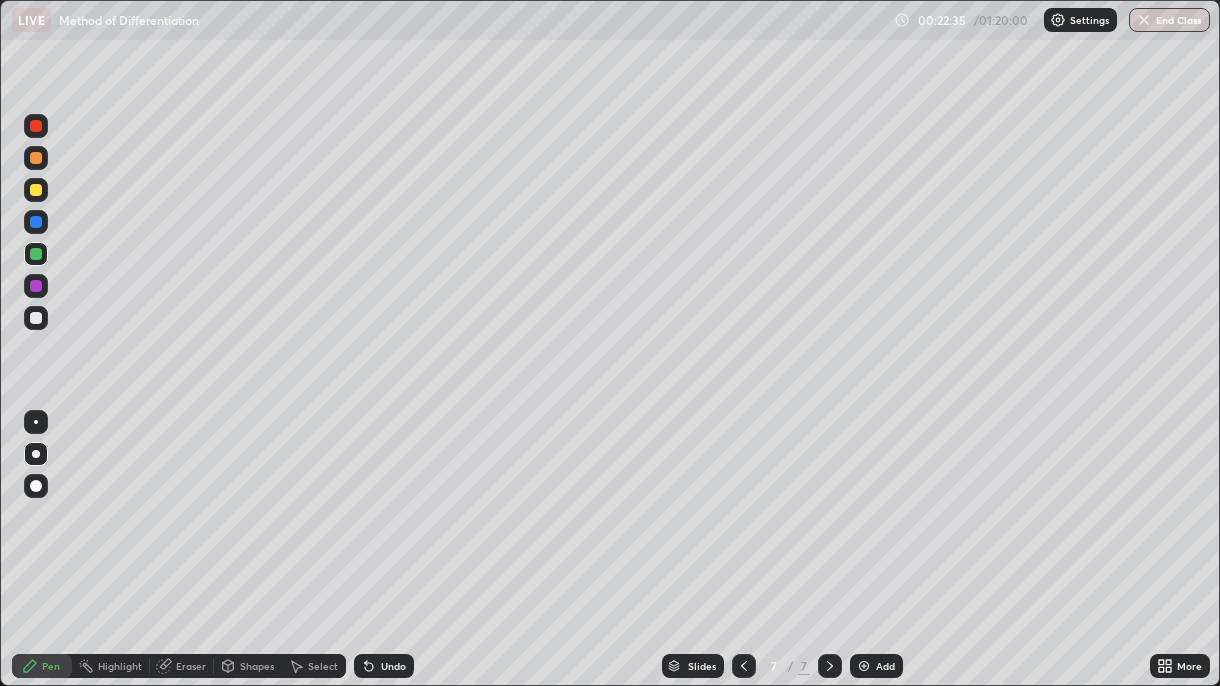 click at bounding box center [36, 286] 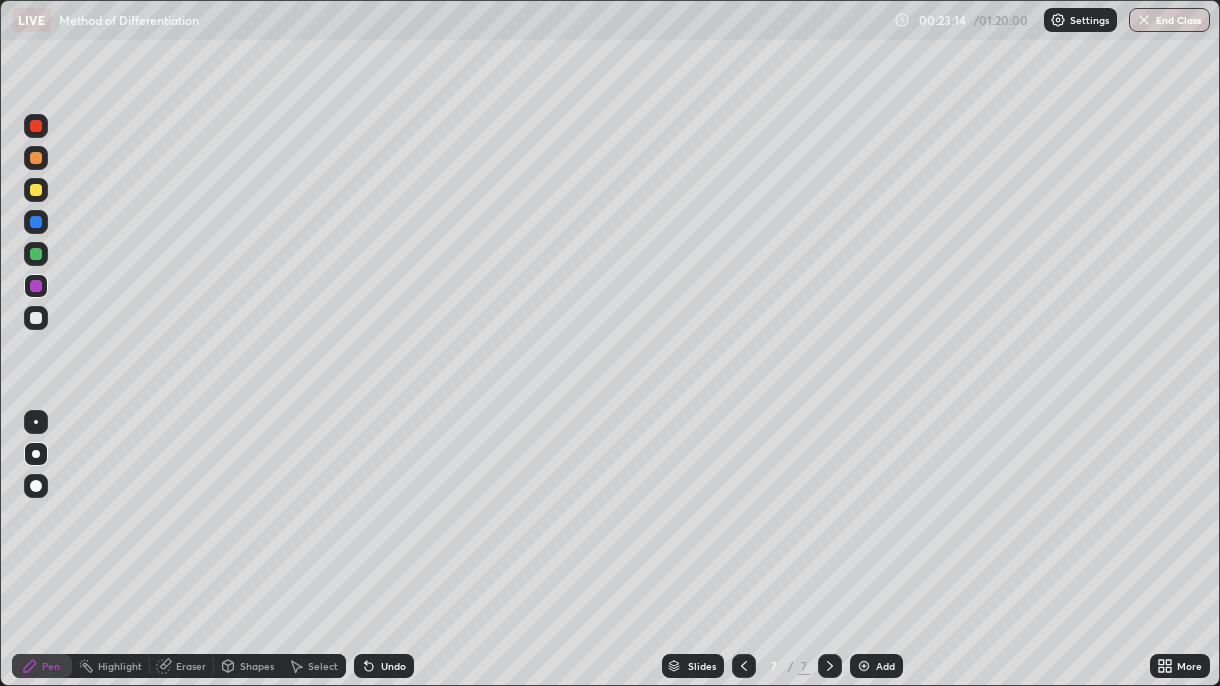 click on "Undo" at bounding box center [384, 666] 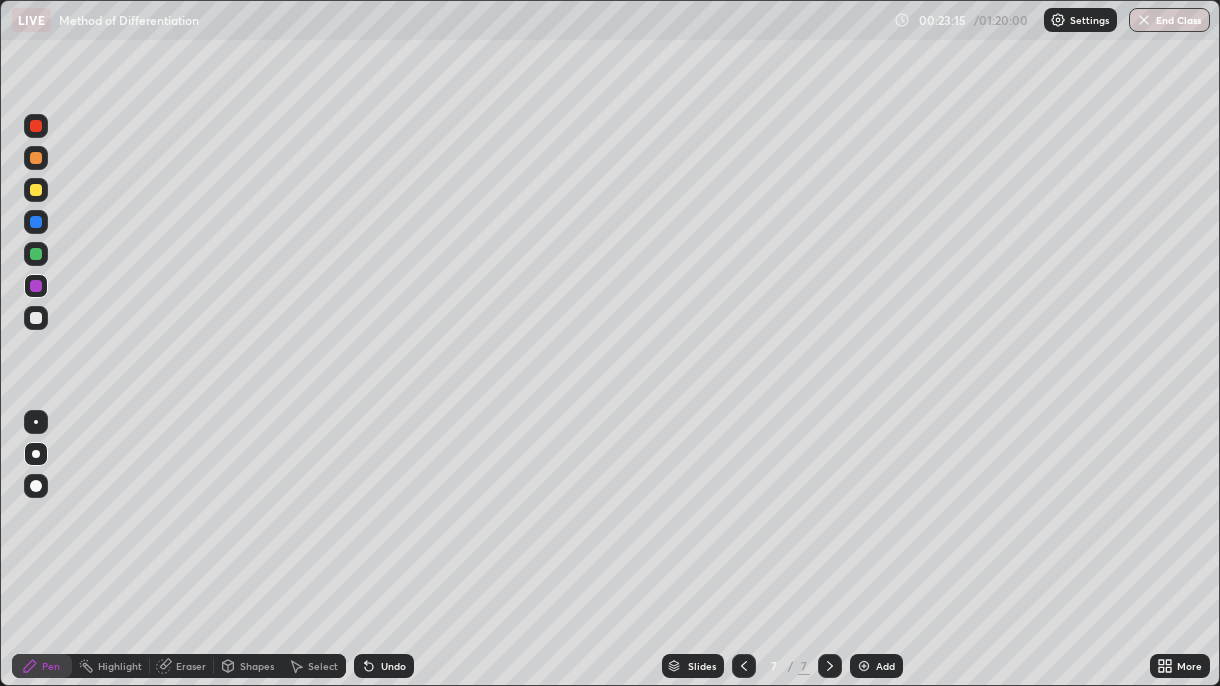 click on "Undo" at bounding box center (384, 666) 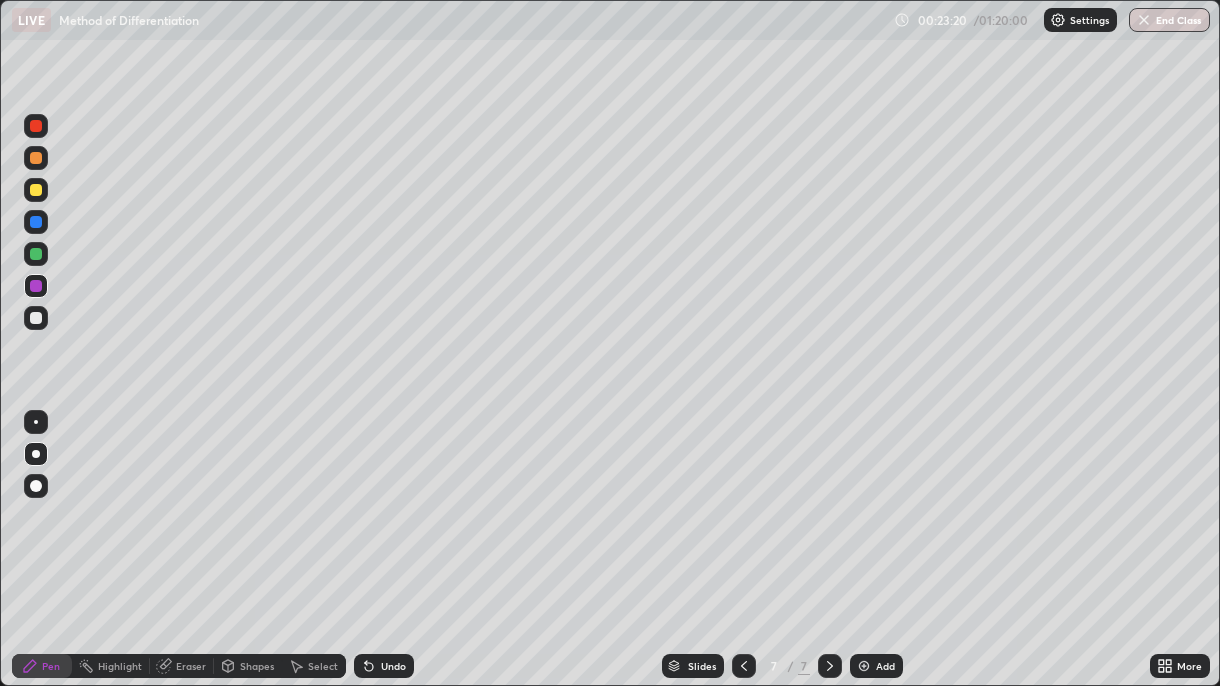 click at bounding box center (36, 254) 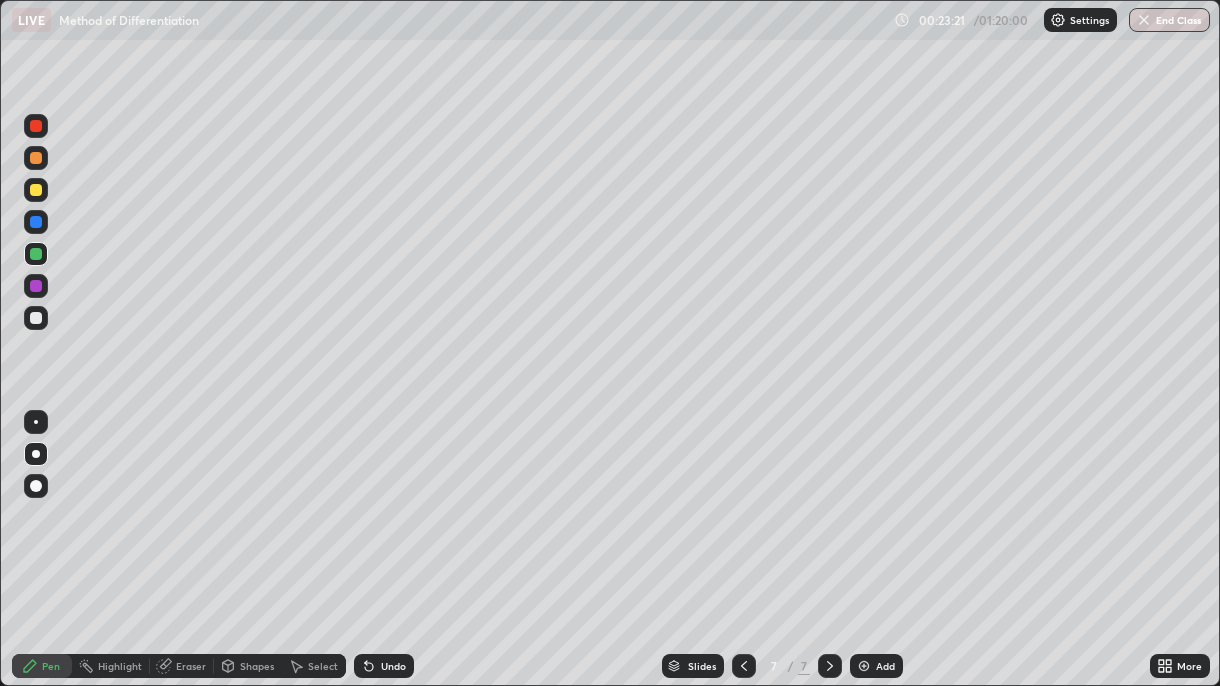 click at bounding box center (36, 318) 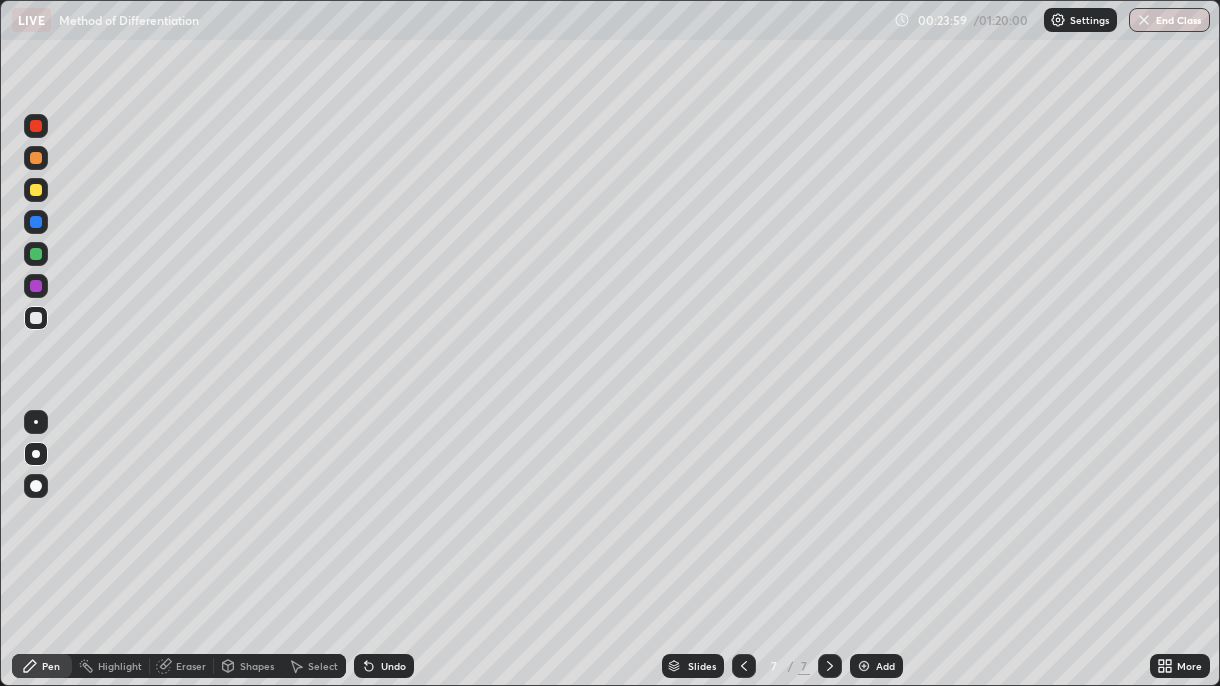 click at bounding box center [36, 222] 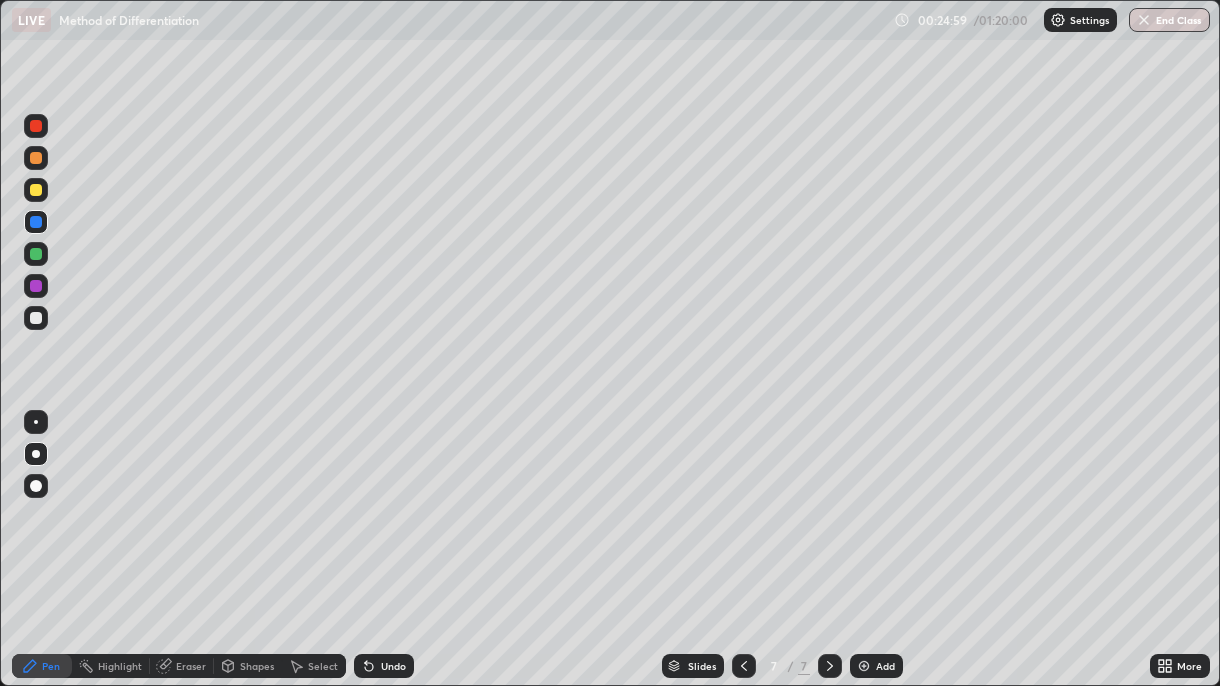 click at bounding box center [36, 254] 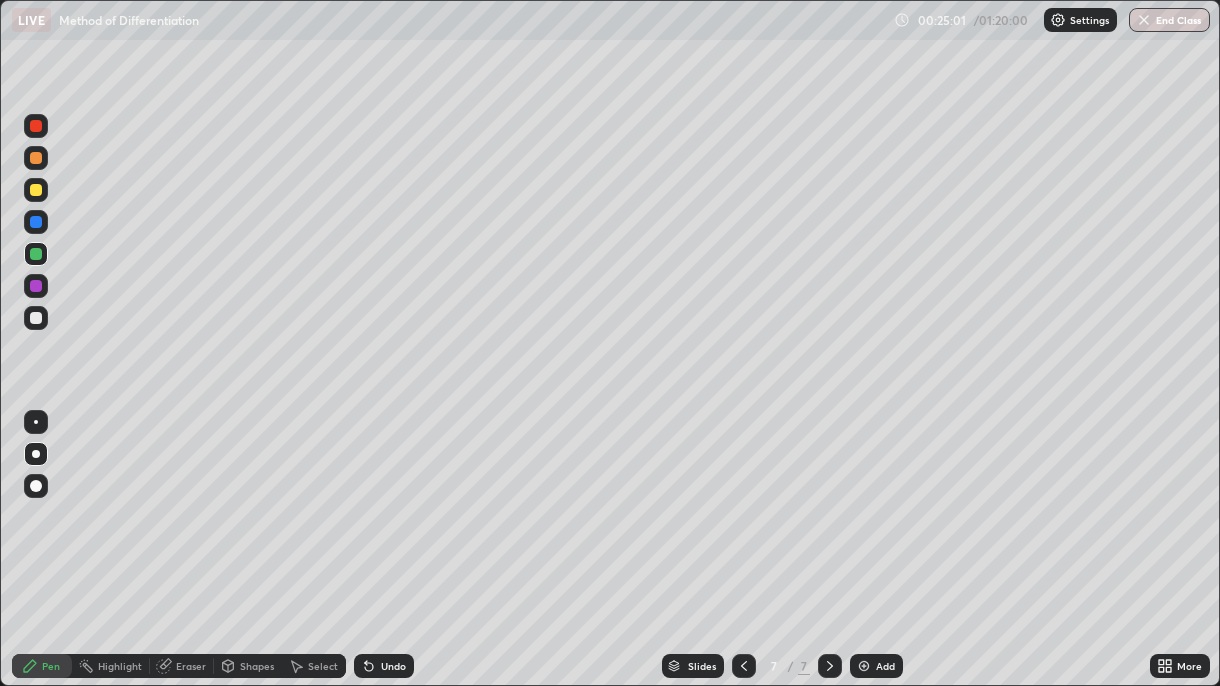 click at bounding box center (36, 158) 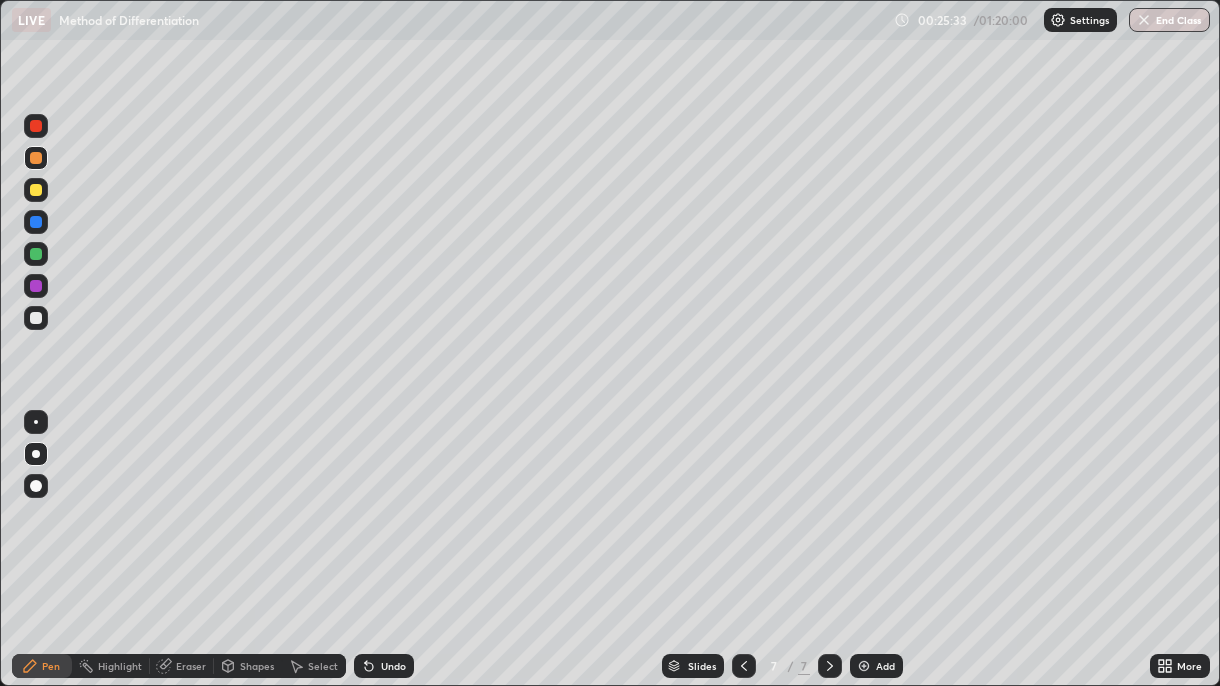 click at bounding box center [36, 286] 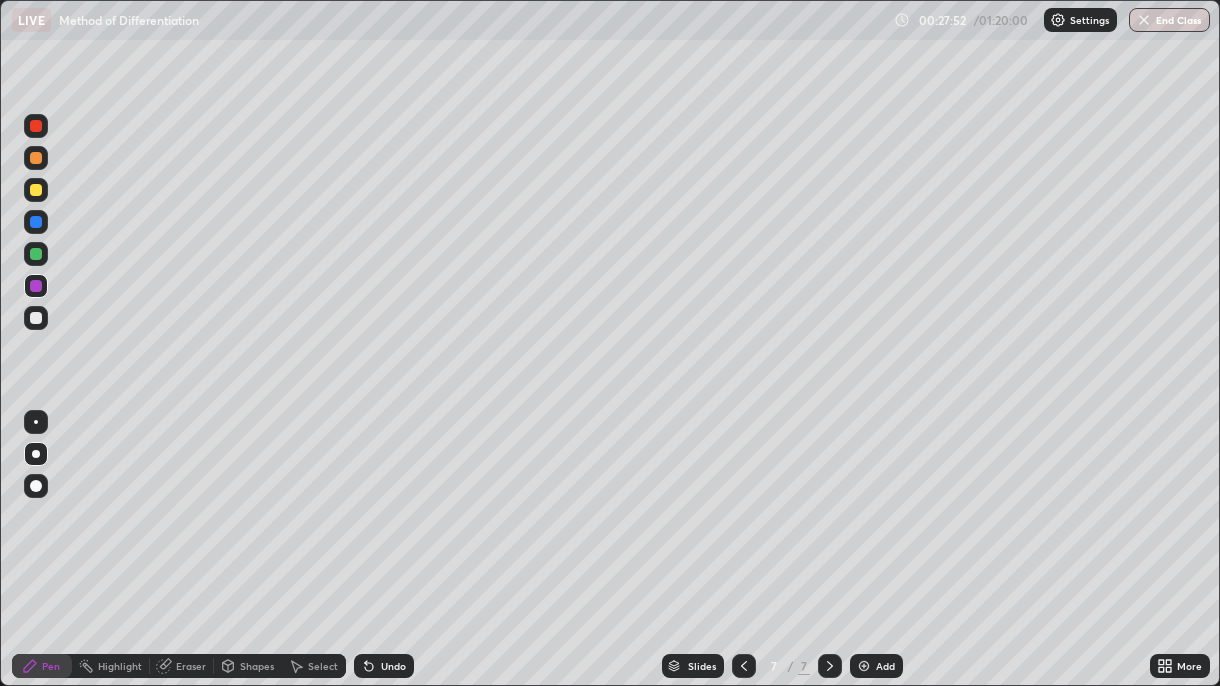 click at bounding box center (864, 666) 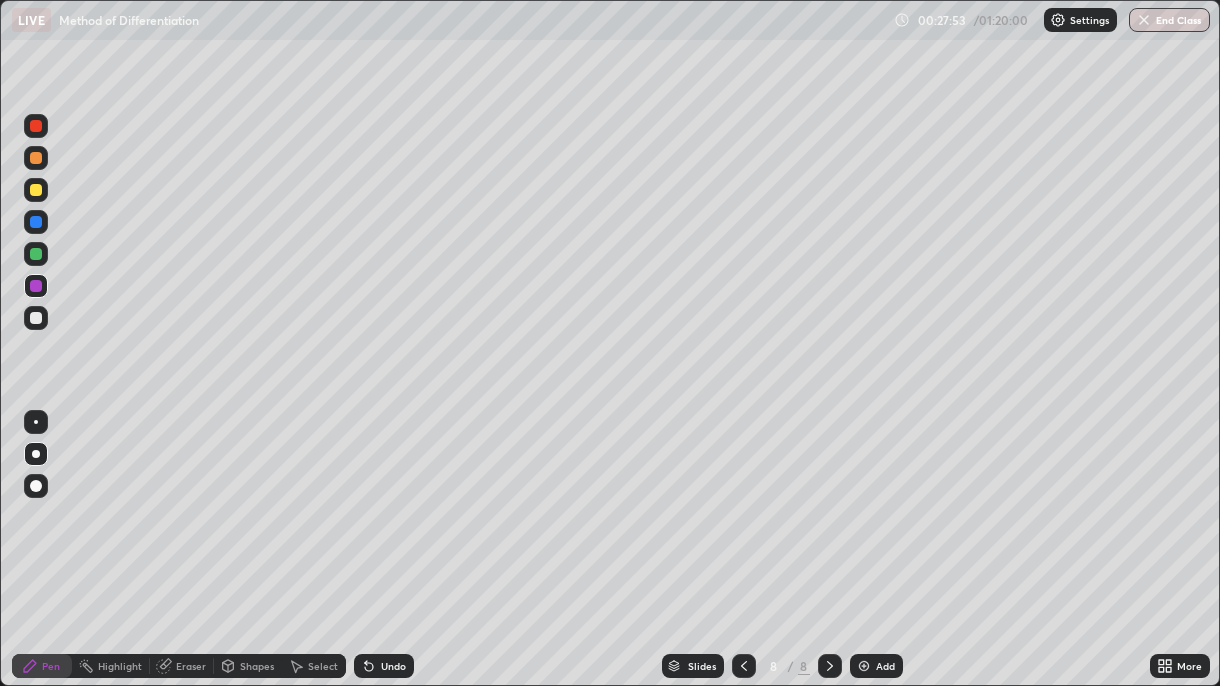 click at bounding box center [36, 222] 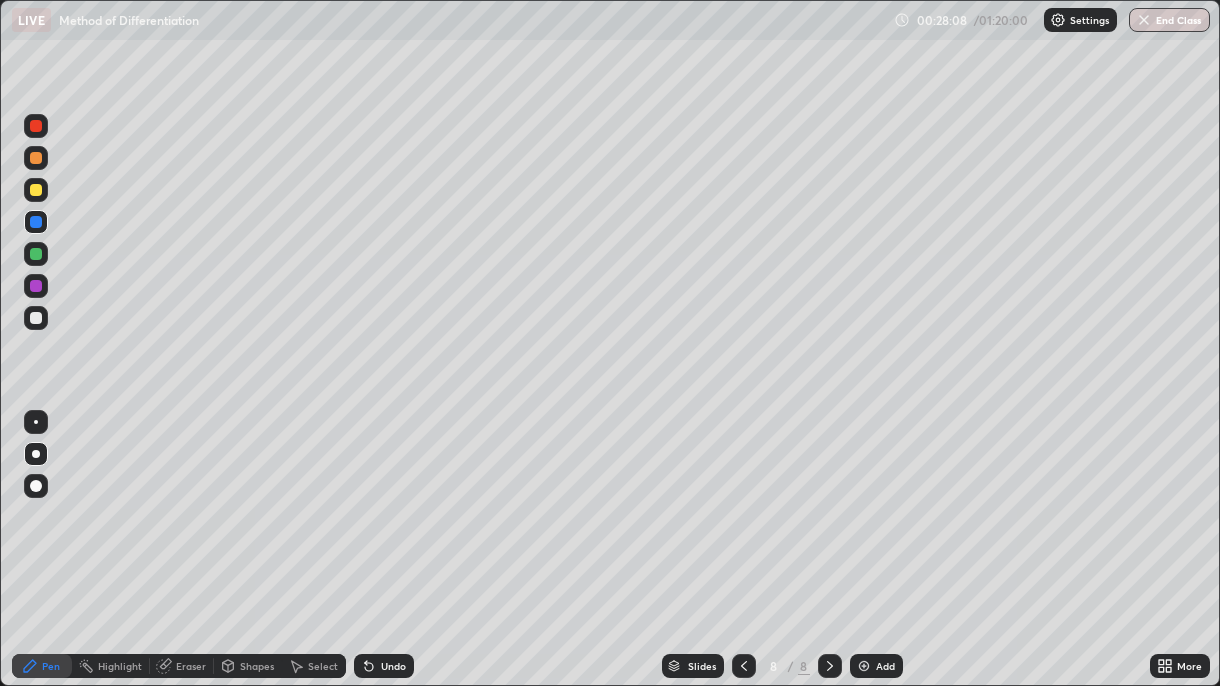 click at bounding box center (36, 254) 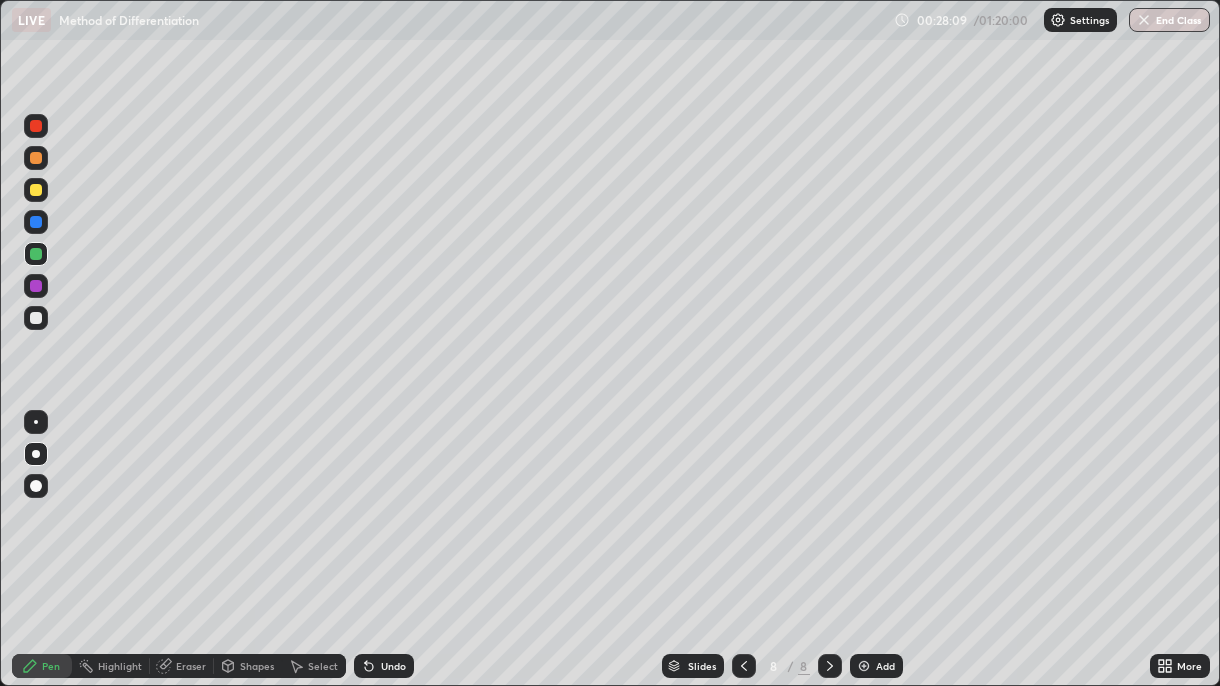 click on "Eraser" at bounding box center [191, 666] 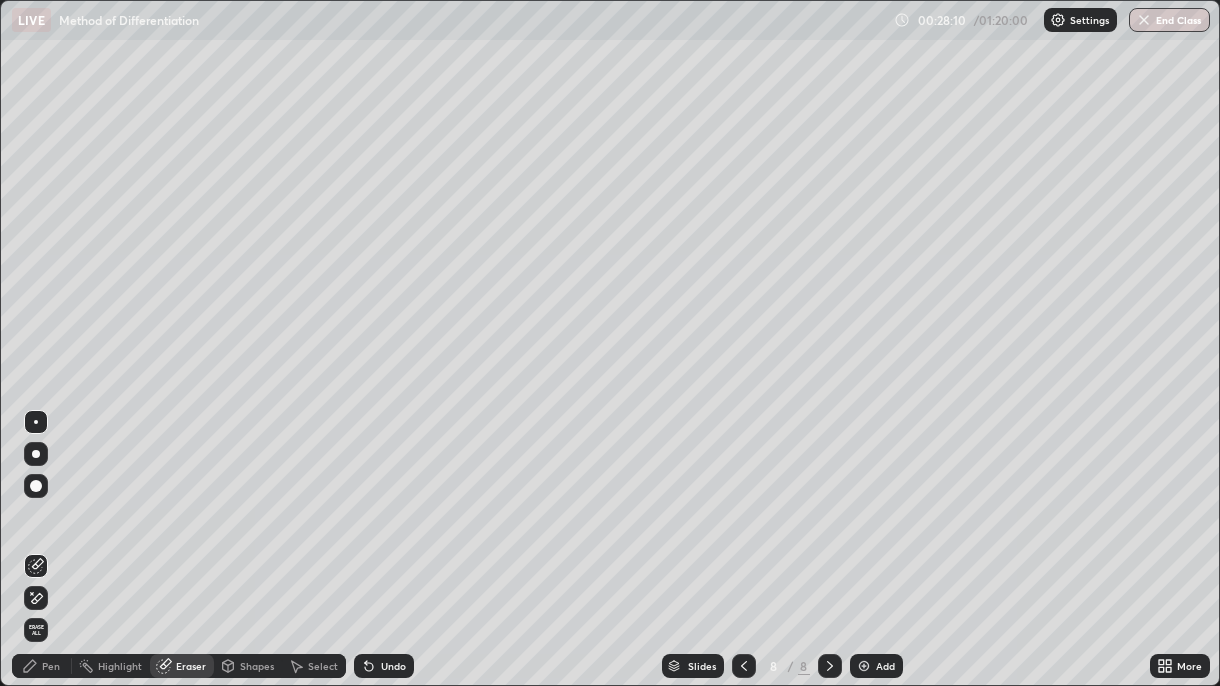 click 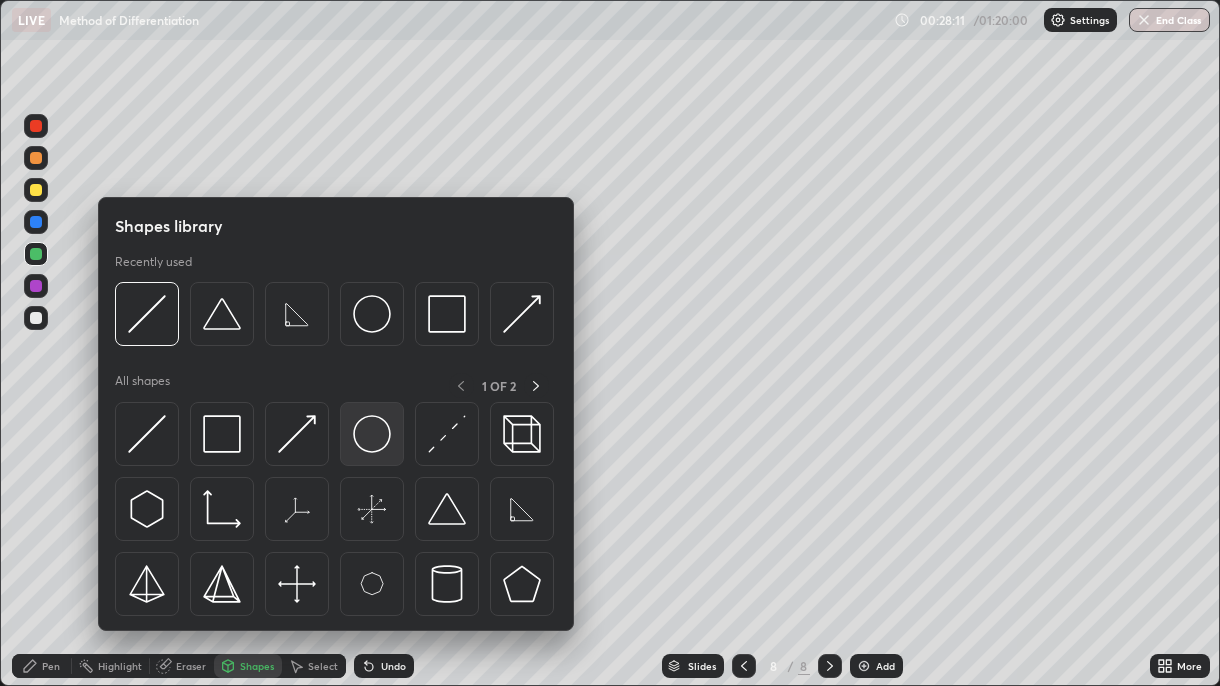 click at bounding box center (372, 434) 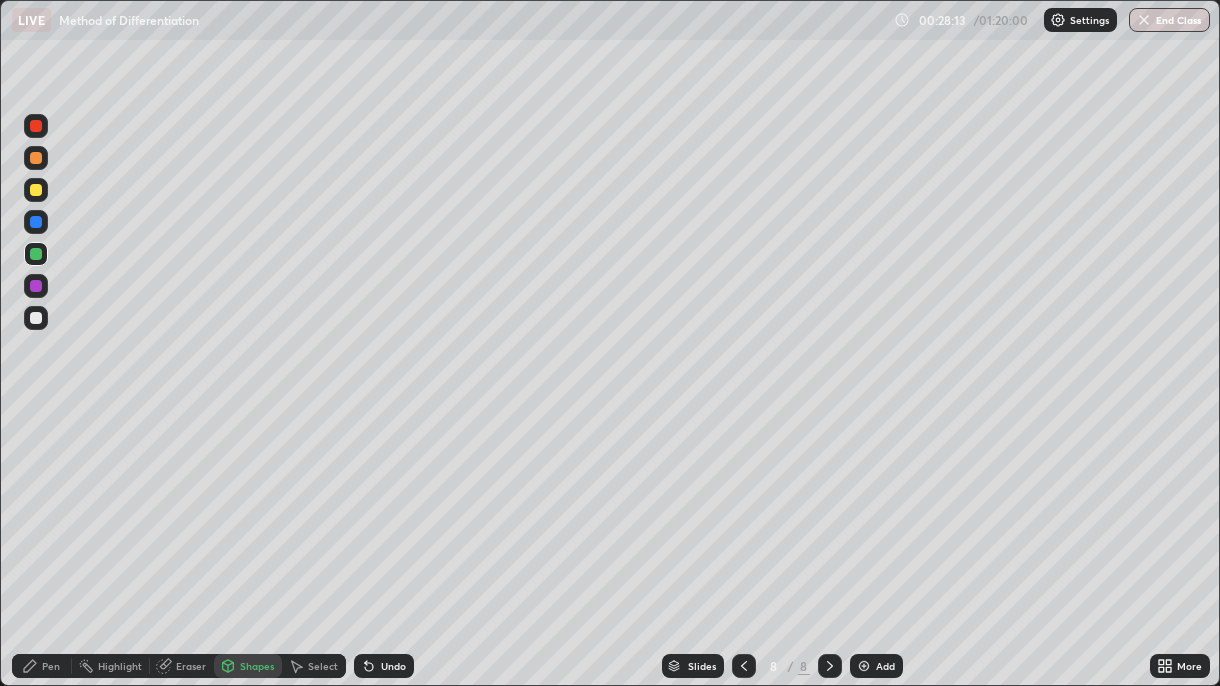 click at bounding box center [36, 318] 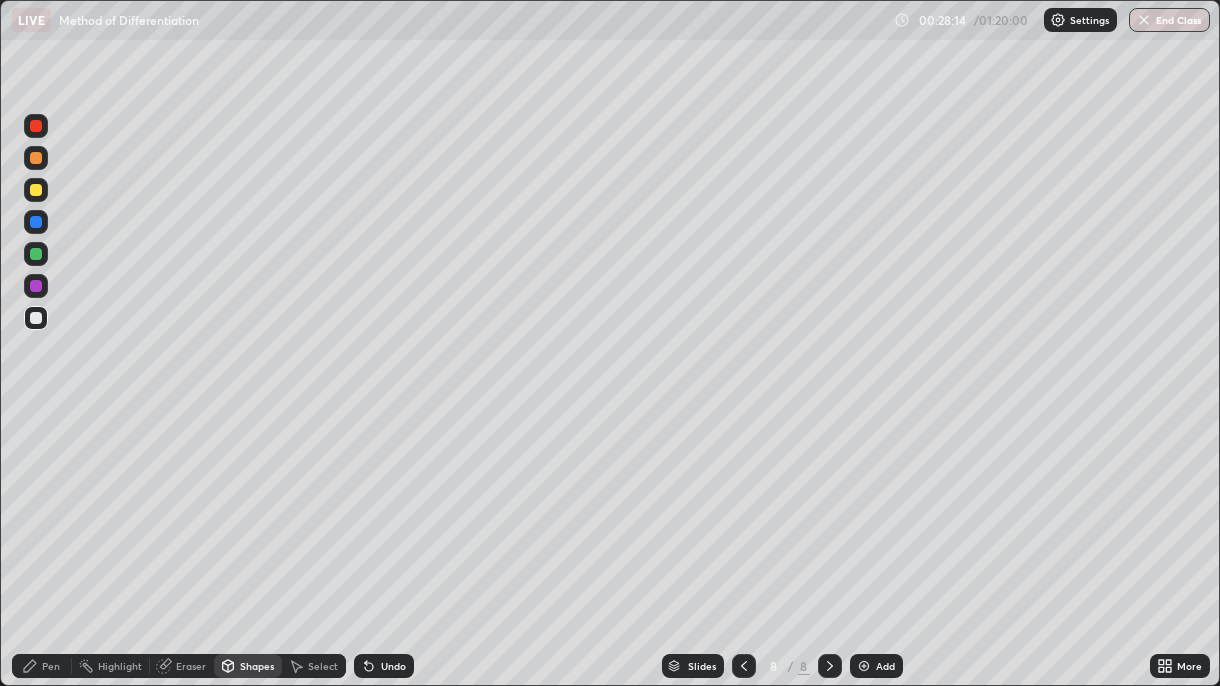 click on "Pen" at bounding box center [51, 666] 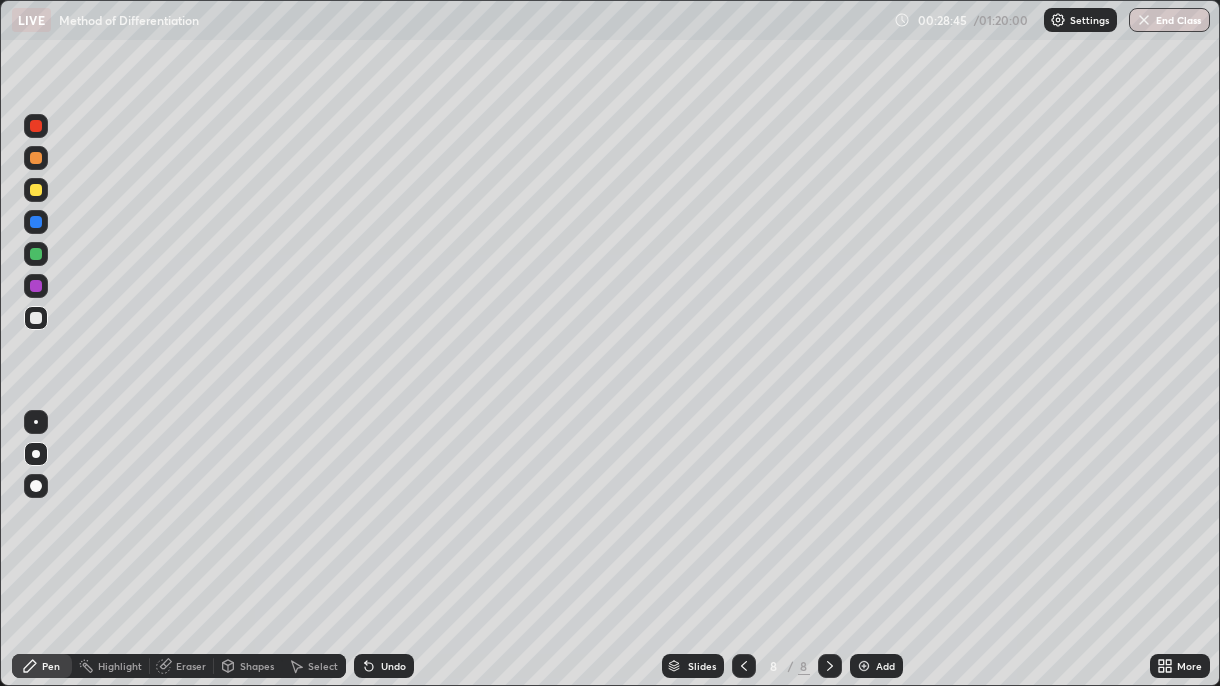 click on "Undo" at bounding box center [384, 666] 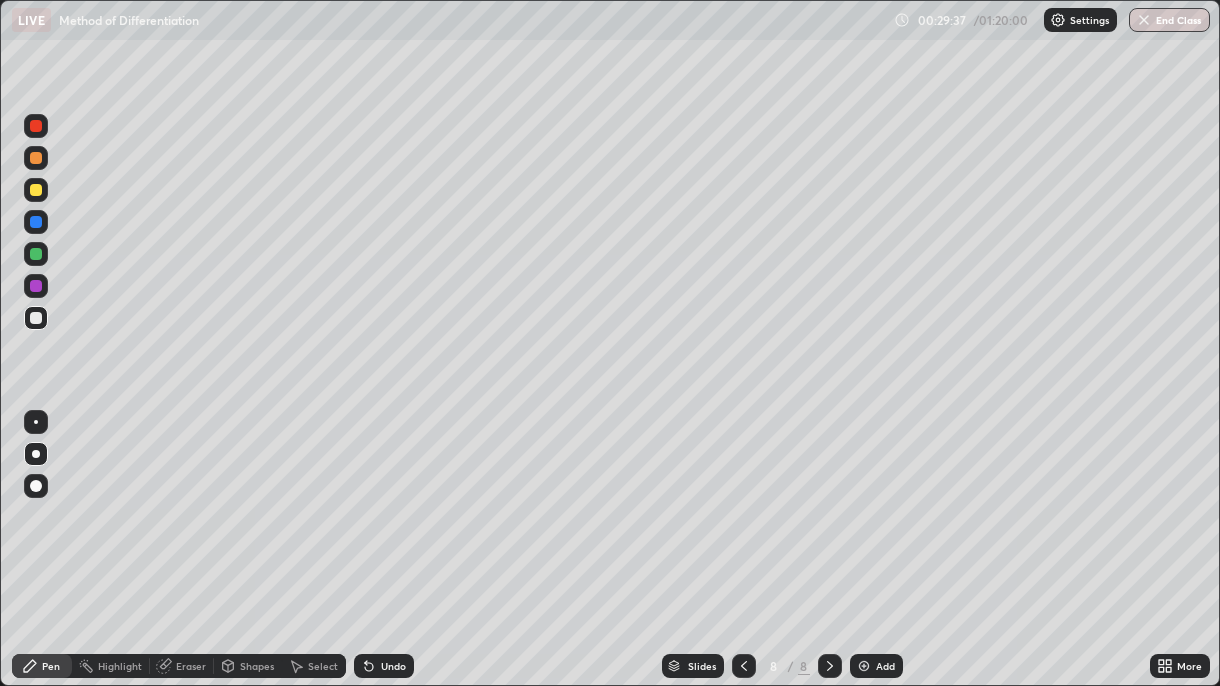 click at bounding box center [36, 190] 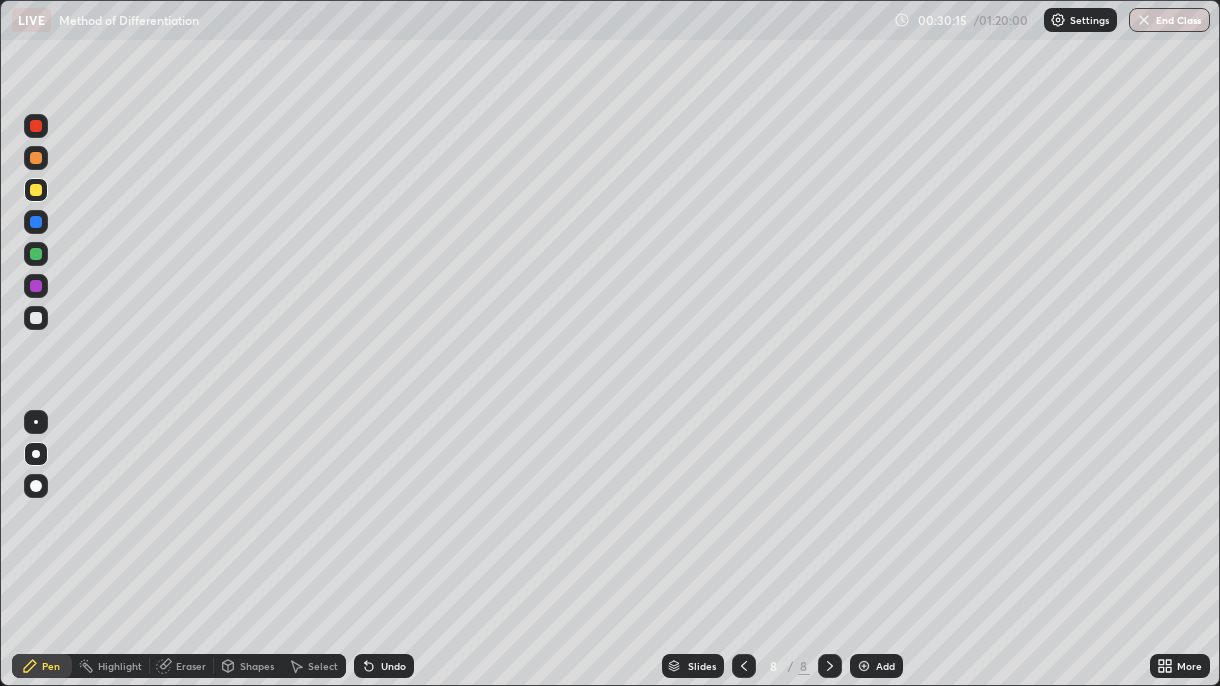 click at bounding box center (36, 222) 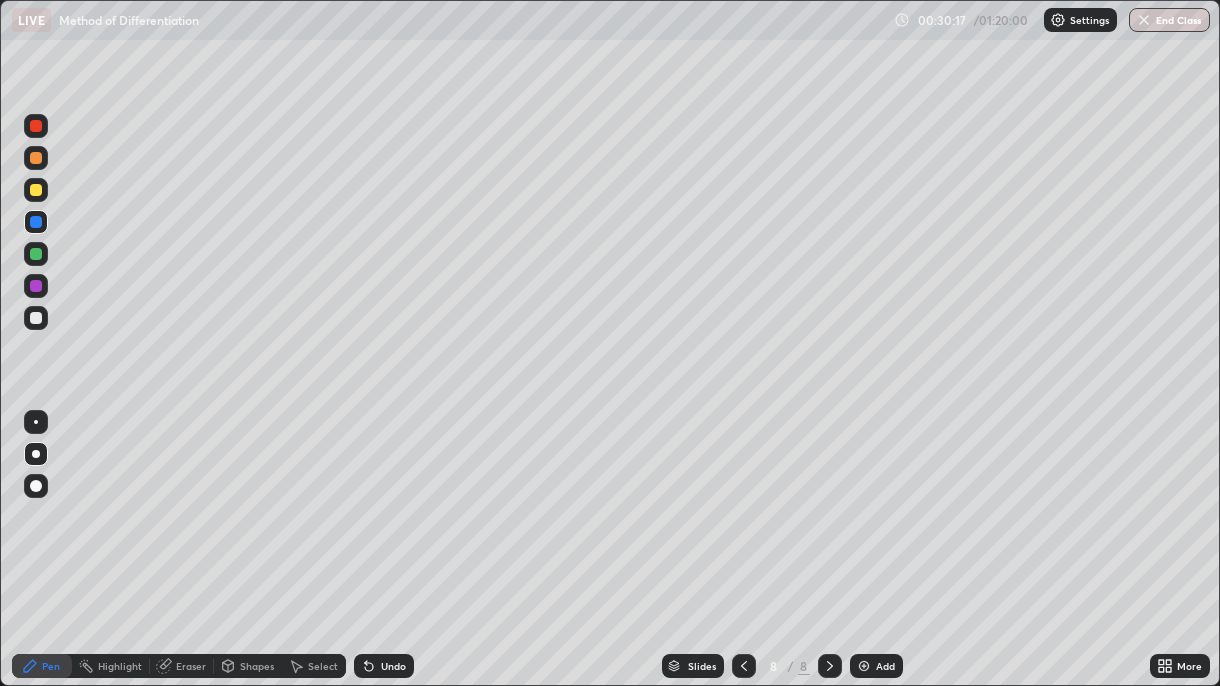 click at bounding box center [36, 286] 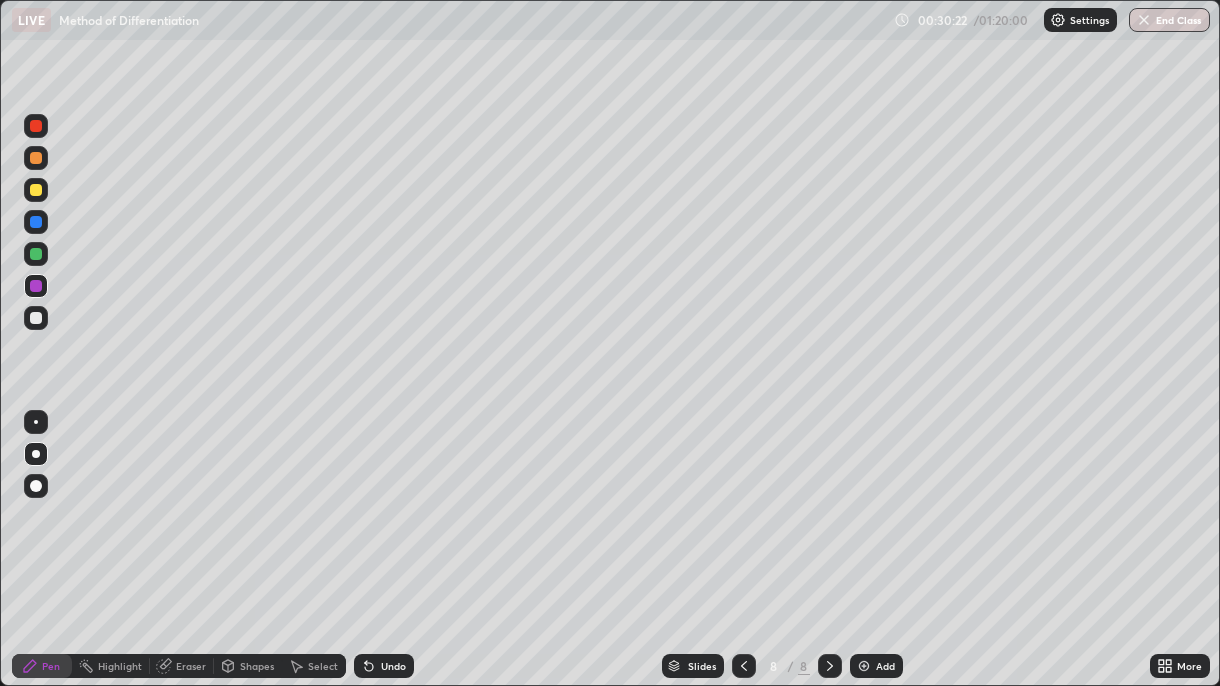click at bounding box center (36, 254) 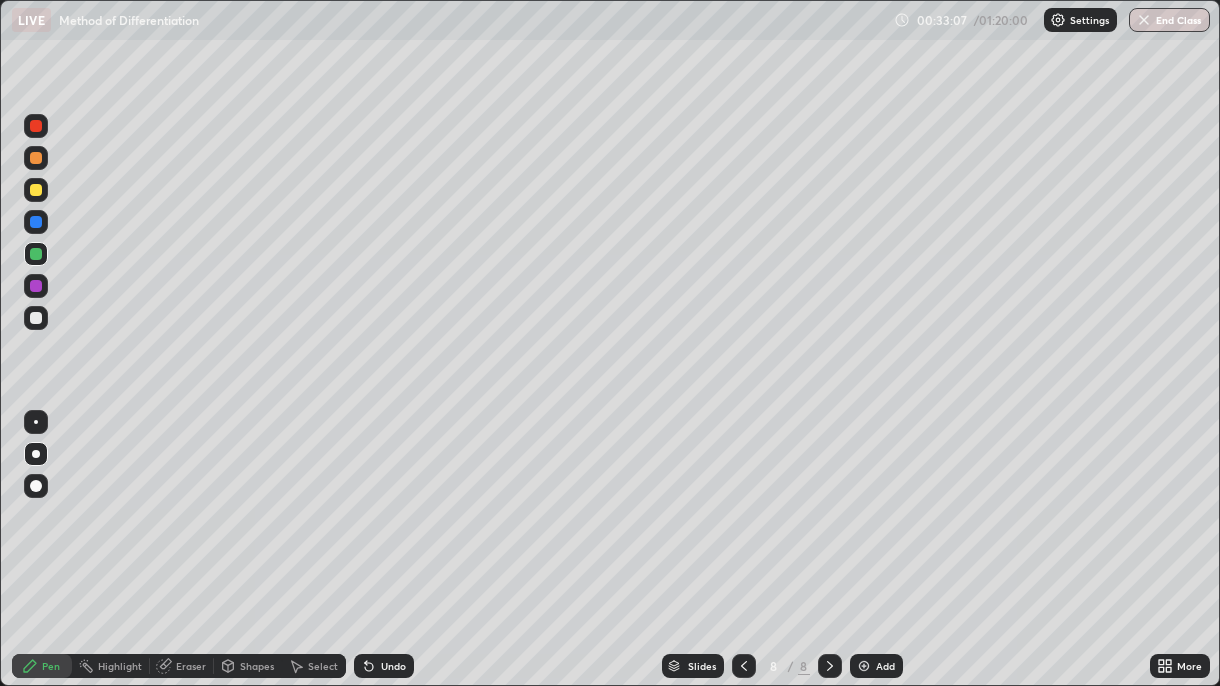 click at bounding box center (36, 286) 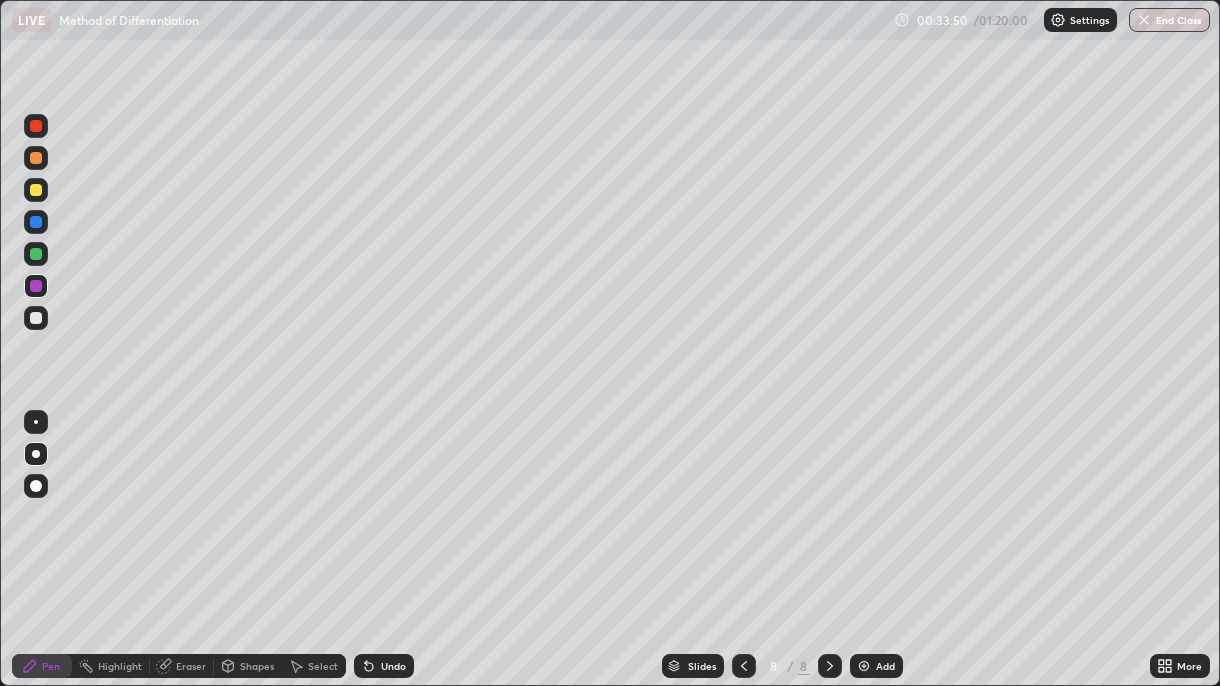 click at bounding box center (36, 318) 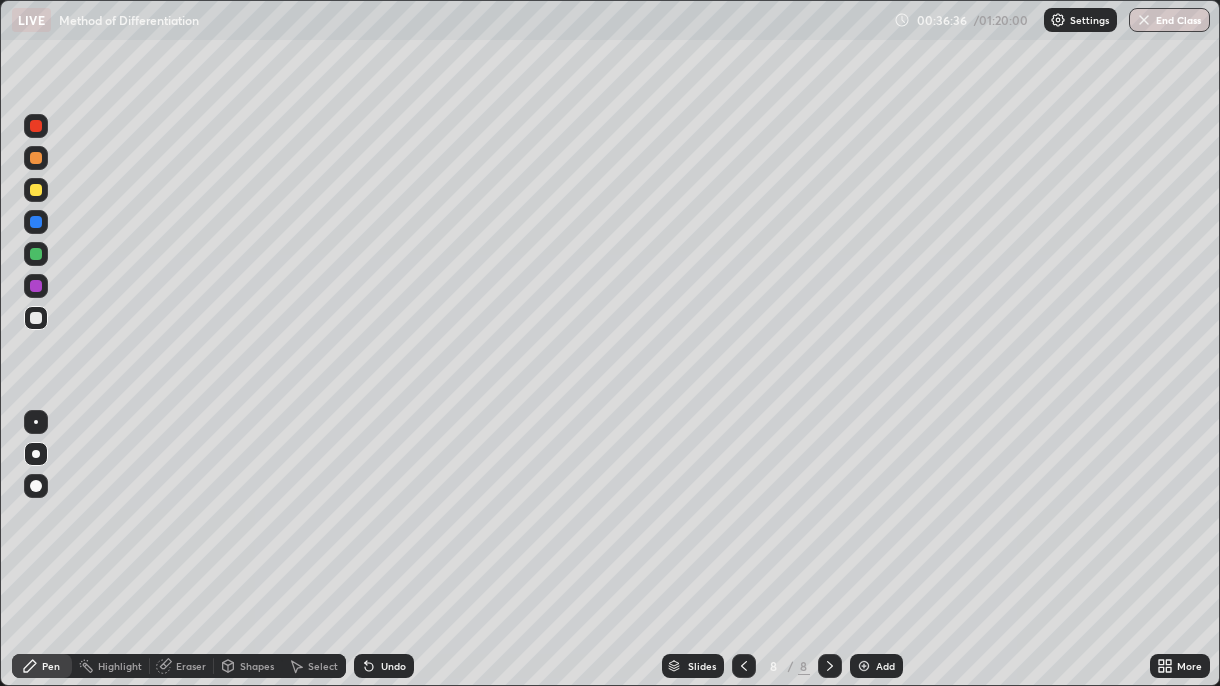 click at bounding box center [36, 190] 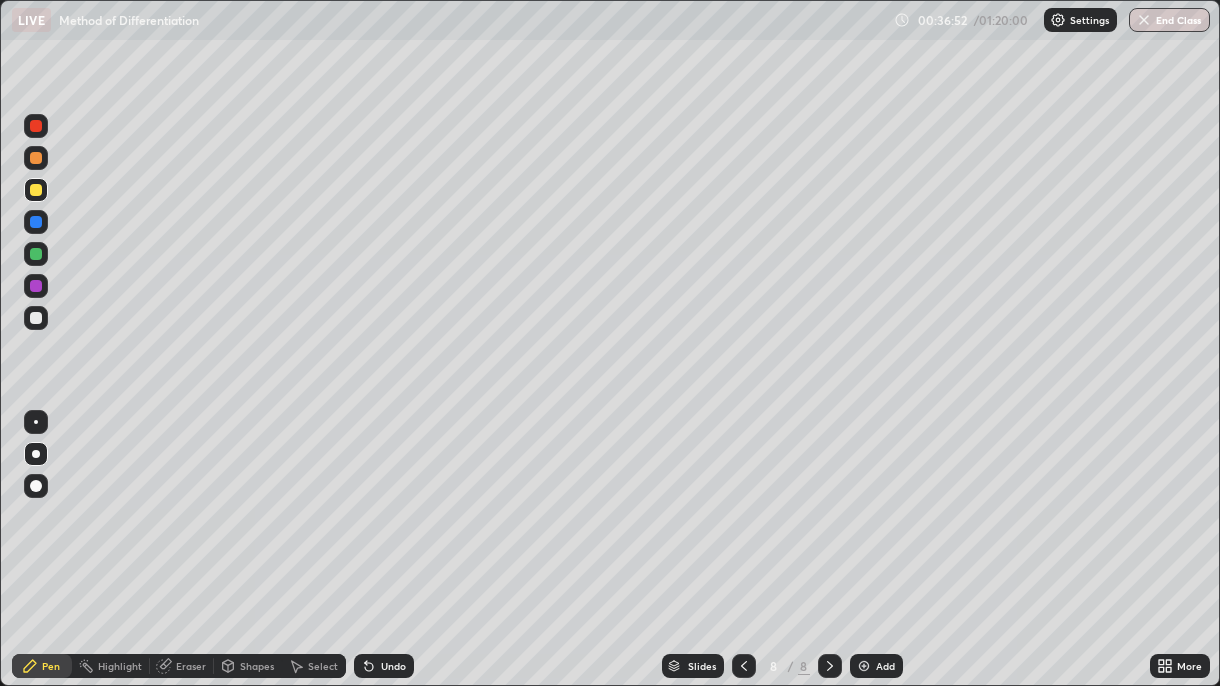 click 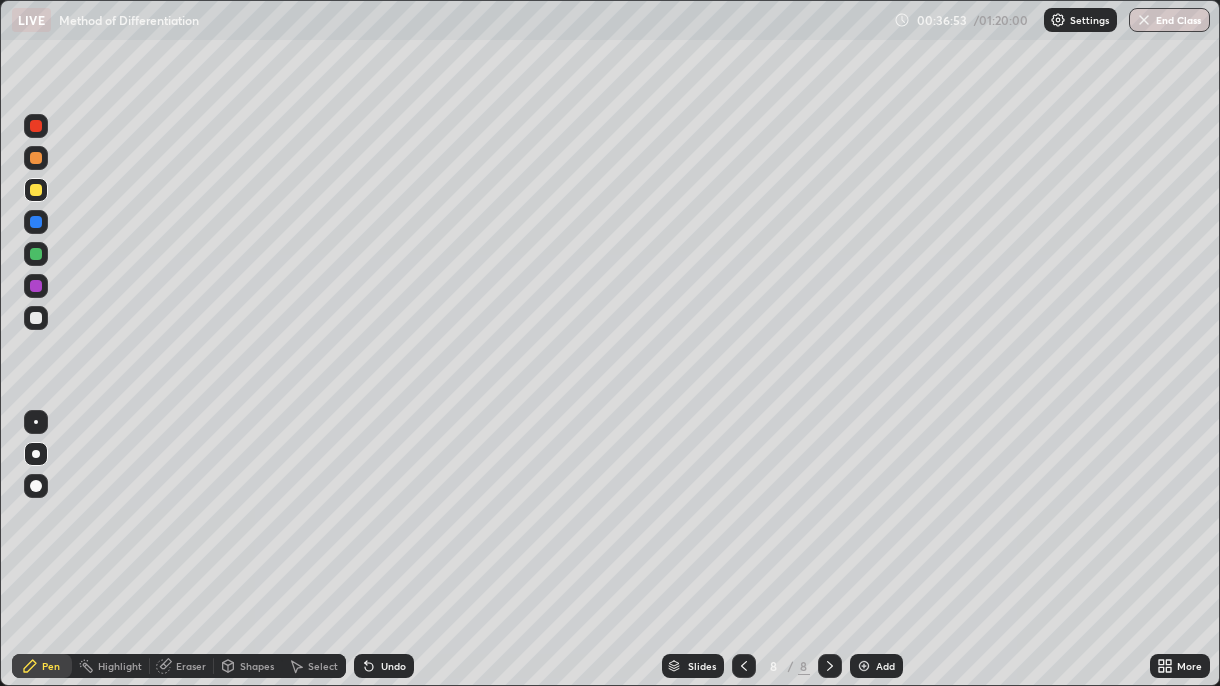 click at bounding box center [36, 158] 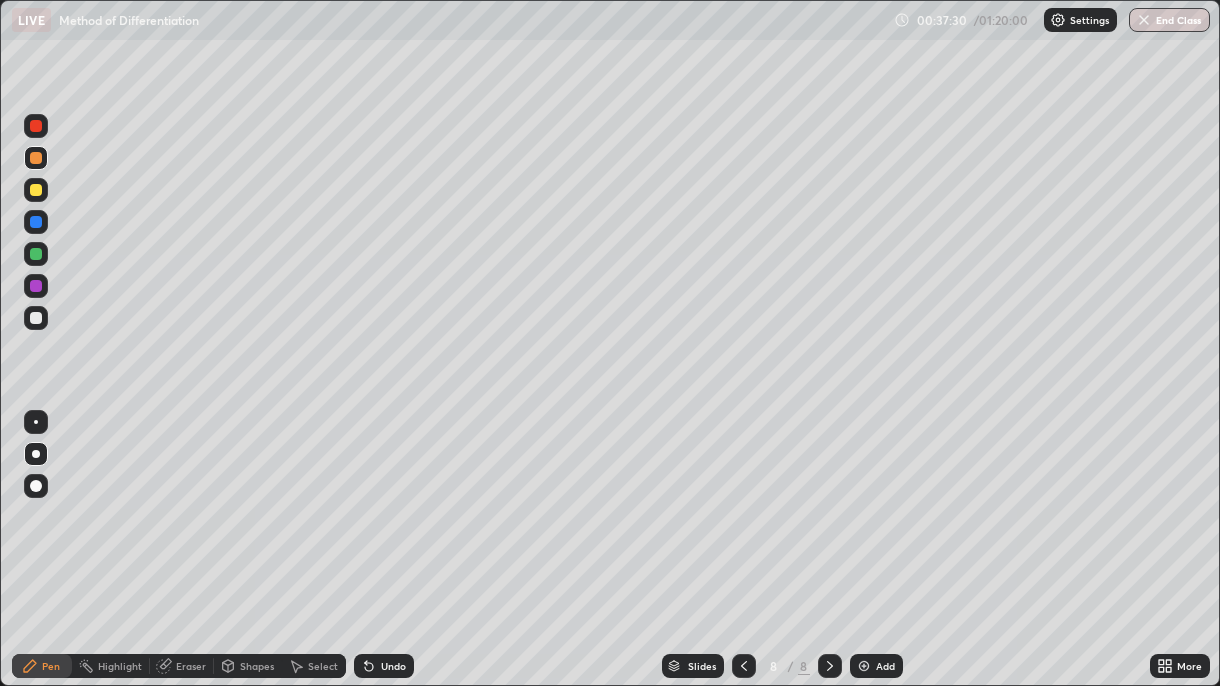 click on "Add" at bounding box center [876, 666] 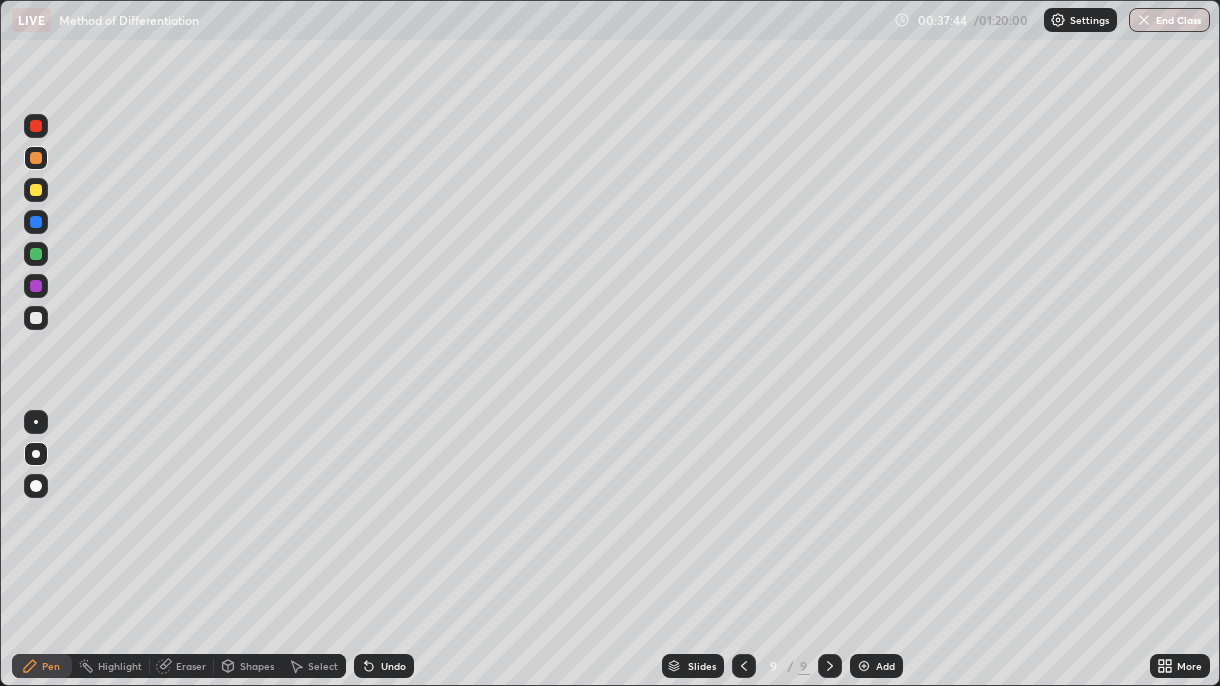 click at bounding box center [36, 254] 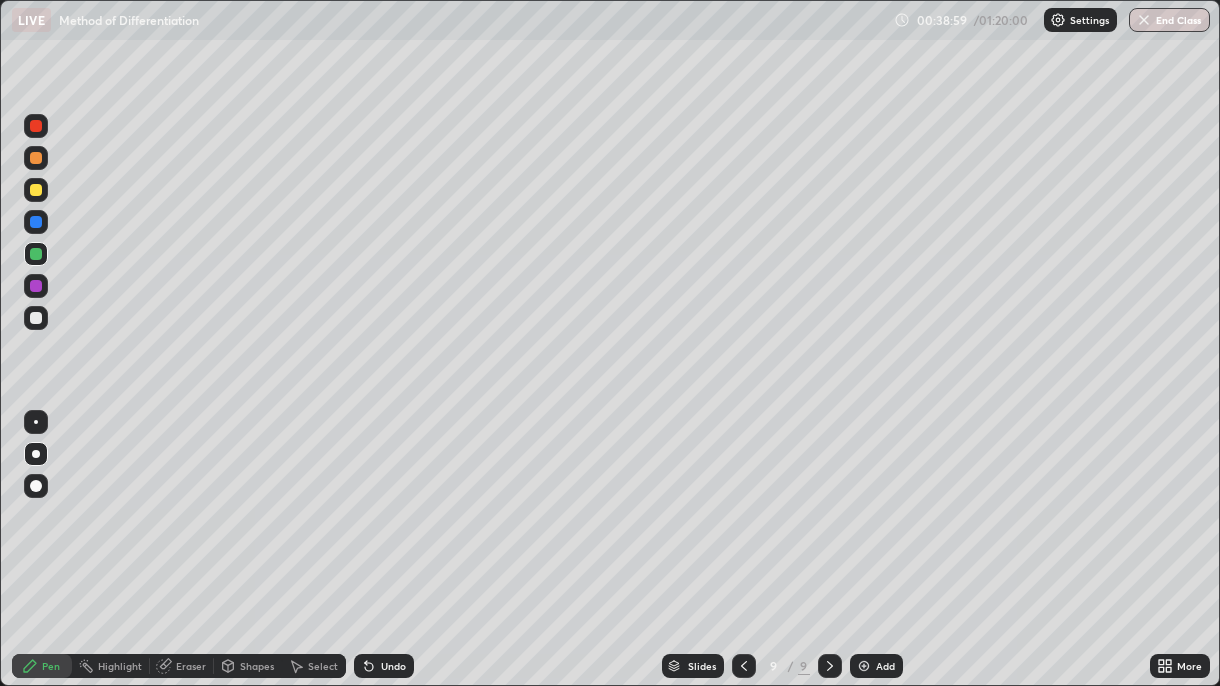 click on "Undo" at bounding box center [384, 666] 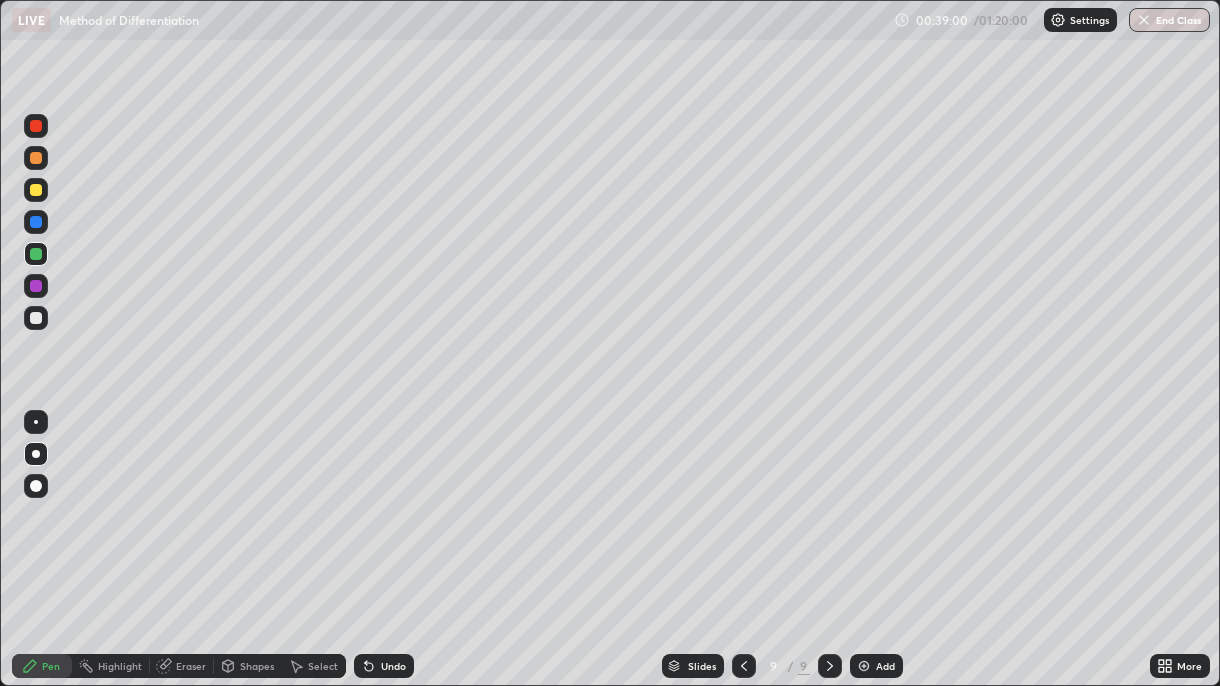click on "Undo" at bounding box center (384, 666) 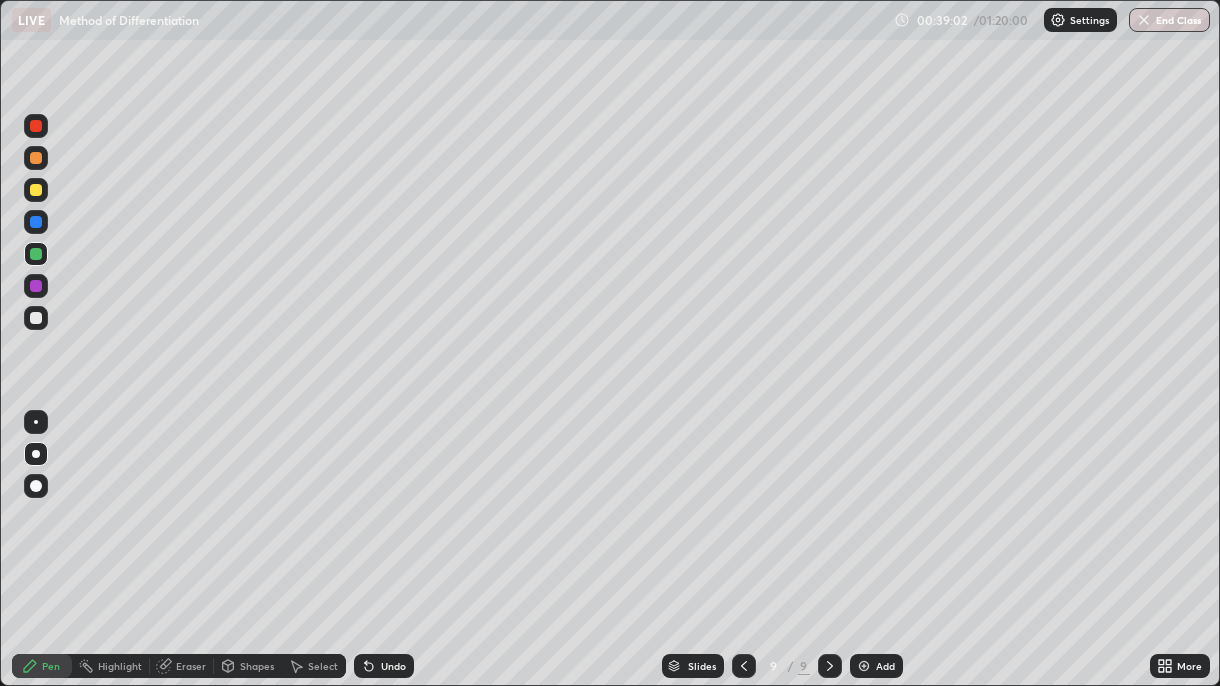 click at bounding box center [36, 286] 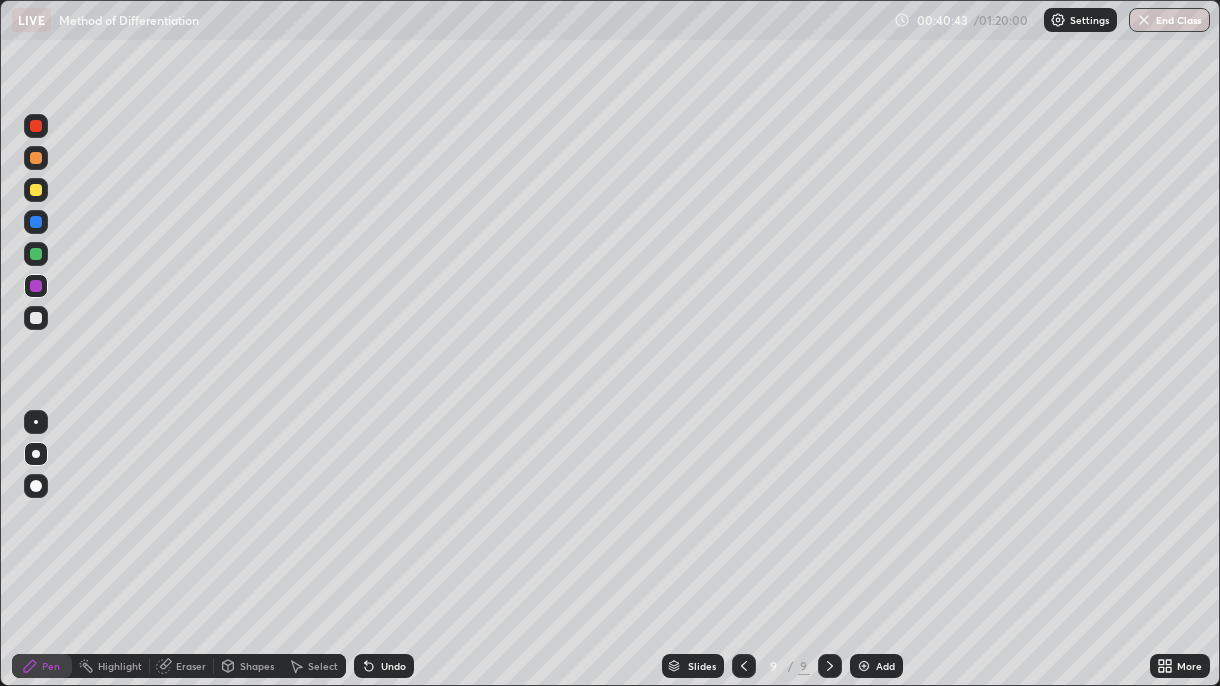 click 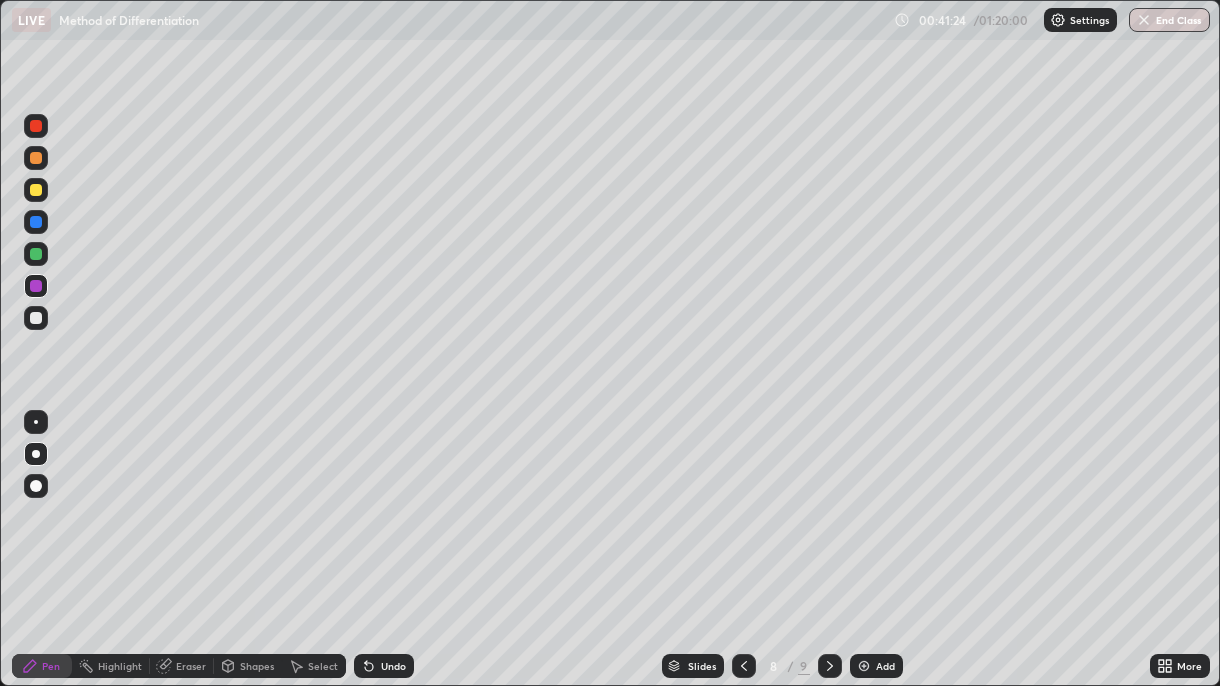 click on "Add" at bounding box center [876, 666] 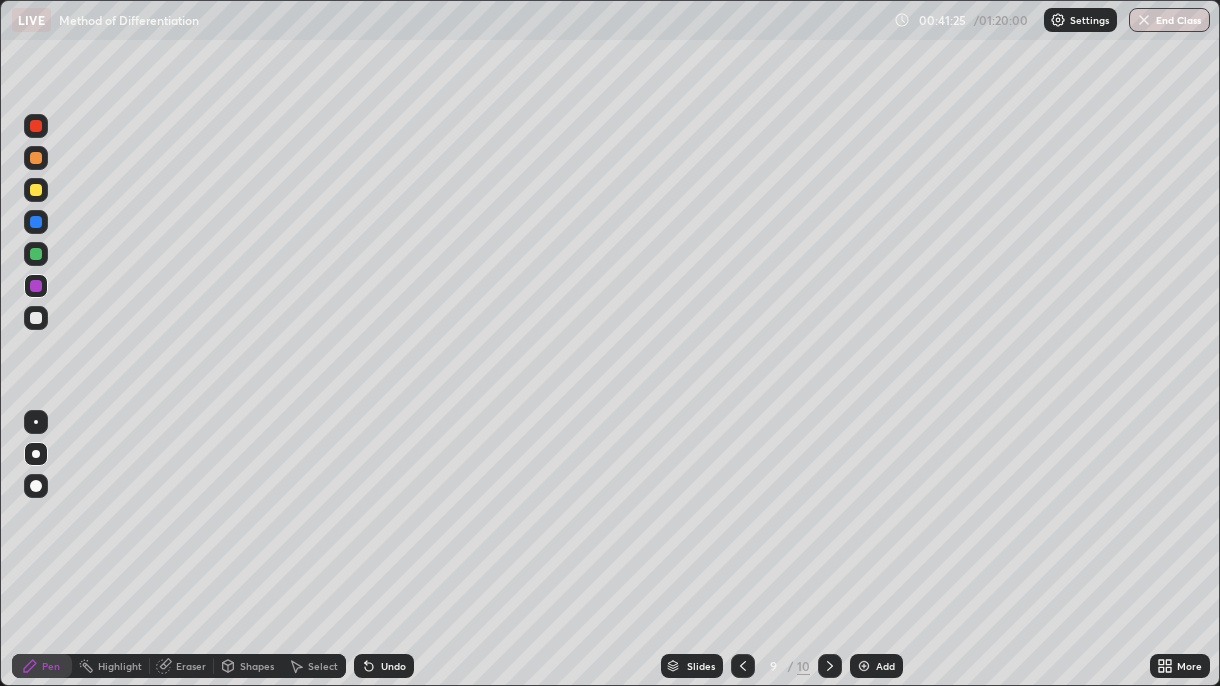 click at bounding box center (36, 190) 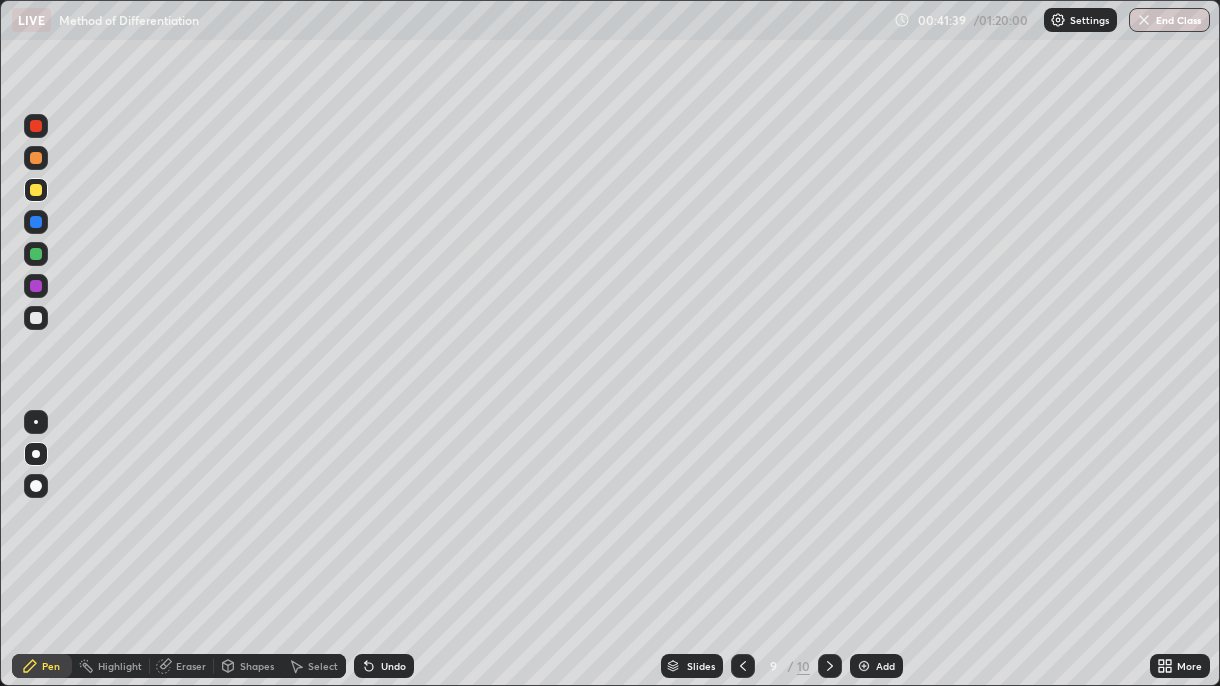 click at bounding box center (36, 254) 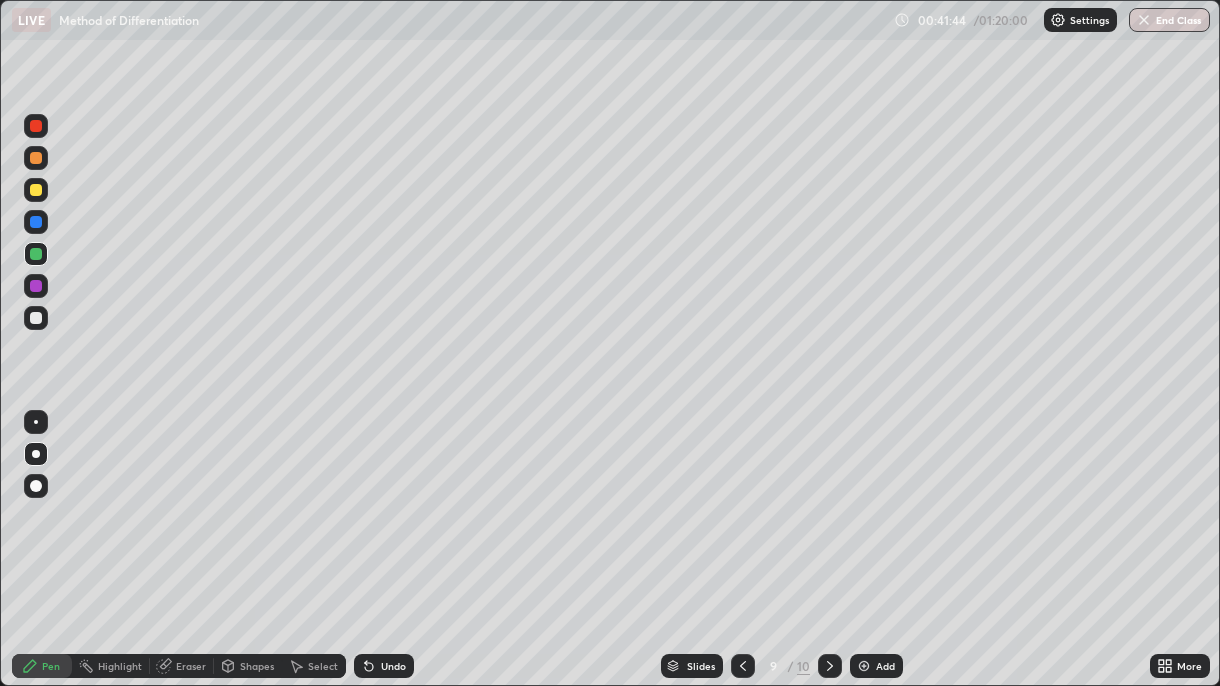 click on "Undo" at bounding box center [393, 666] 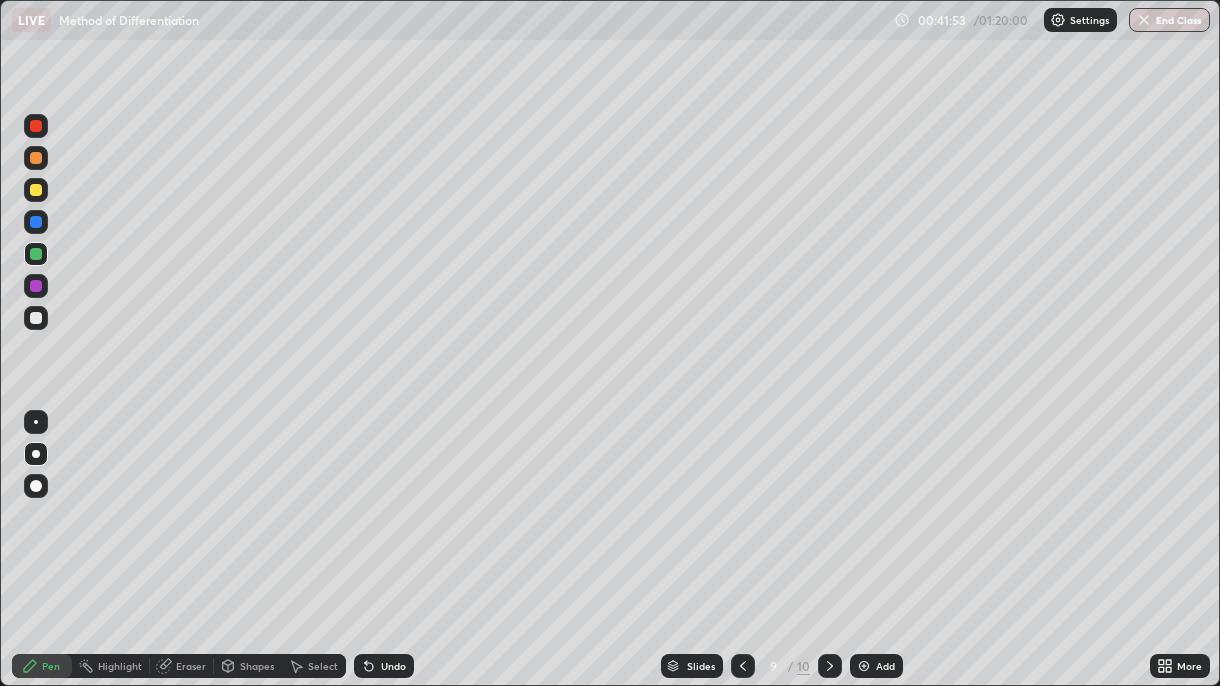 click 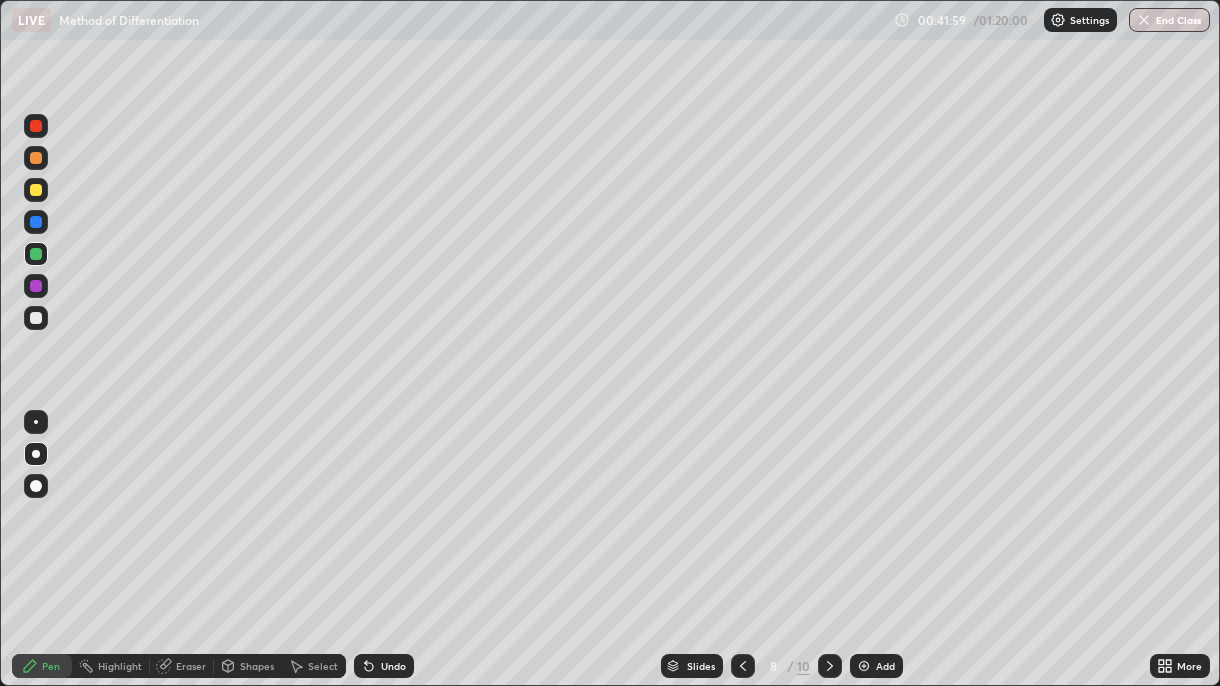 click 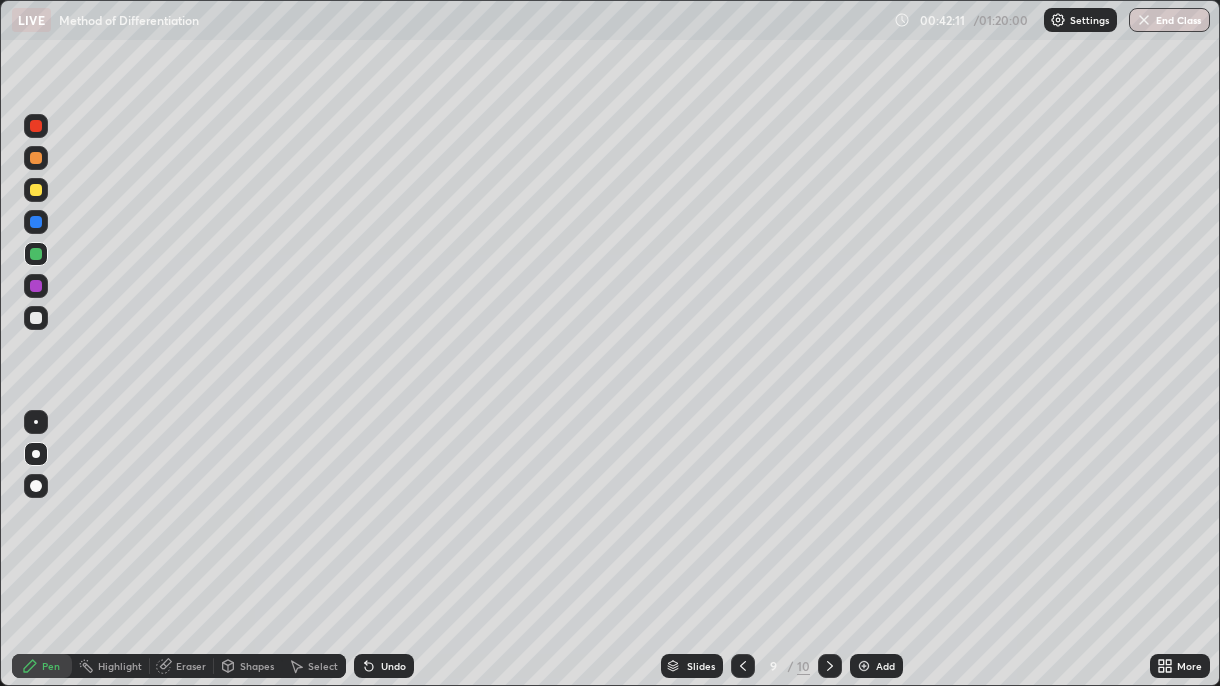 click at bounding box center [36, 318] 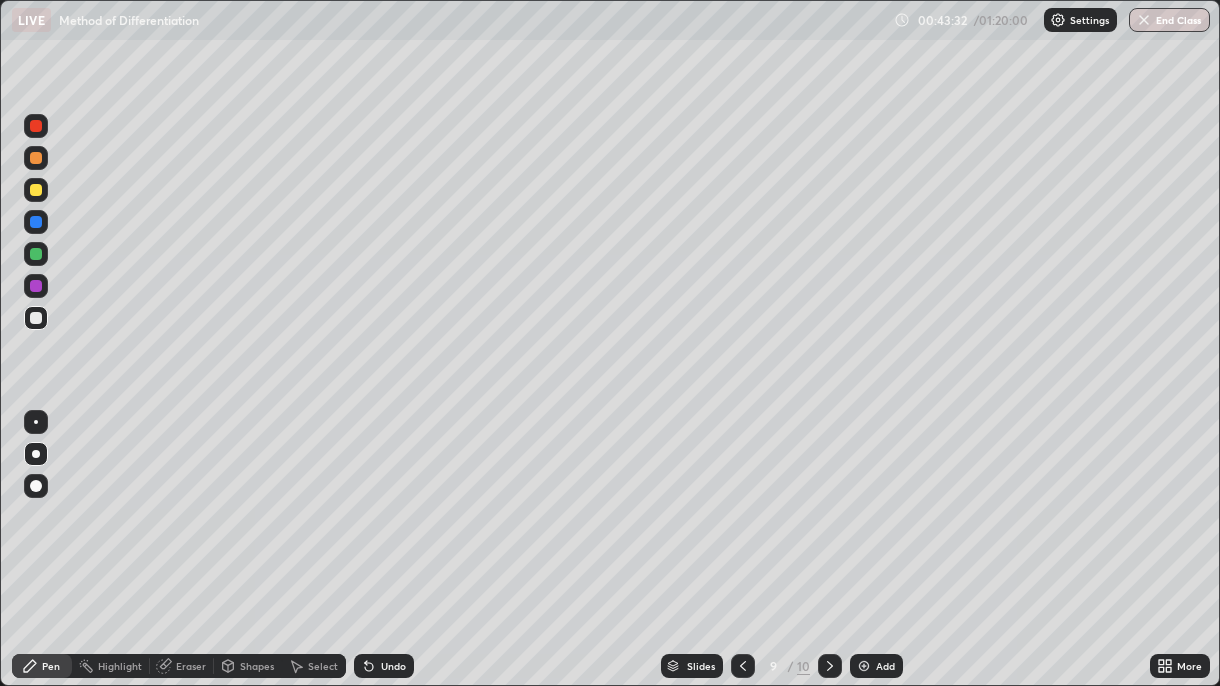 click at bounding box center [864, 666] 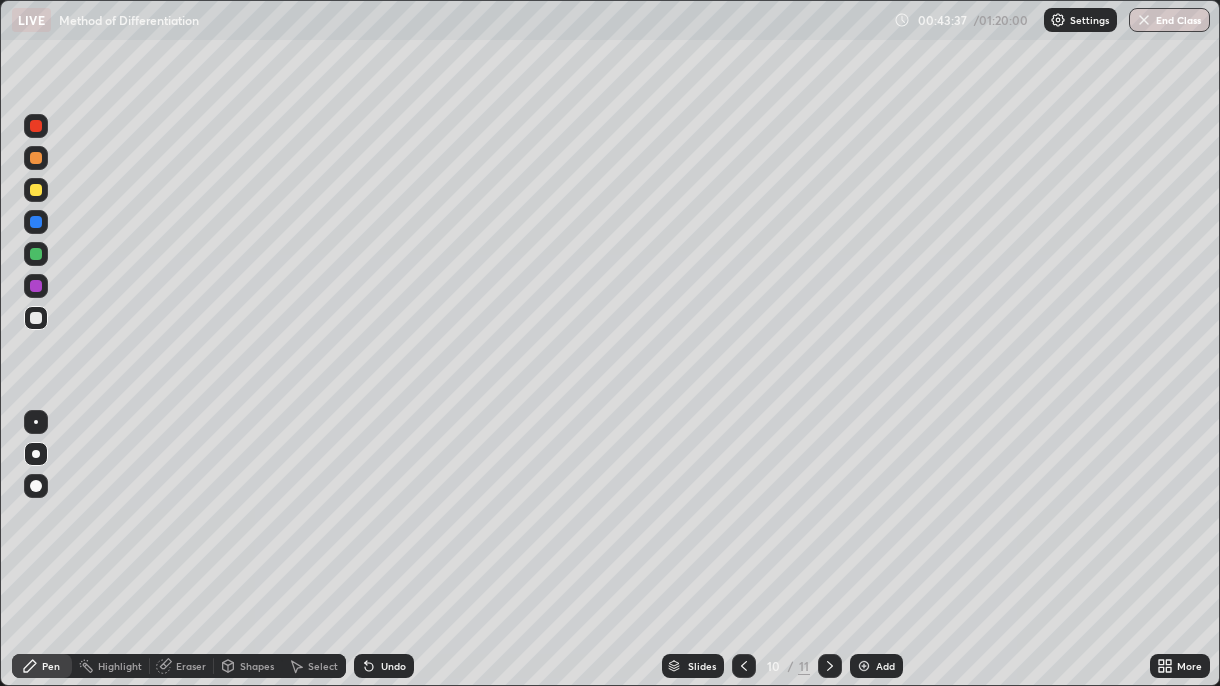 click at bounding box center (36, 190) 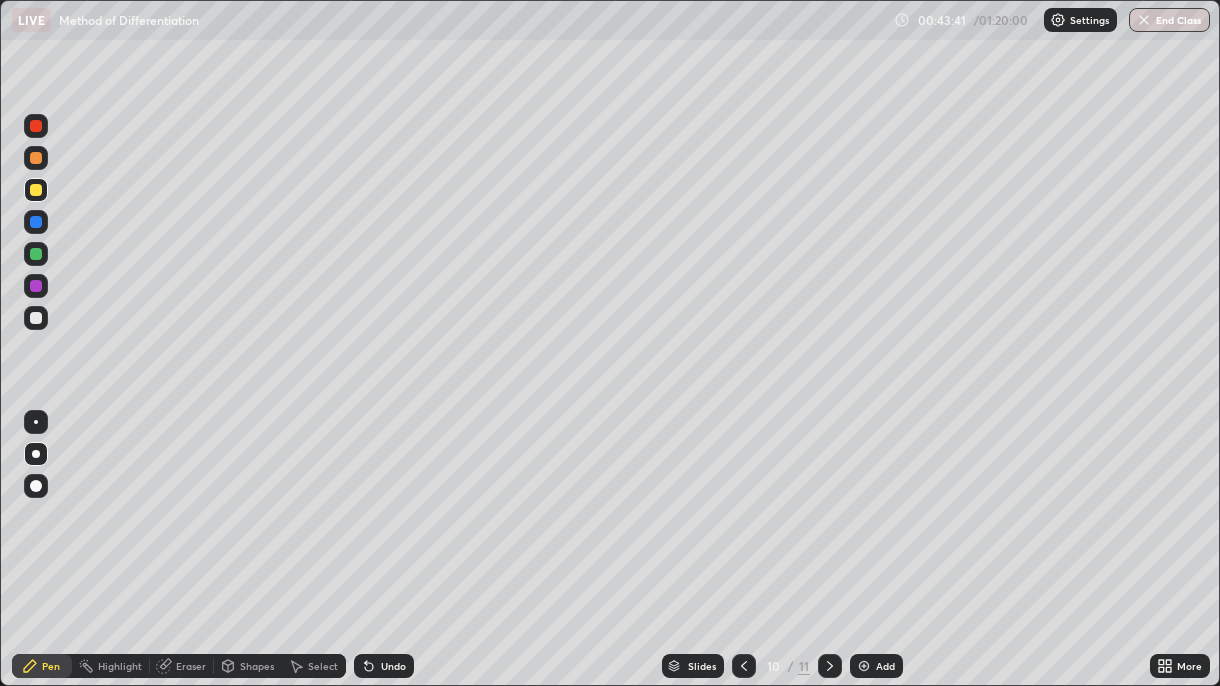 click on "Undo" at bounding box center (393, 666) 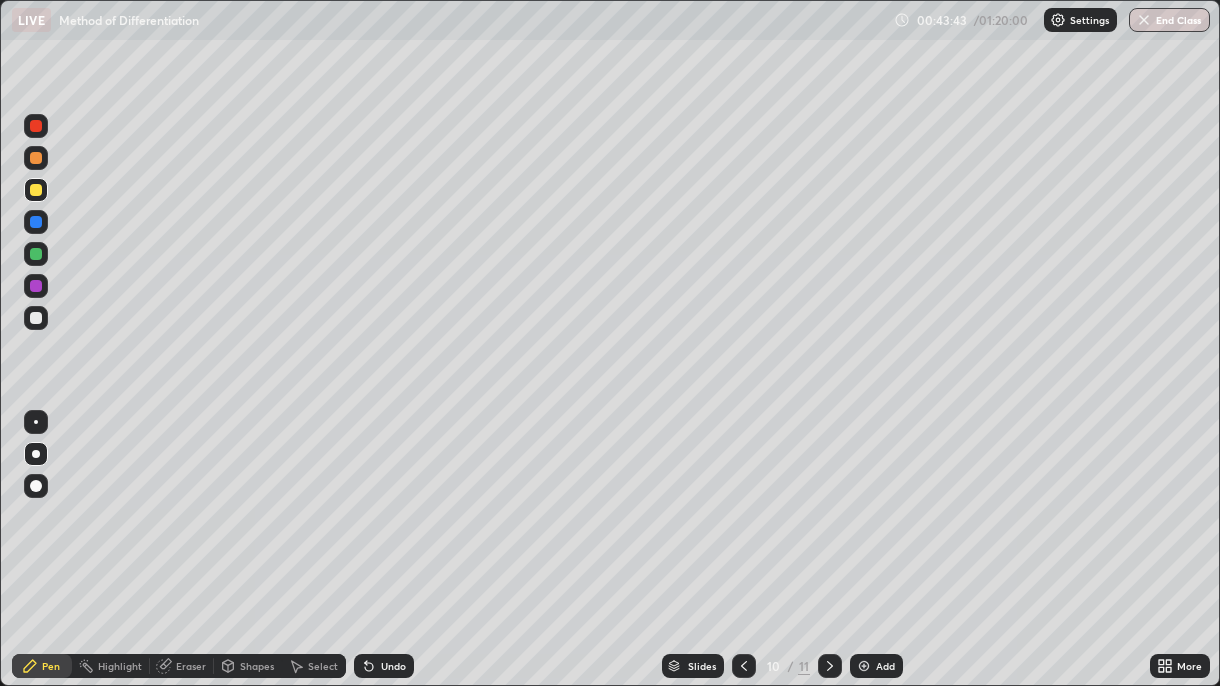 click at bounding box center [36, 254] 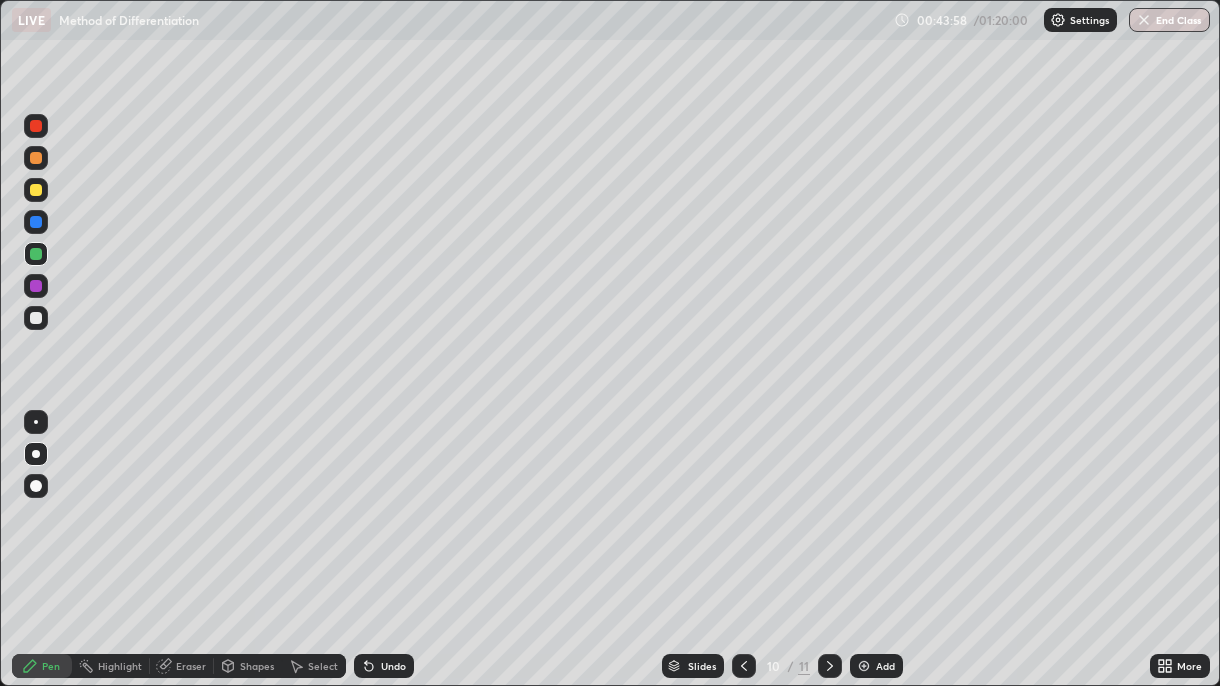 click at bounding box center [36, 286] 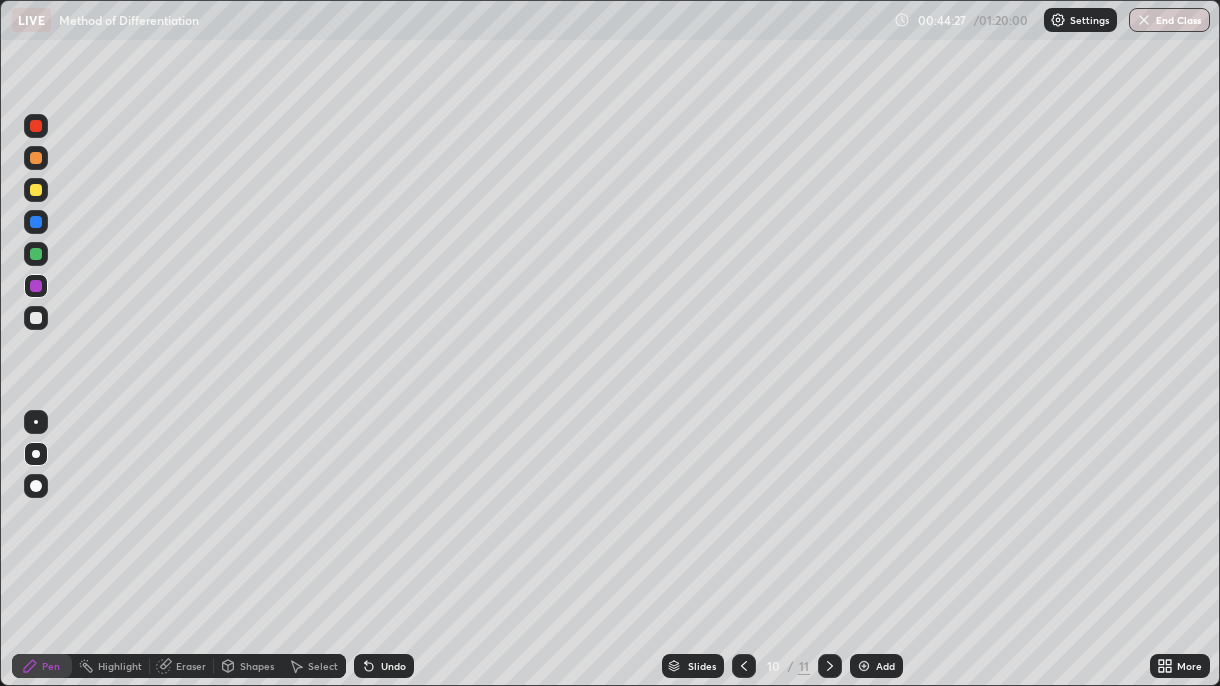 click on "Undo" at bounding box center (384, 666) 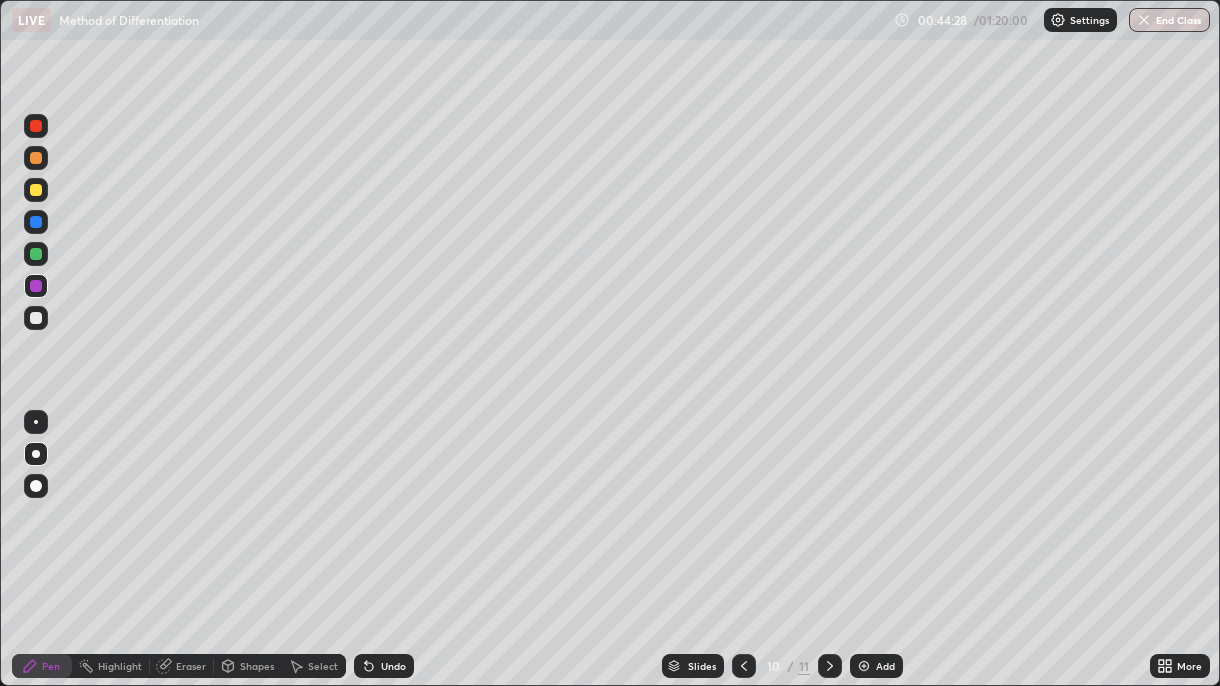 click at bounding box center (36, 222) 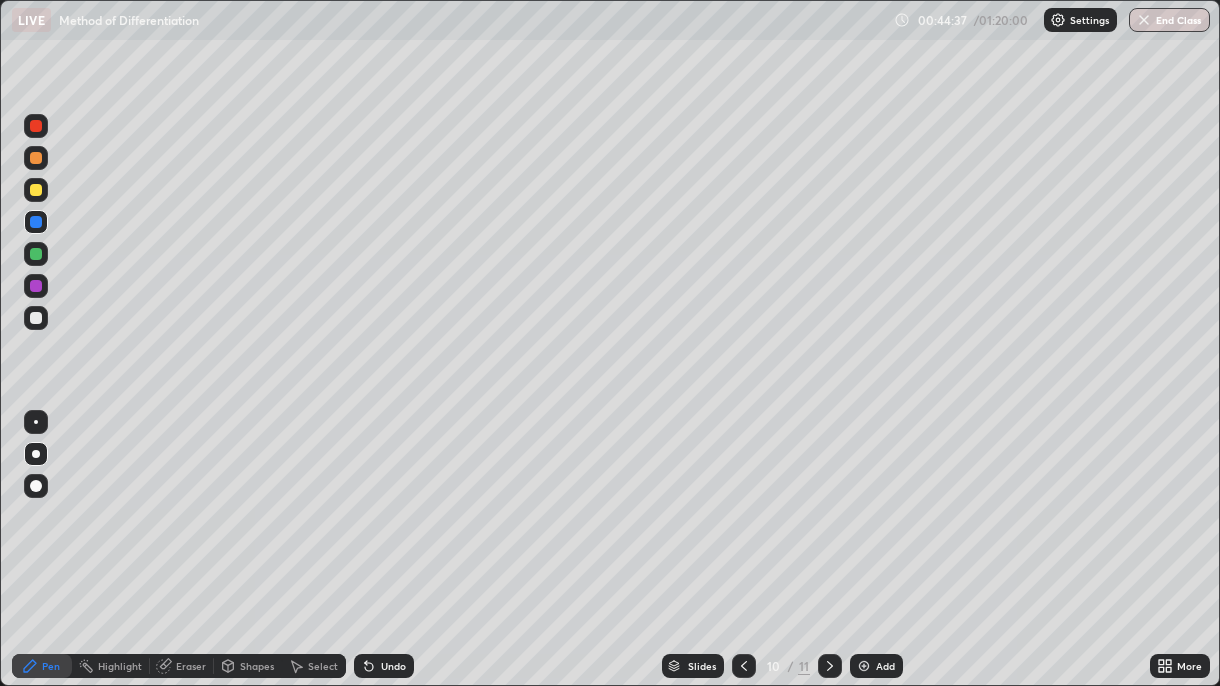 click on "Undo" at bounding box center (393, 666) 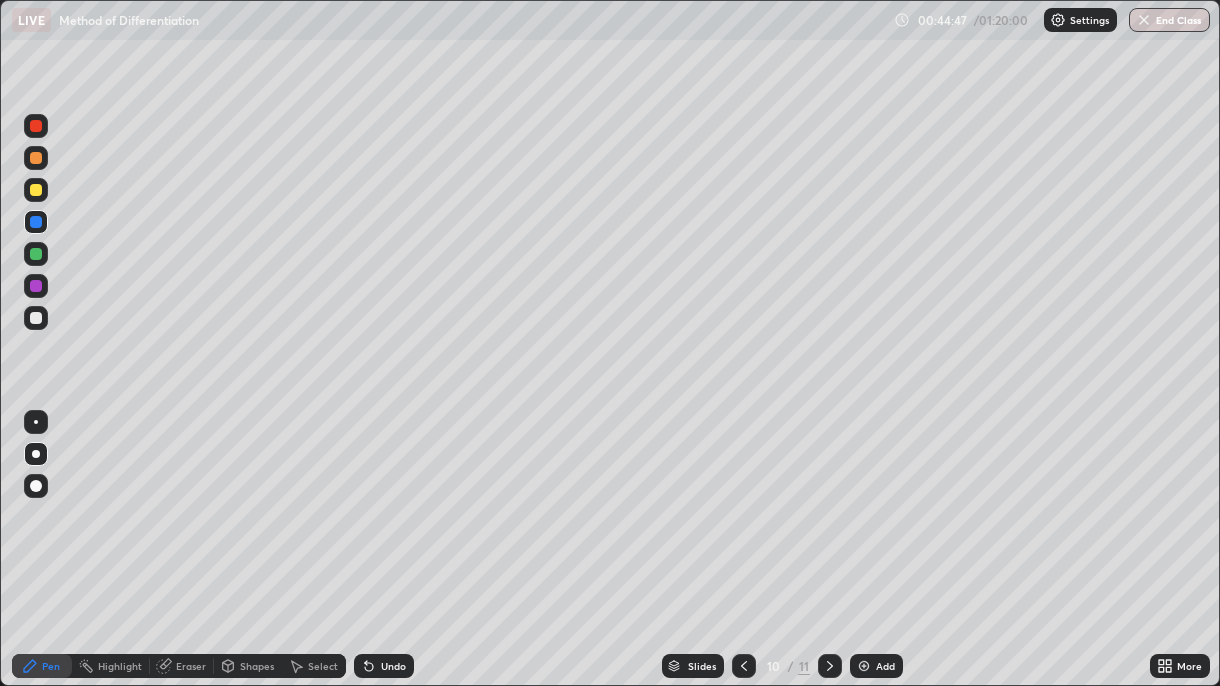 click on "Undo" at bounding box center (384, 666) 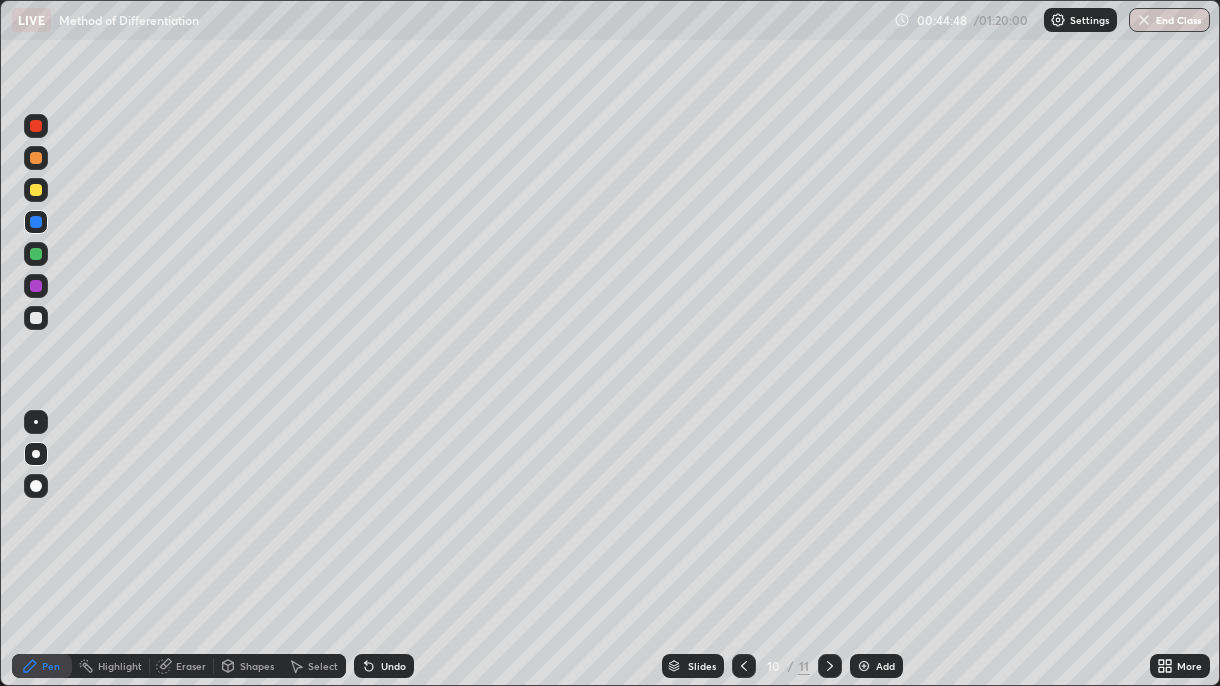 click on "Undo" at bounding box center [393, 666] 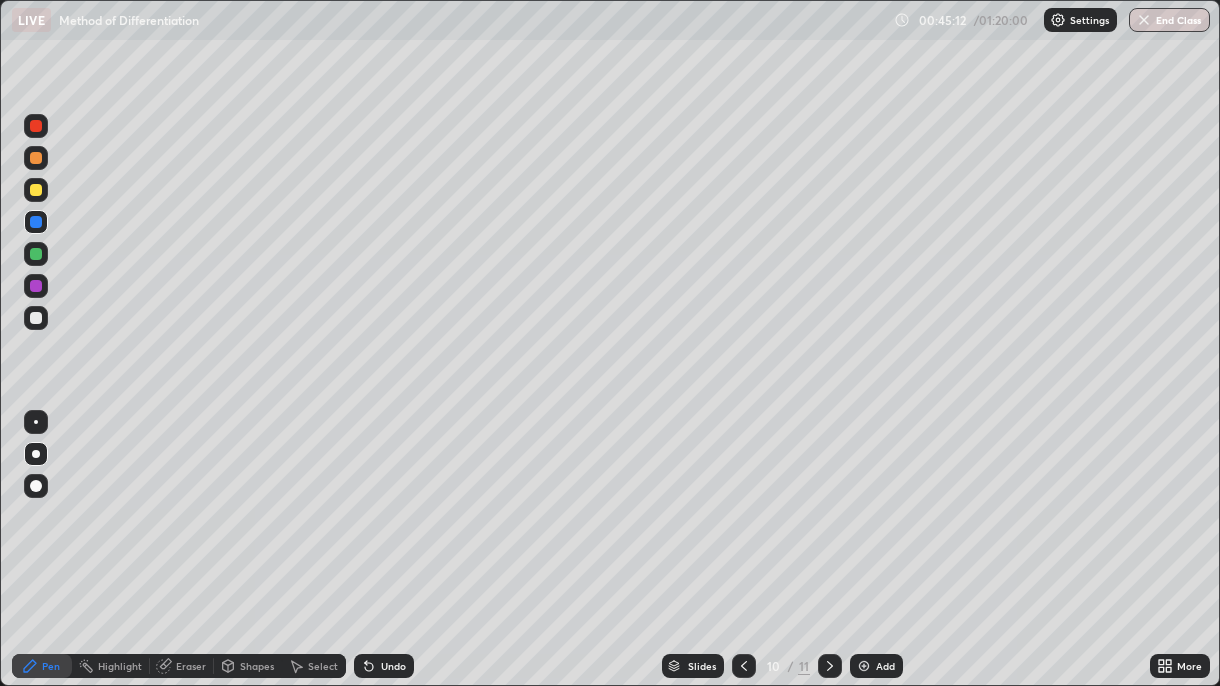 click at bounding box center (36, 286) 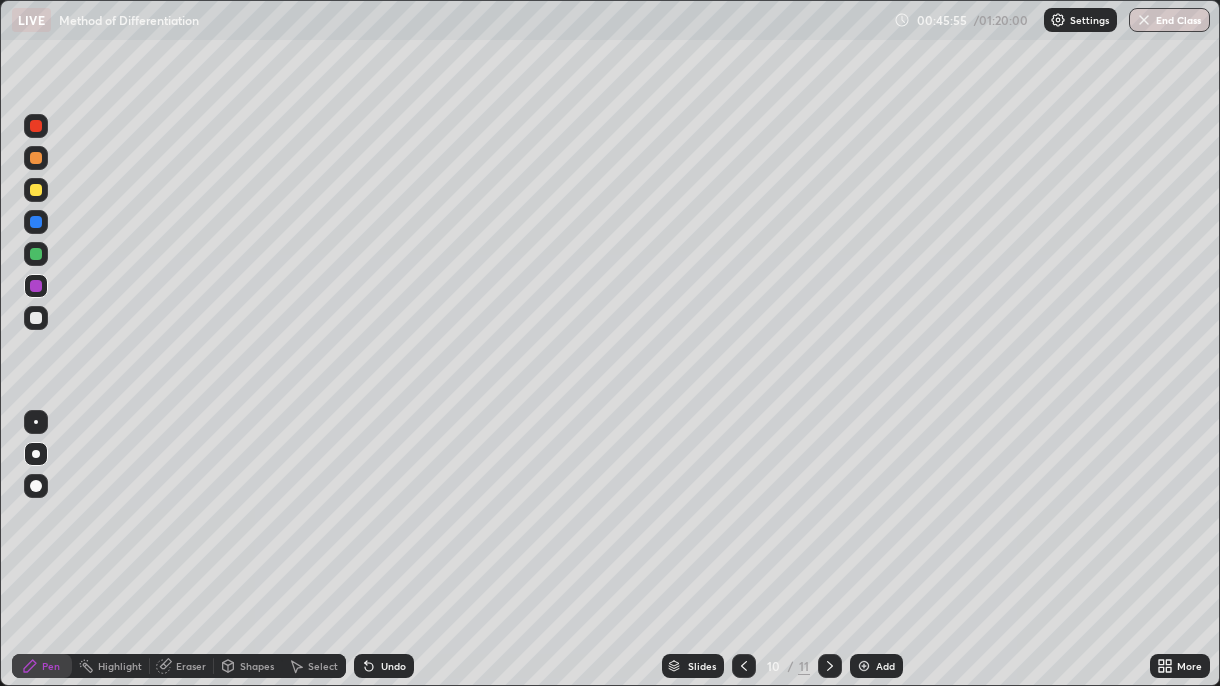 click at bounding box center (36, 318) 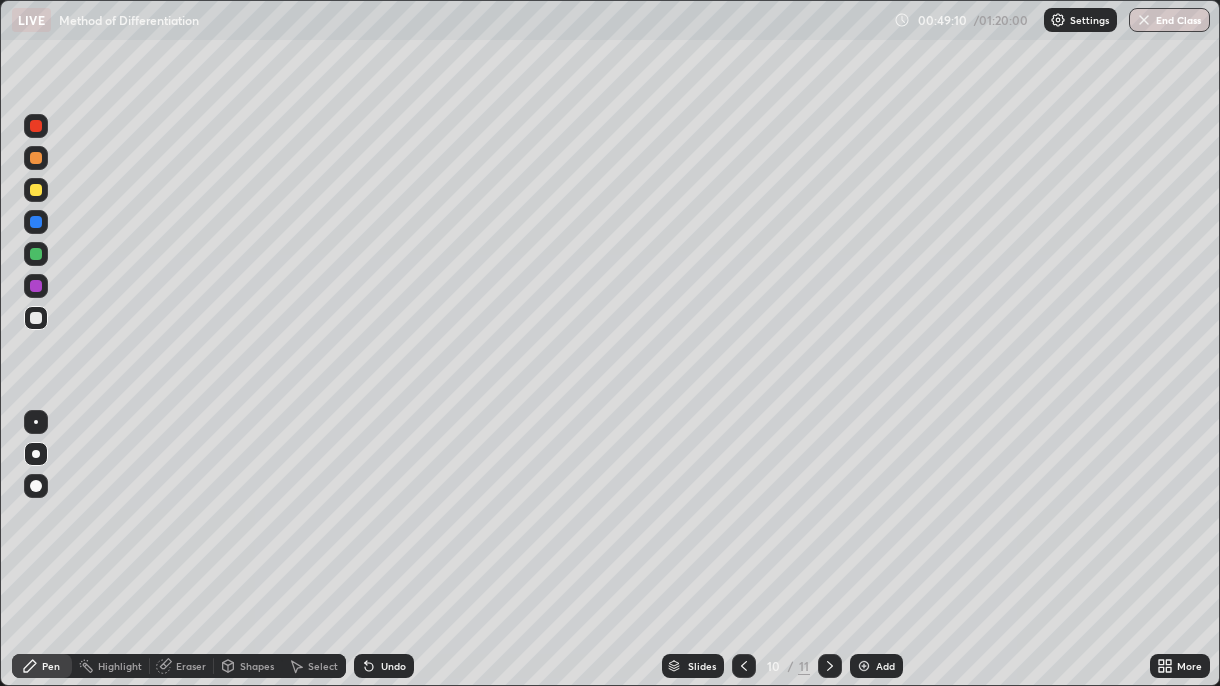 click on "Undo" at bounding box center (393, 666) 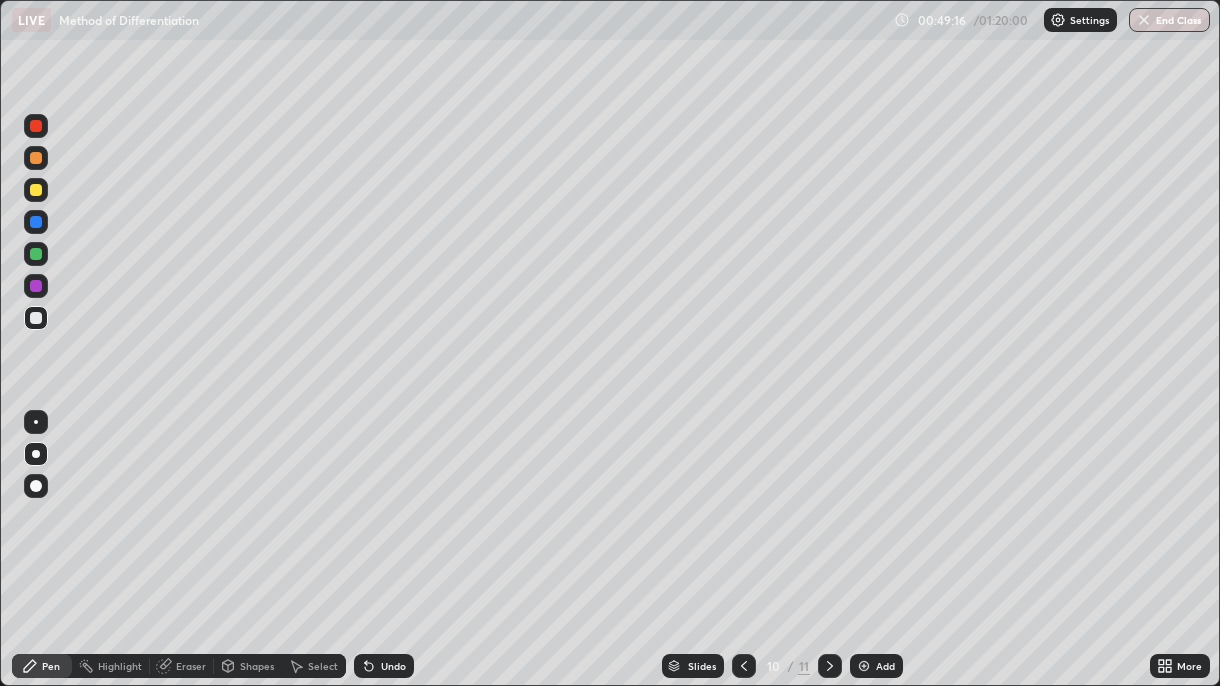 click on "Undo" at bounding box center [393, 666] 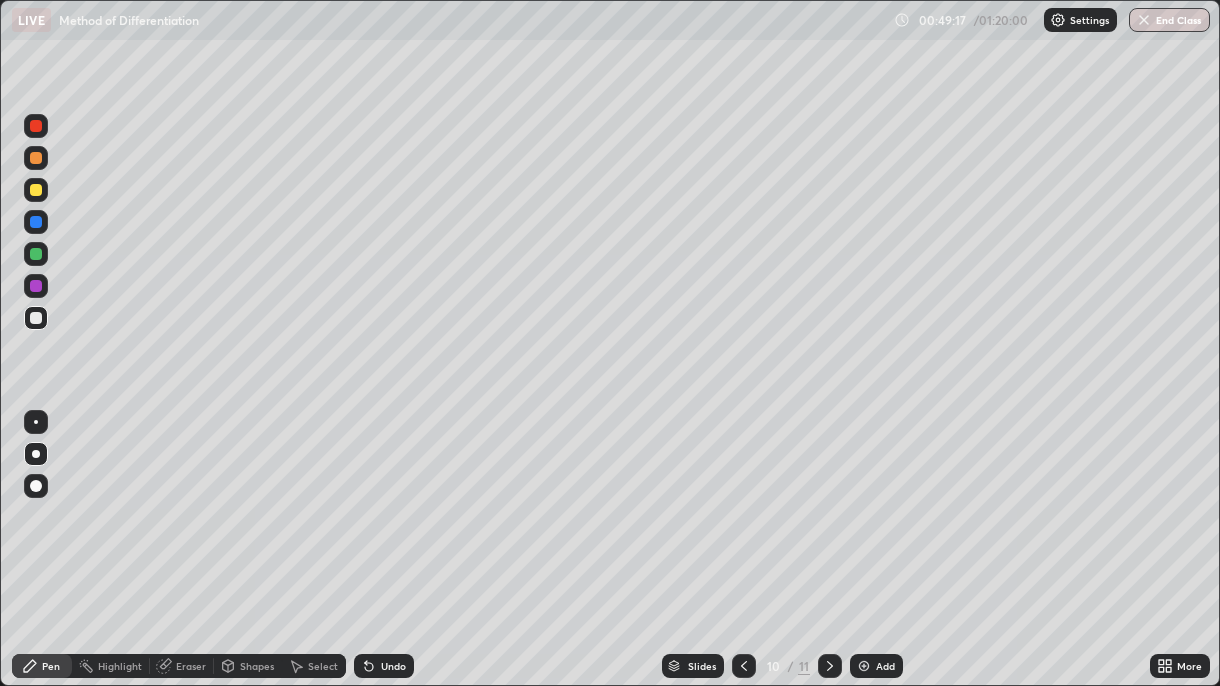 click on "Settings" at bounding box center (1080, 20) 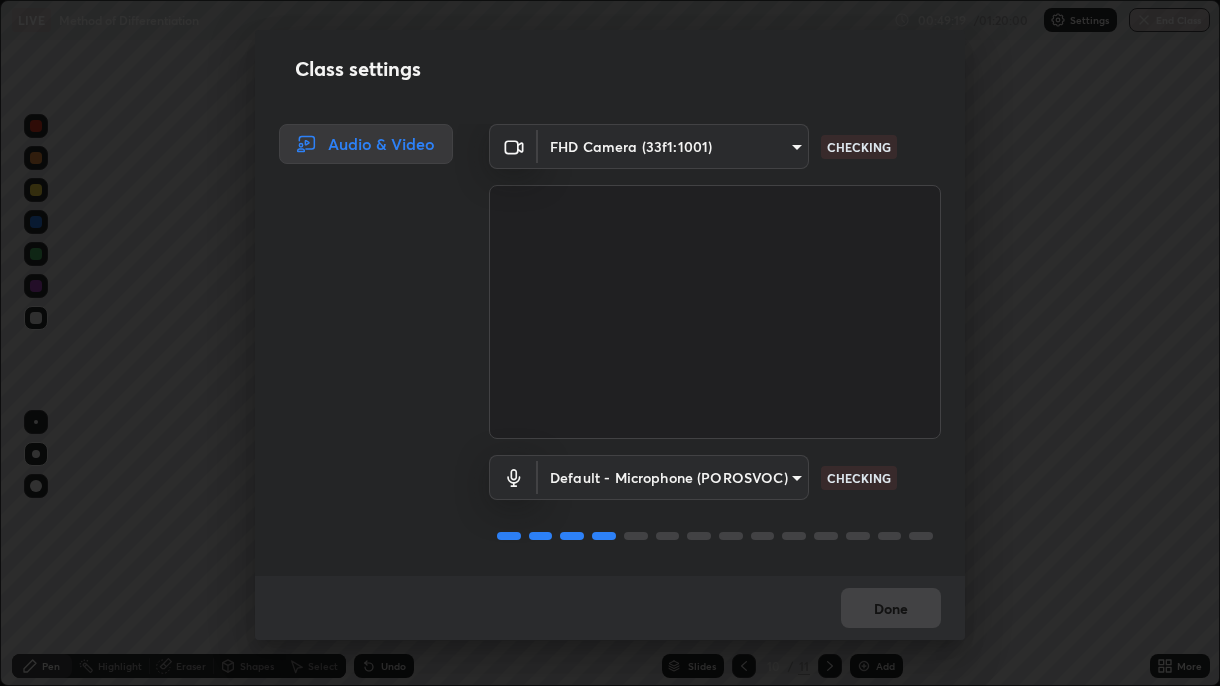 scroll, scrollTop: 1, scrollLeft: 0, axis: vertical 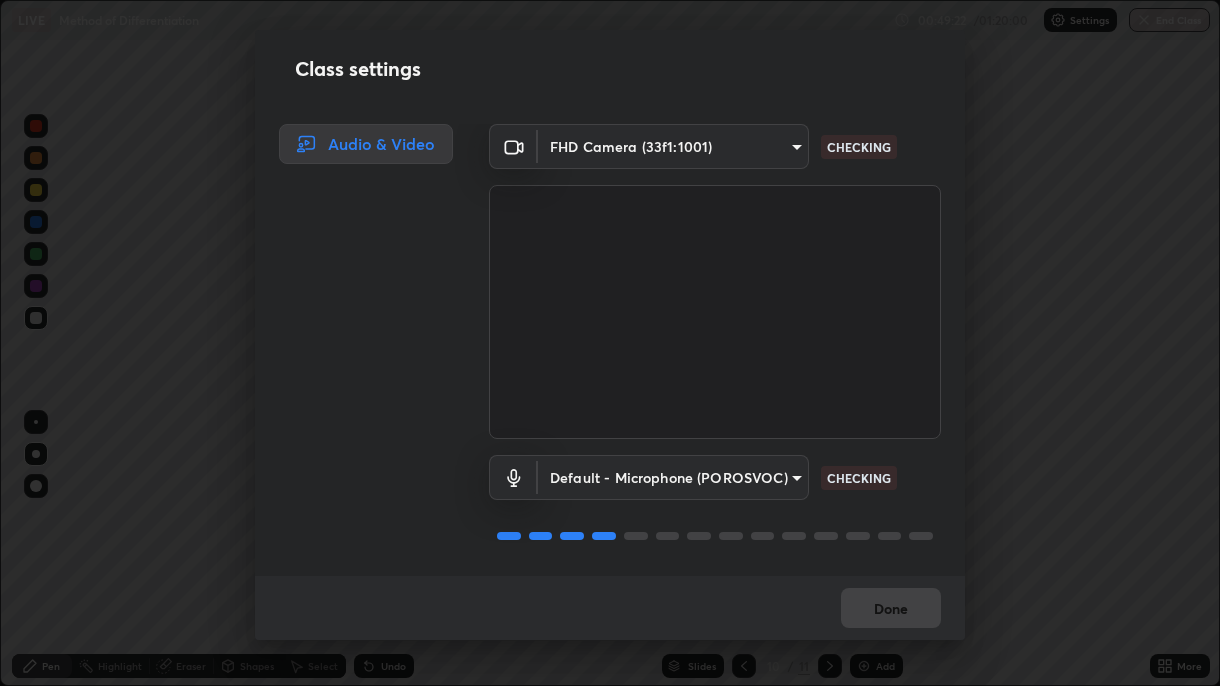 click on "Class settings Audio & Video FHD Camera (33f1:1001) 37ff3dccddb3ae812b87417f3f546ef35516c4b54d471f30ebd420330c5d8ca5 CHECKING Default - Microphone (POROSVOC) default CHECKING Done" at bounding box center [610, 343] 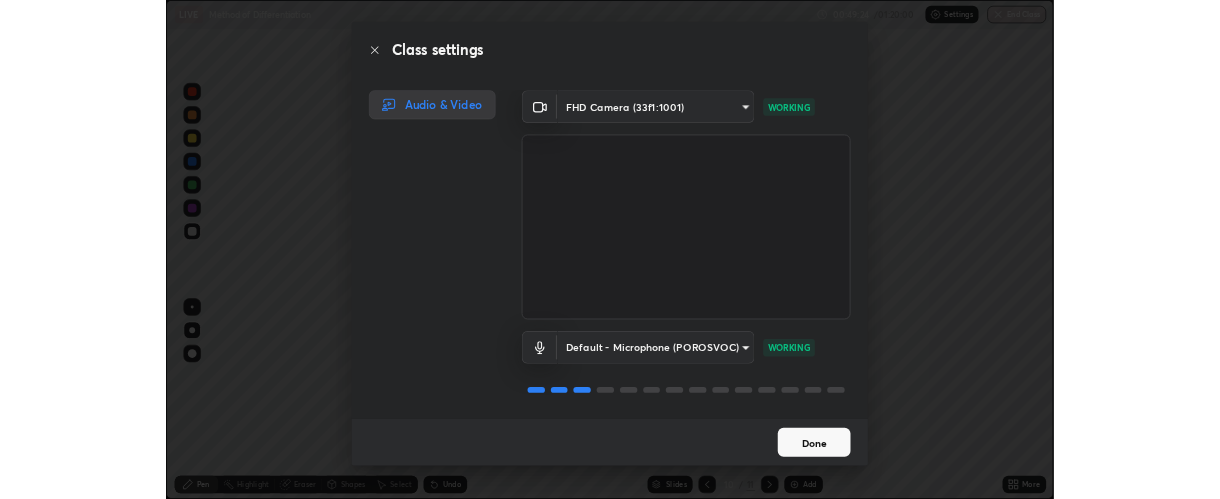 scroll, scrollTop: 0, scrollLeft: 0, axis: both 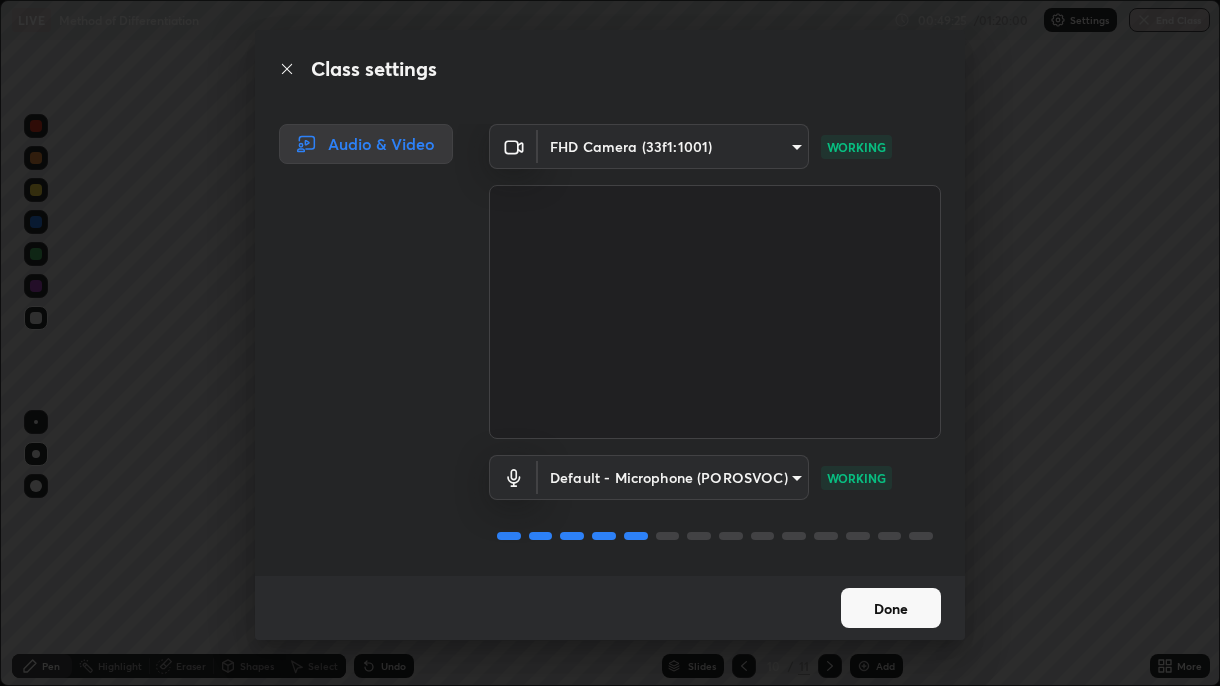 click on "Done" at bounding box center [891, 608] 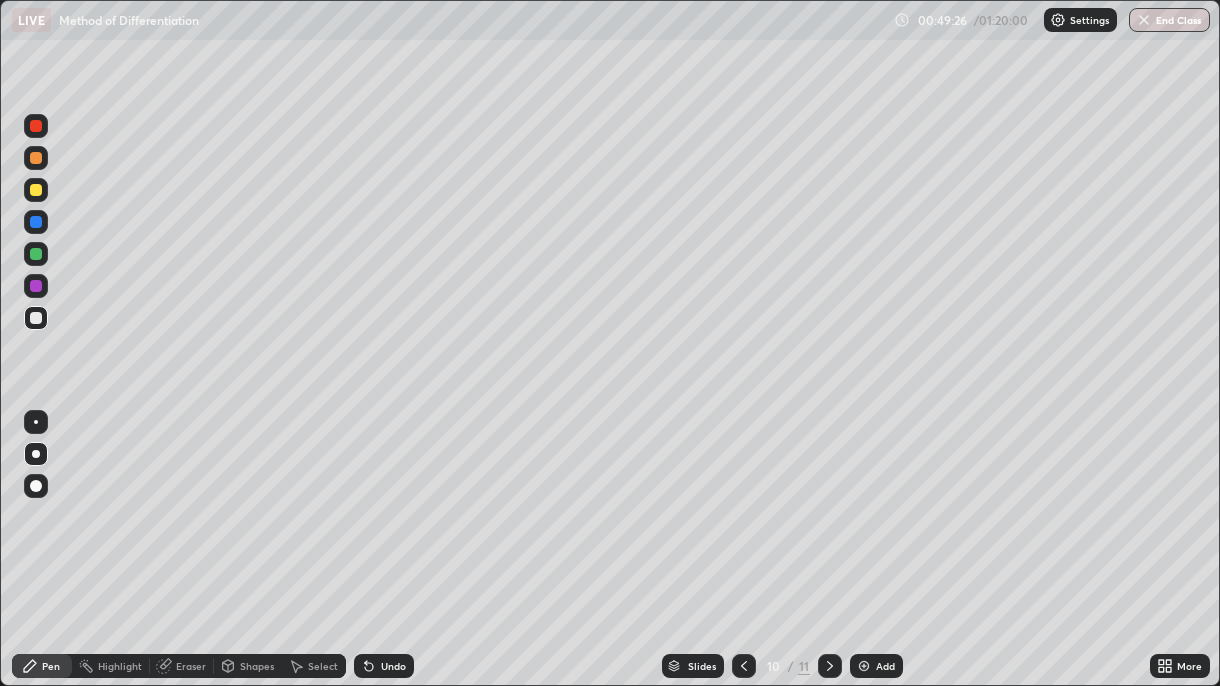 click on "More" at bounding box center (1180, 666) 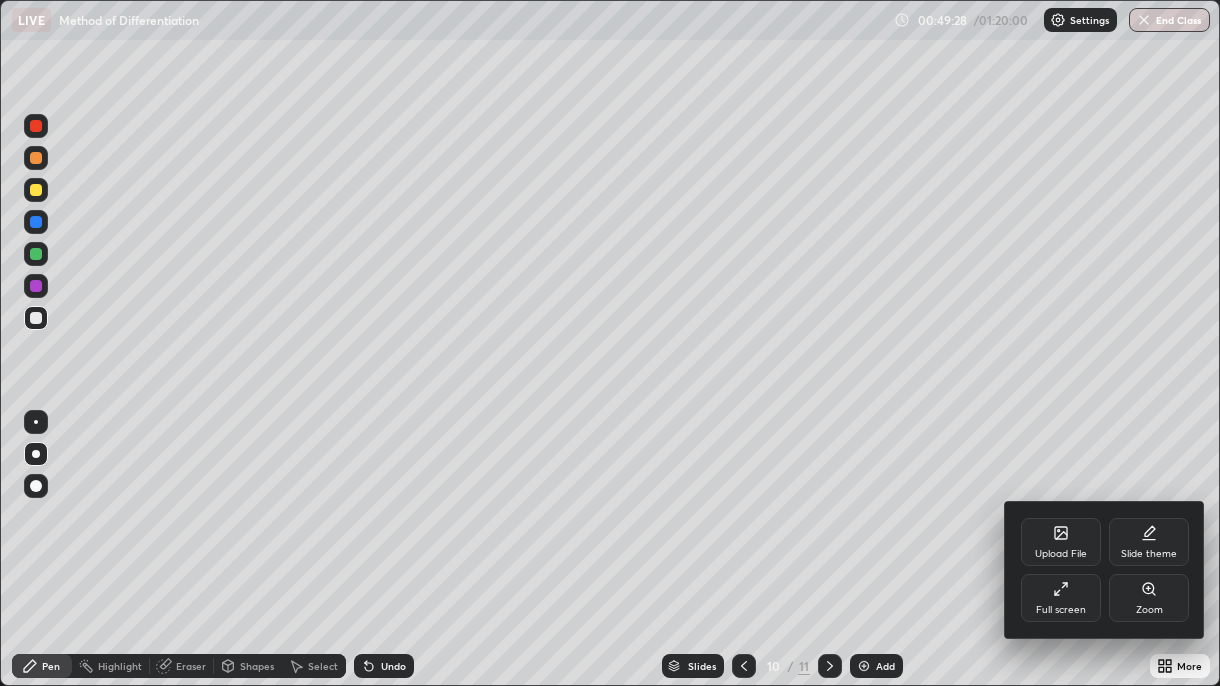 click on "Full screen" at bounding box center (1061, 598) 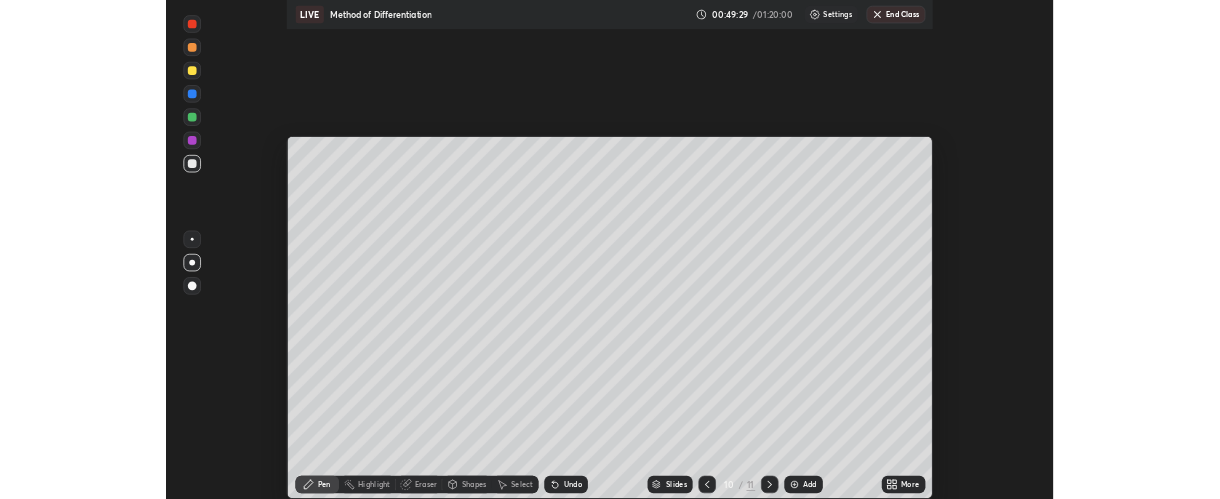 scroll, scrollTop: 499, scrollLeft: 1220, axis: both 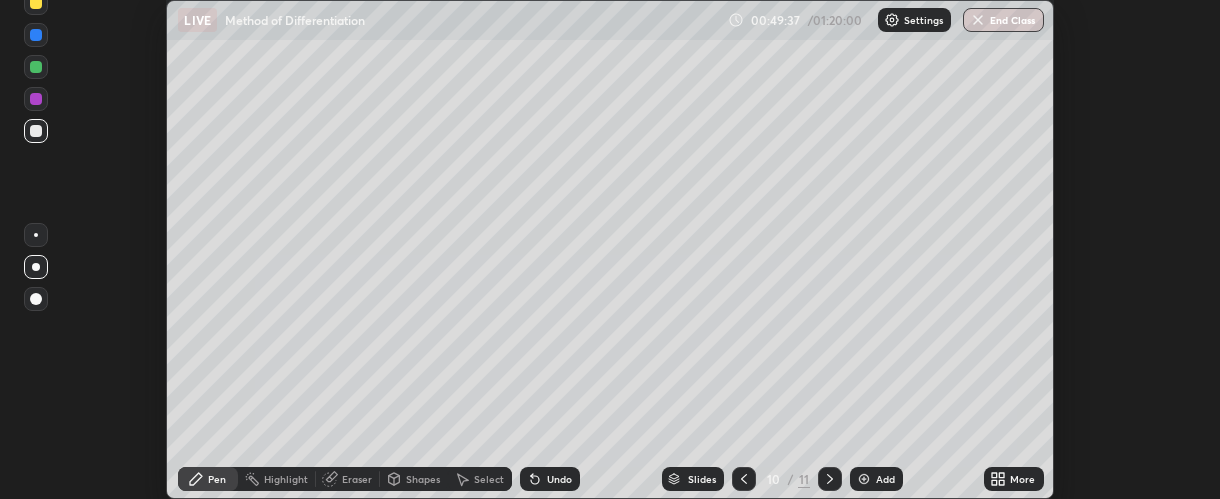 click 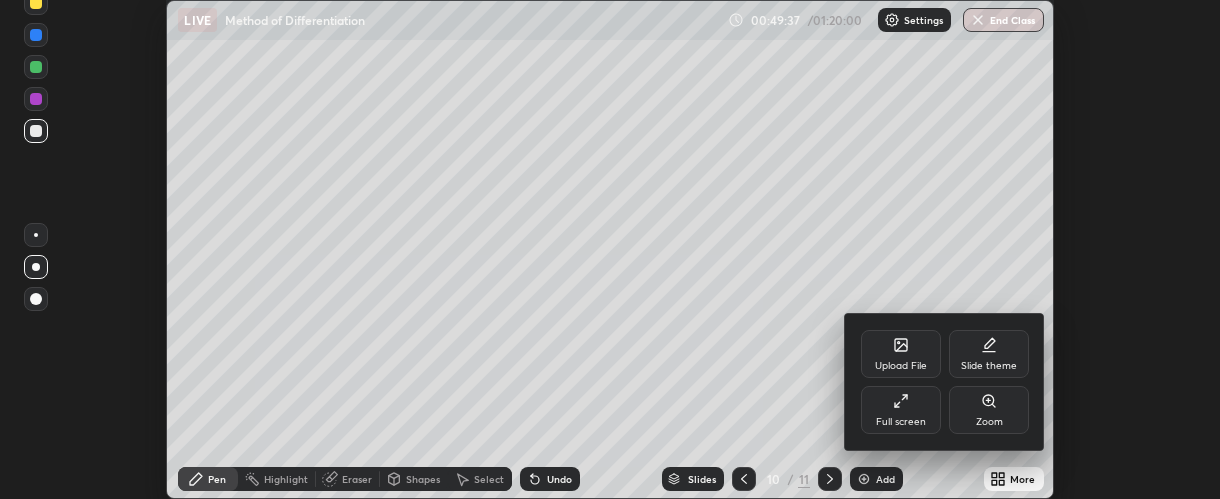 click on "Full screen" at bounding box center [901, 410] 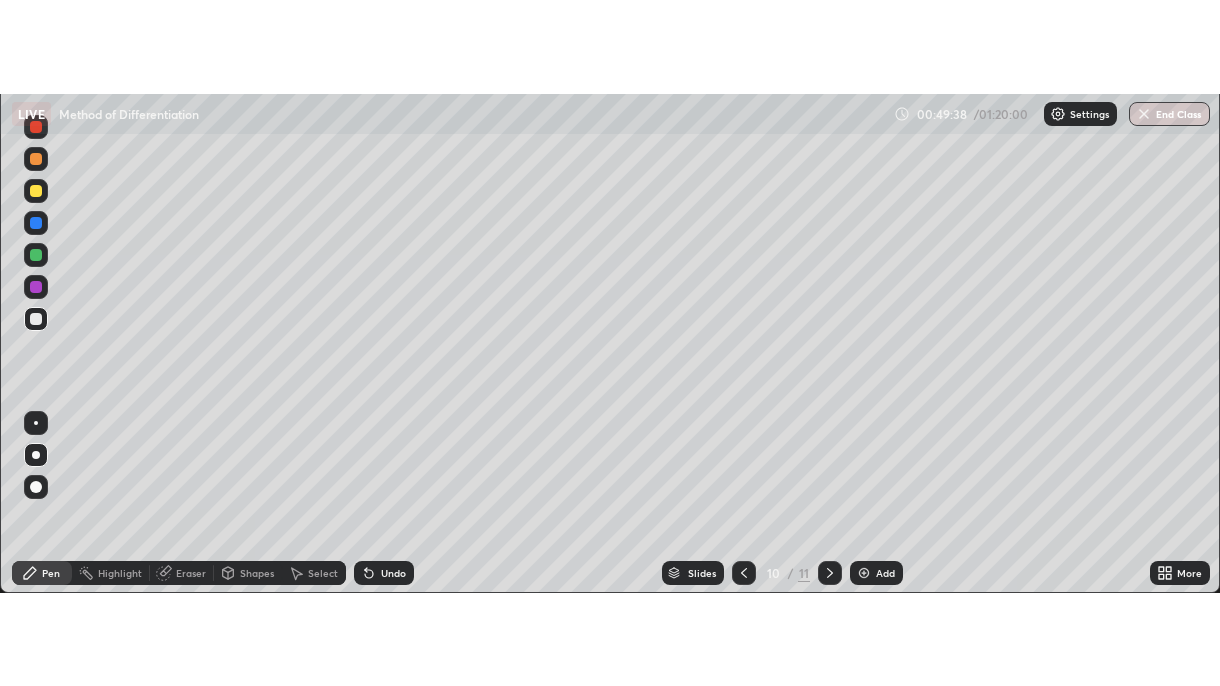 scroll, scrollTop: 99313, scrollLeft: 98780, axis: both 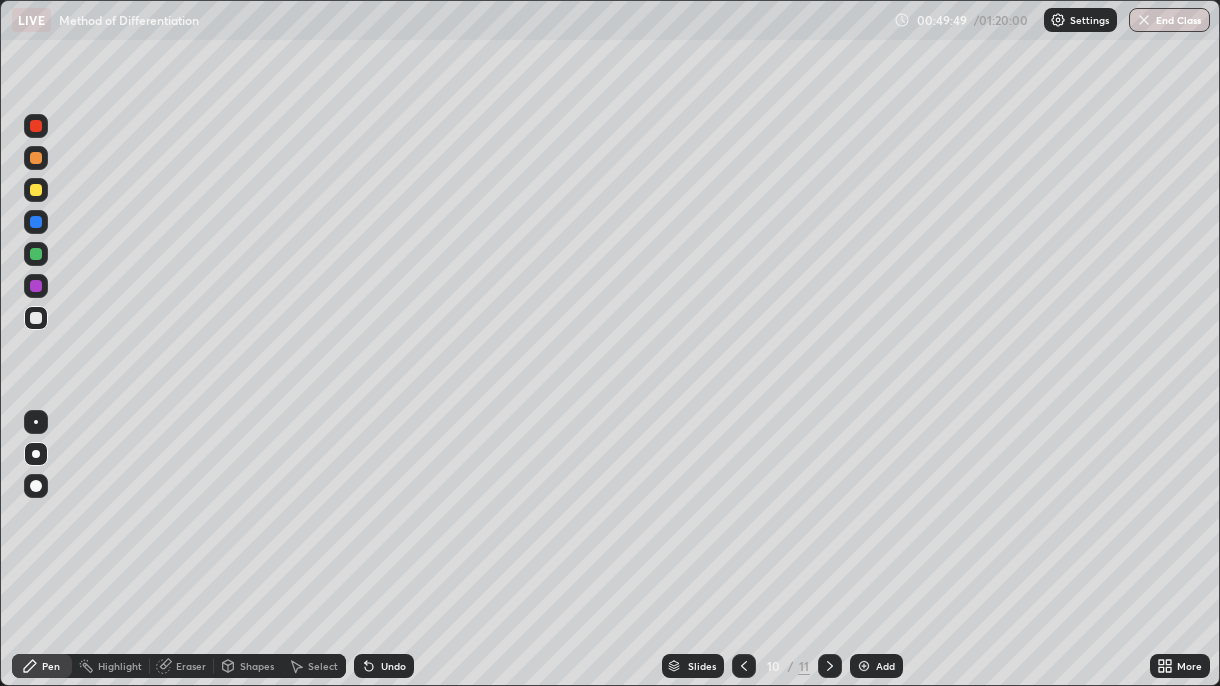 click 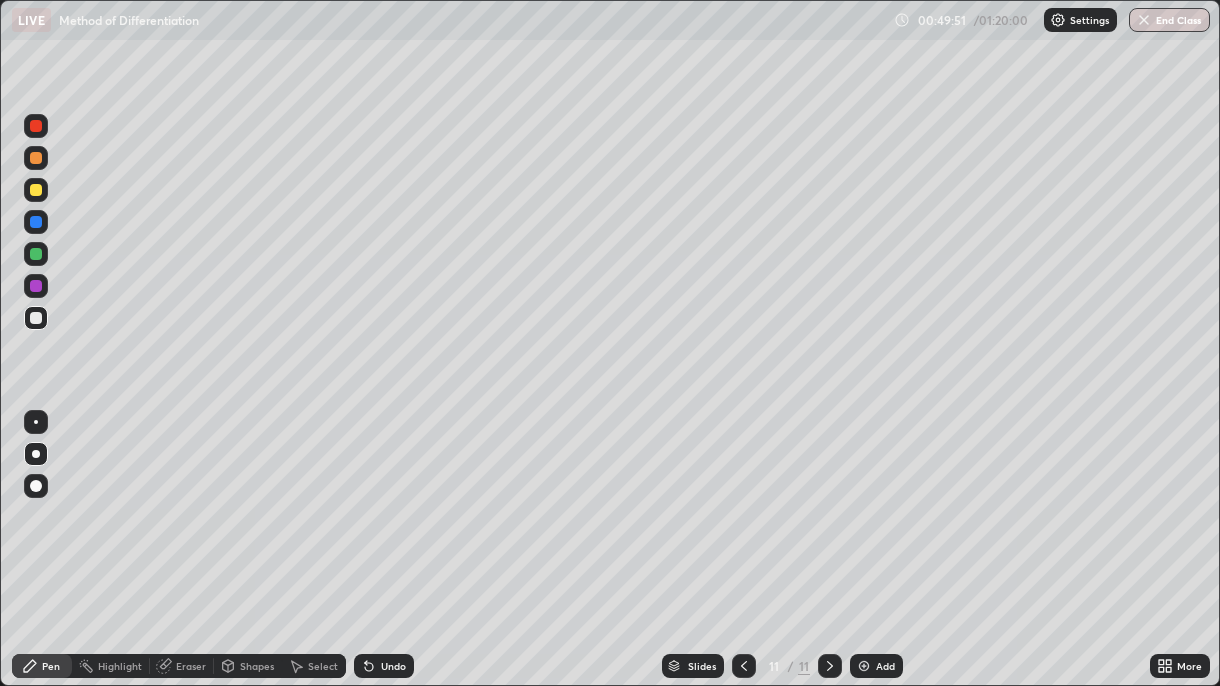click at bounding box center [864, 666] 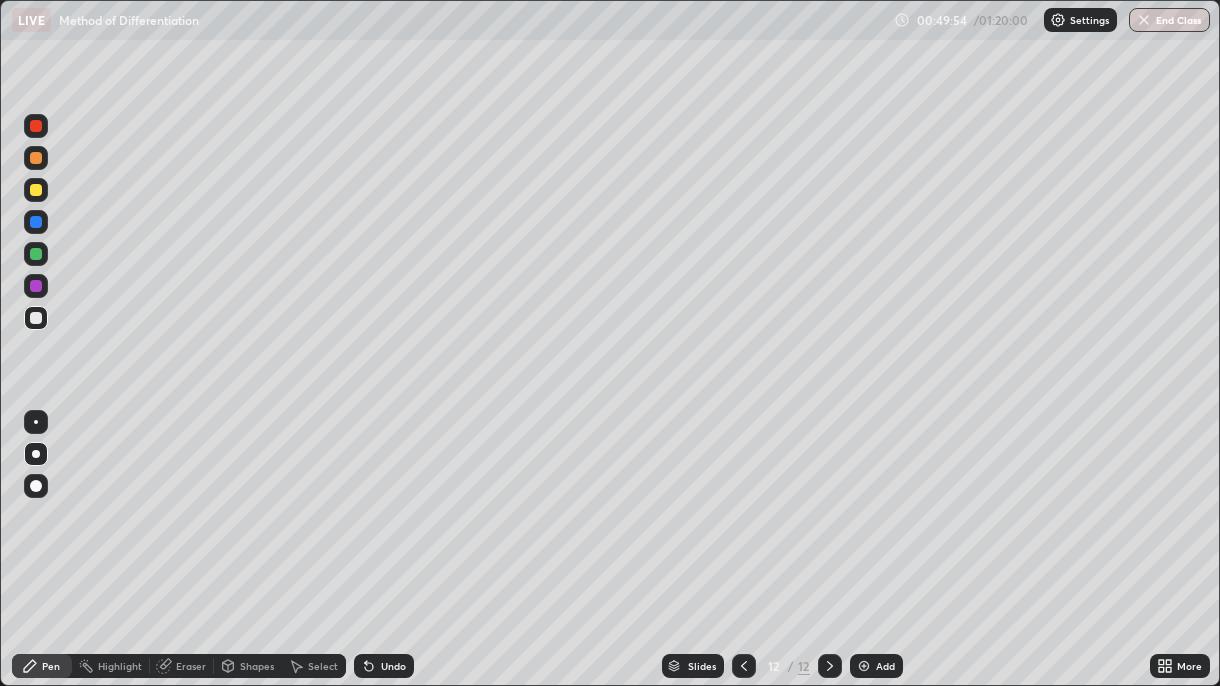 click at bounding box center (36, 190) 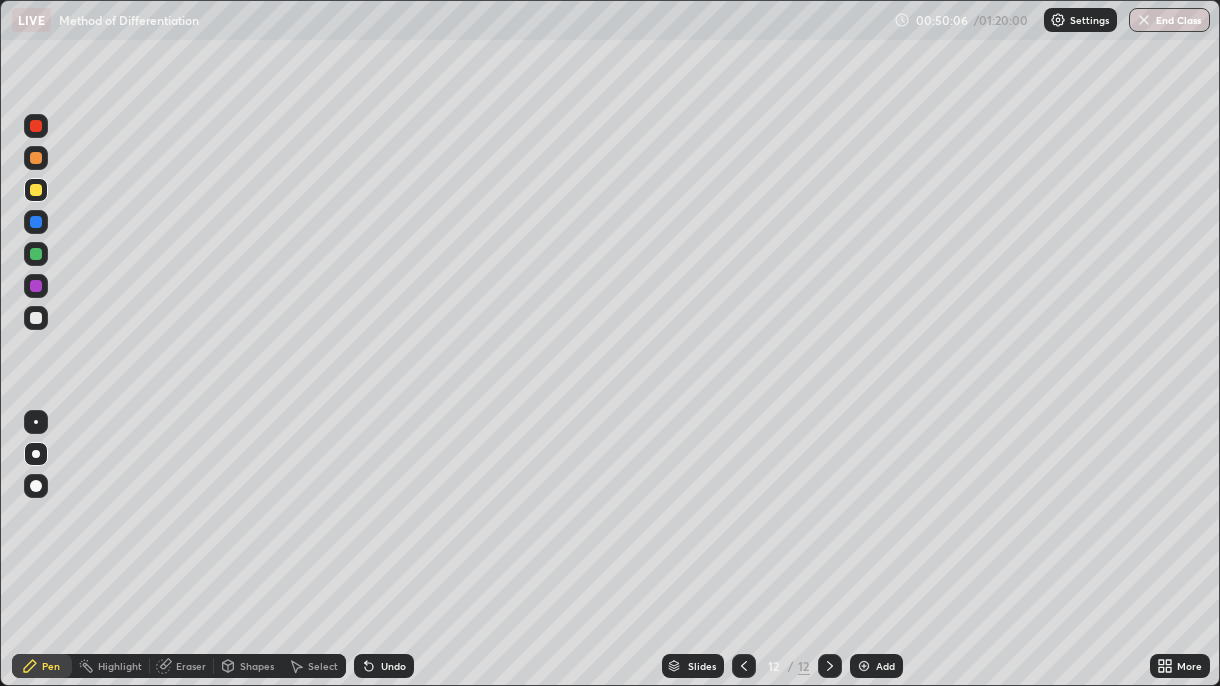 click 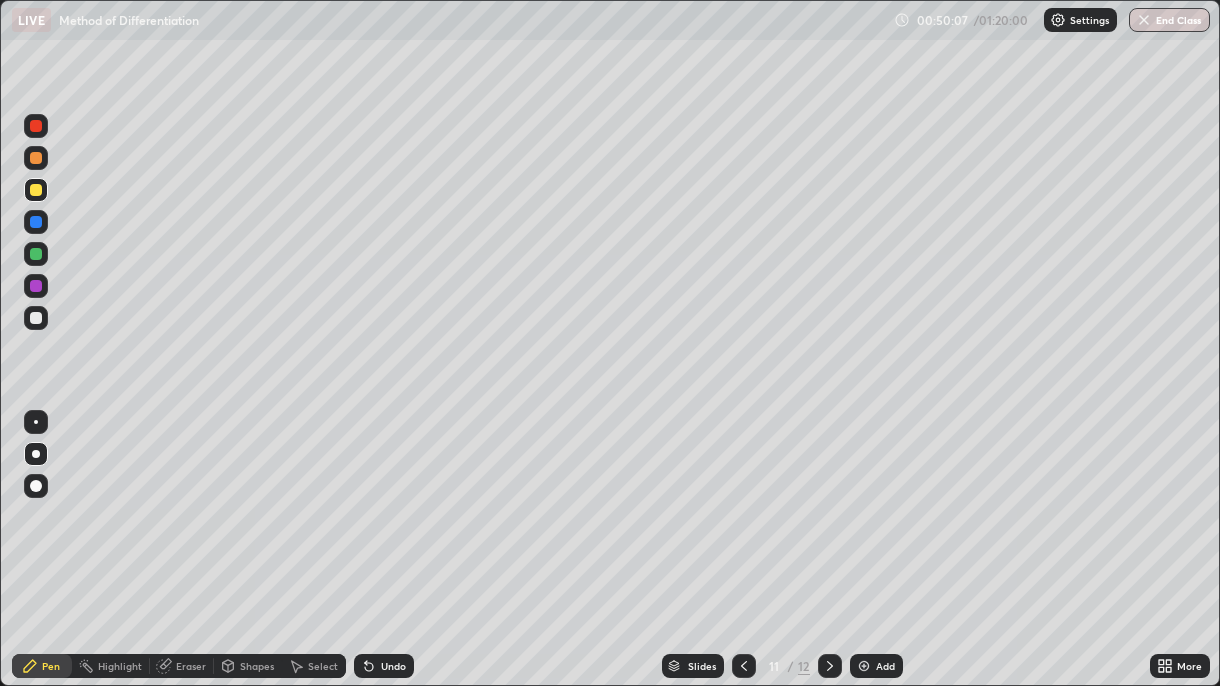 click at bounding box center (744, 666) 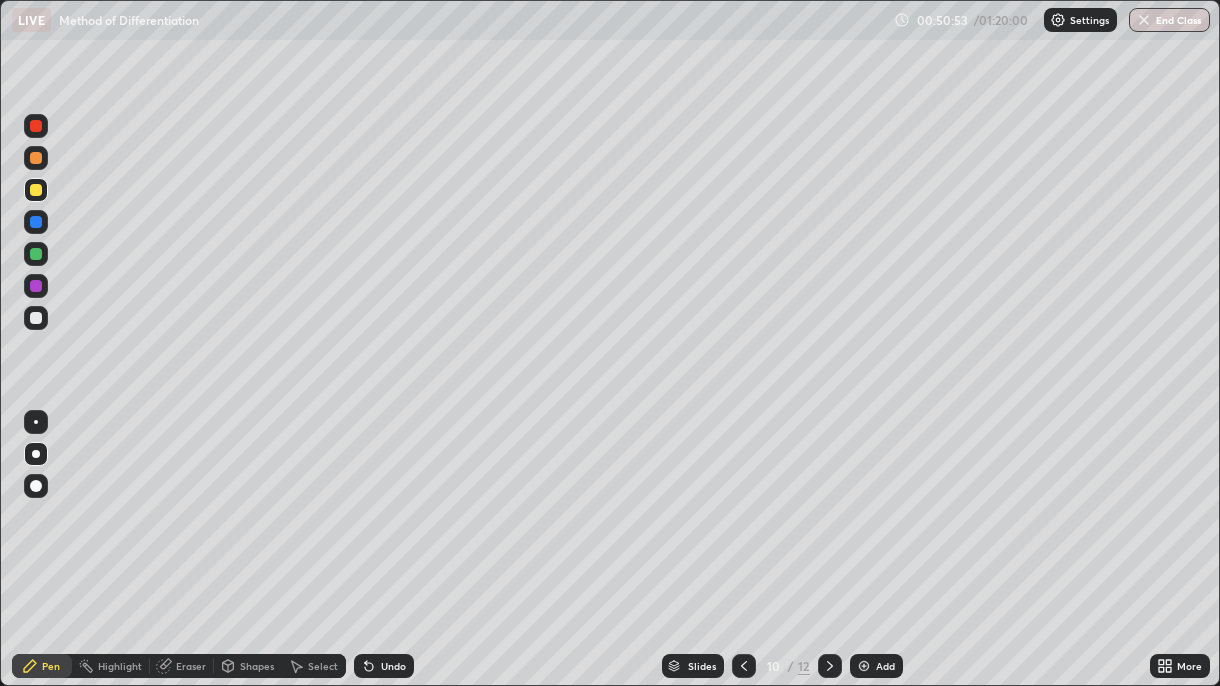 click 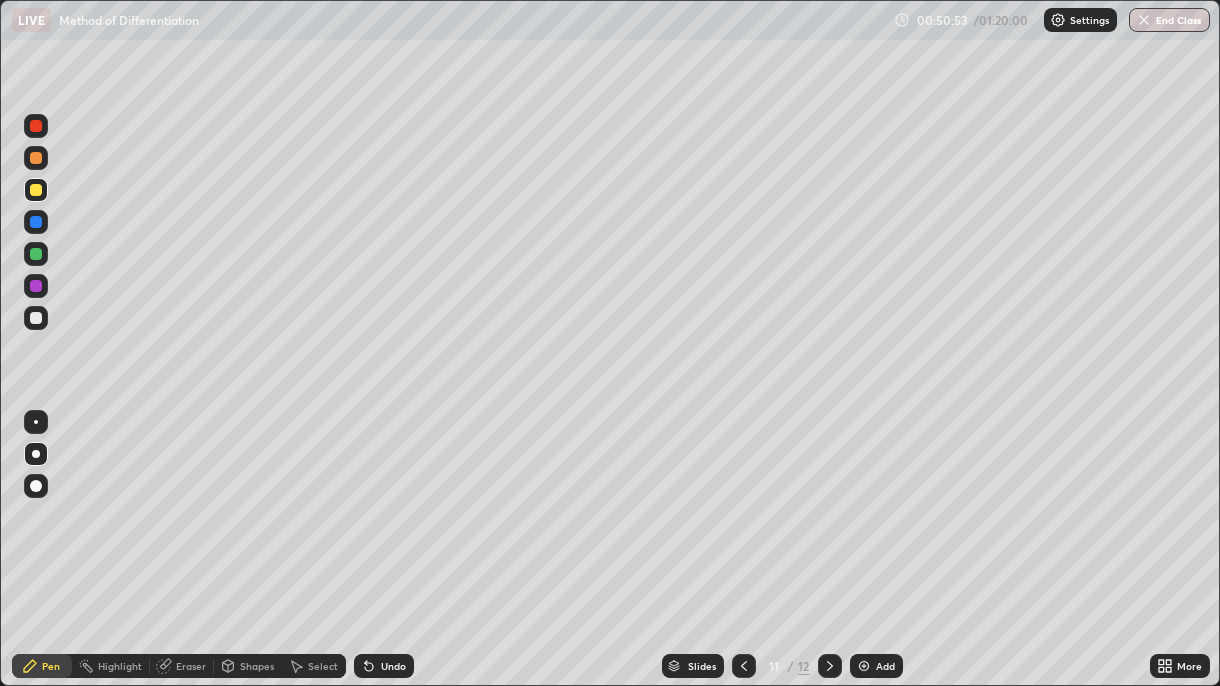 click 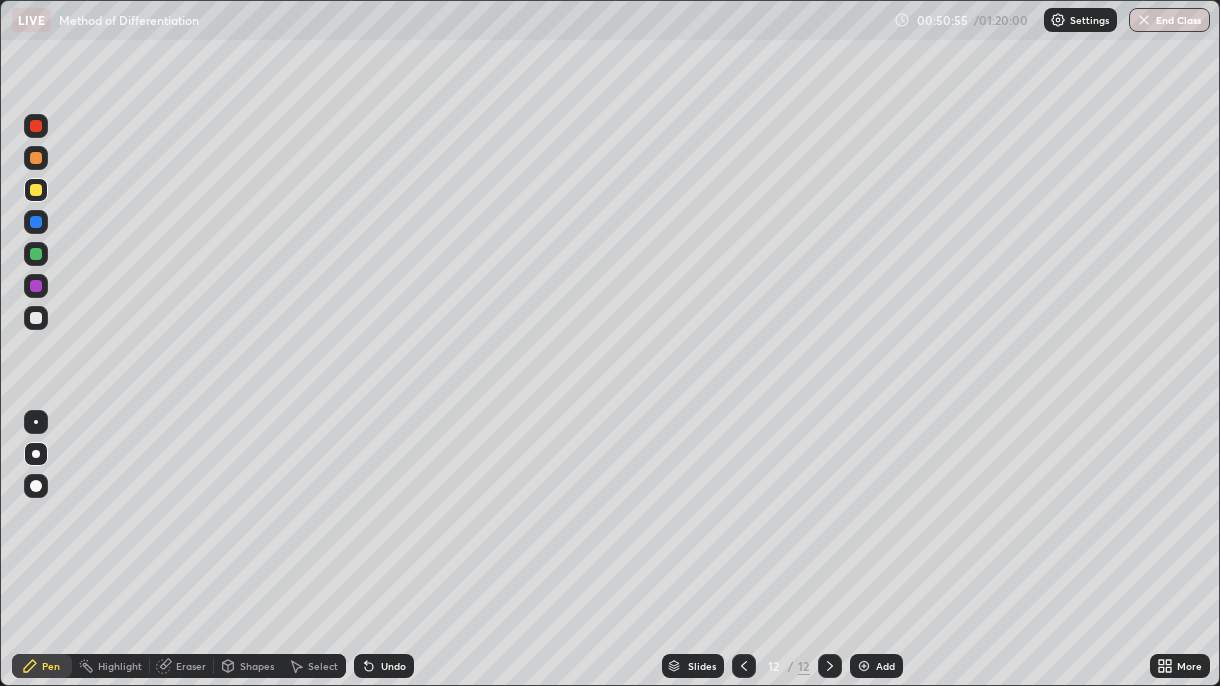 click at bounding box center (36, 286) 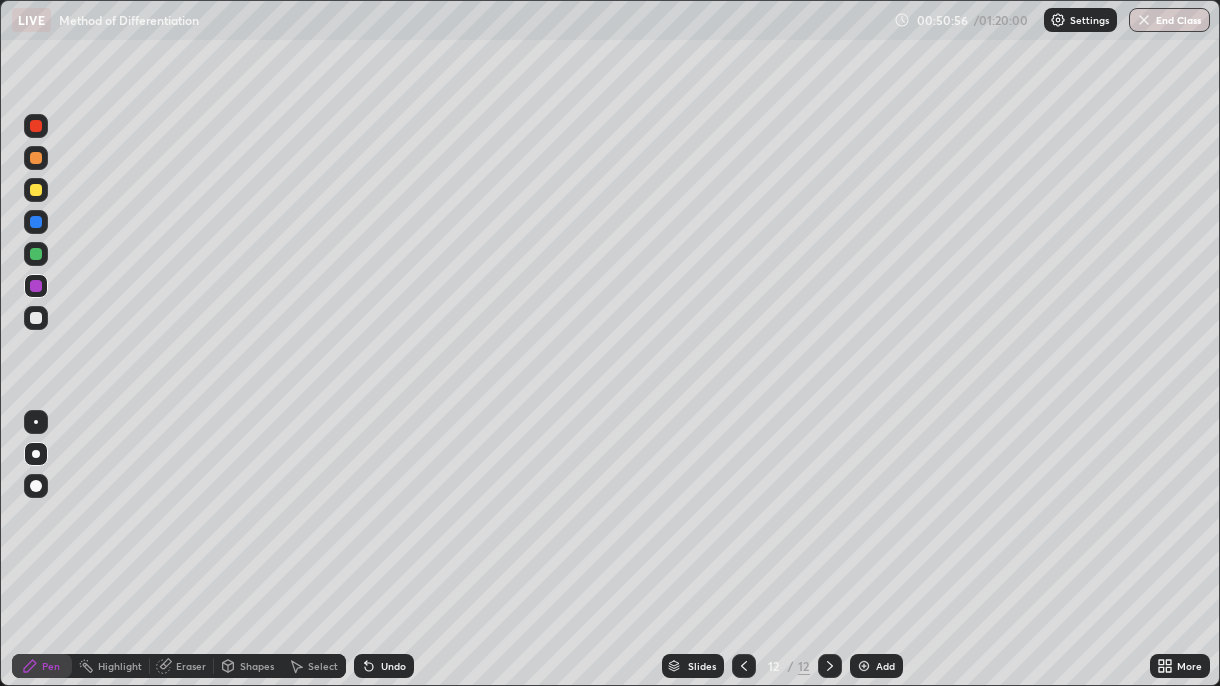 click on "Eraser" at bounding box center (191, 666) 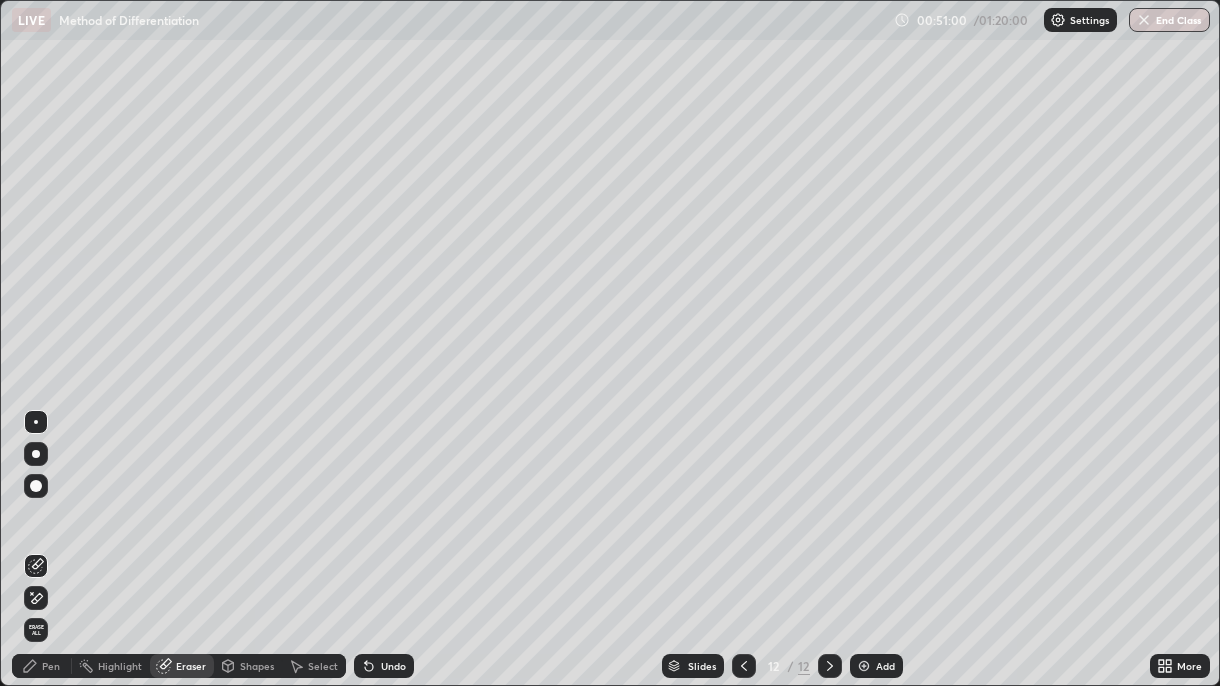 click on "Pen" at bounding box center [51, 666] 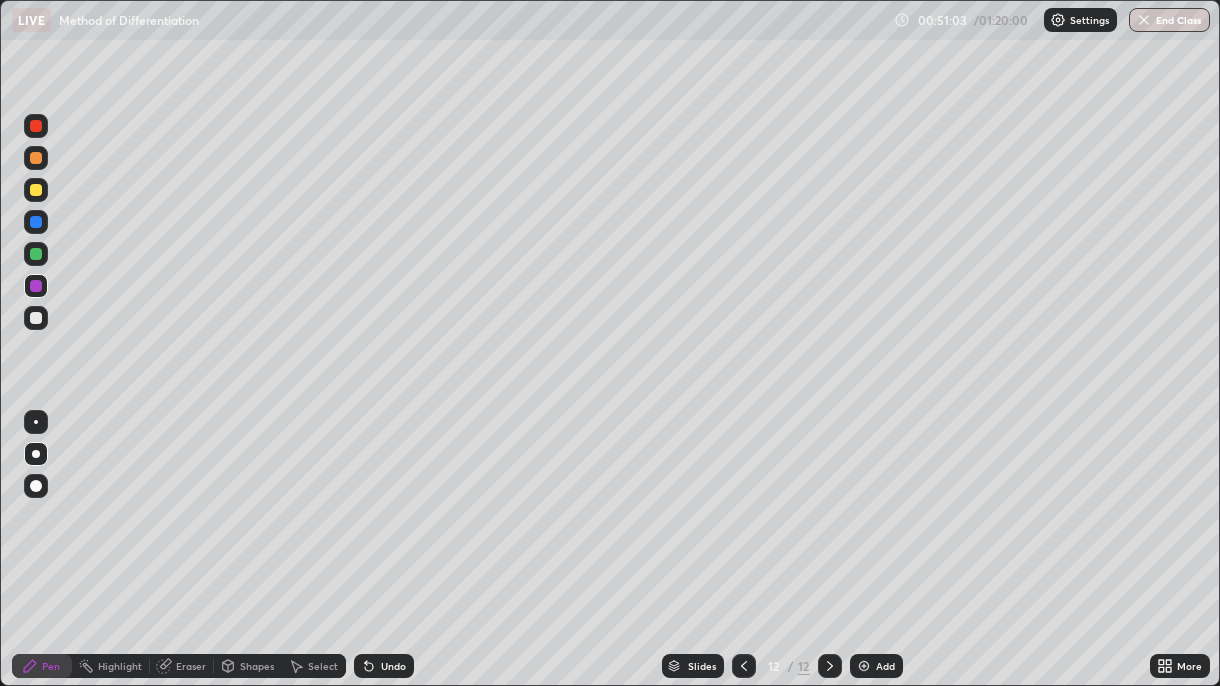 click at bounding box center (36, 190) 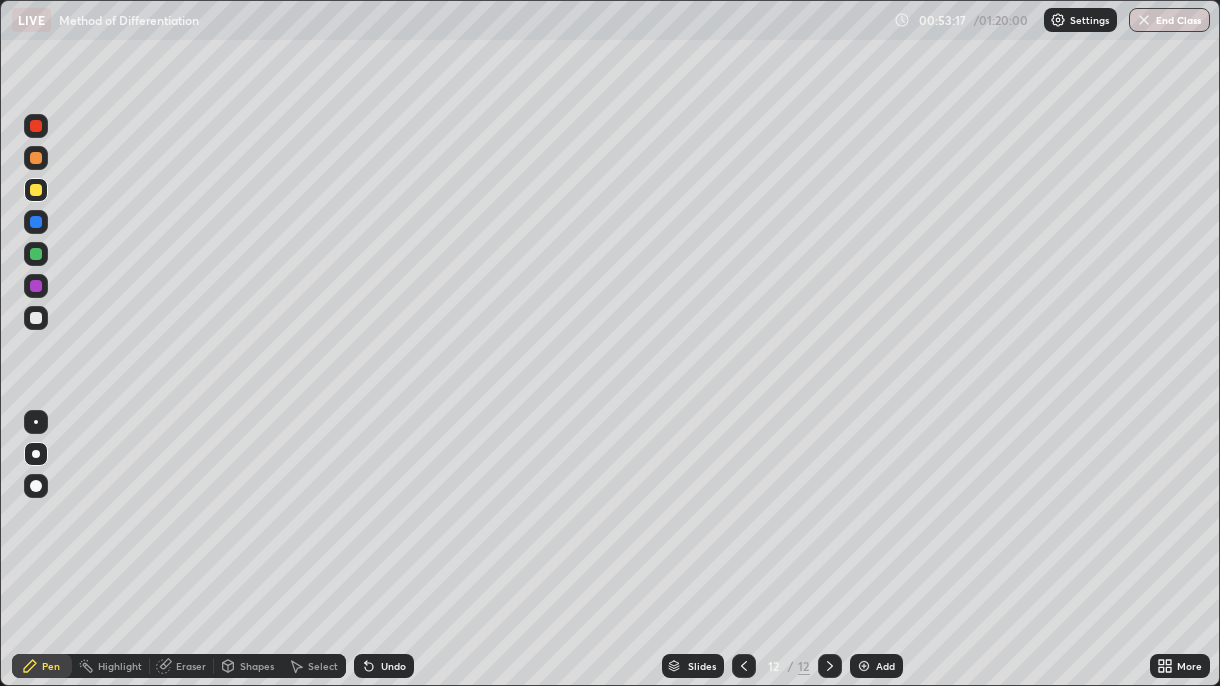click on "Undo" at bounding box center [384, 666] 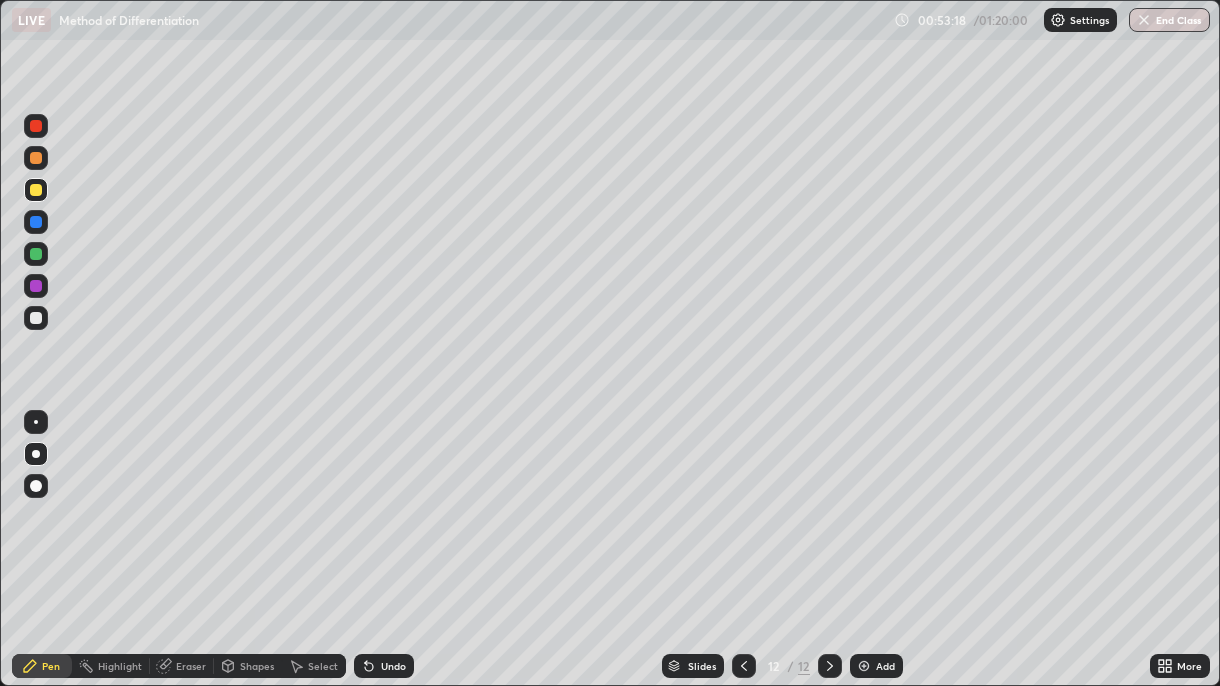 click on "Undo" at bounding box center (393, 666) 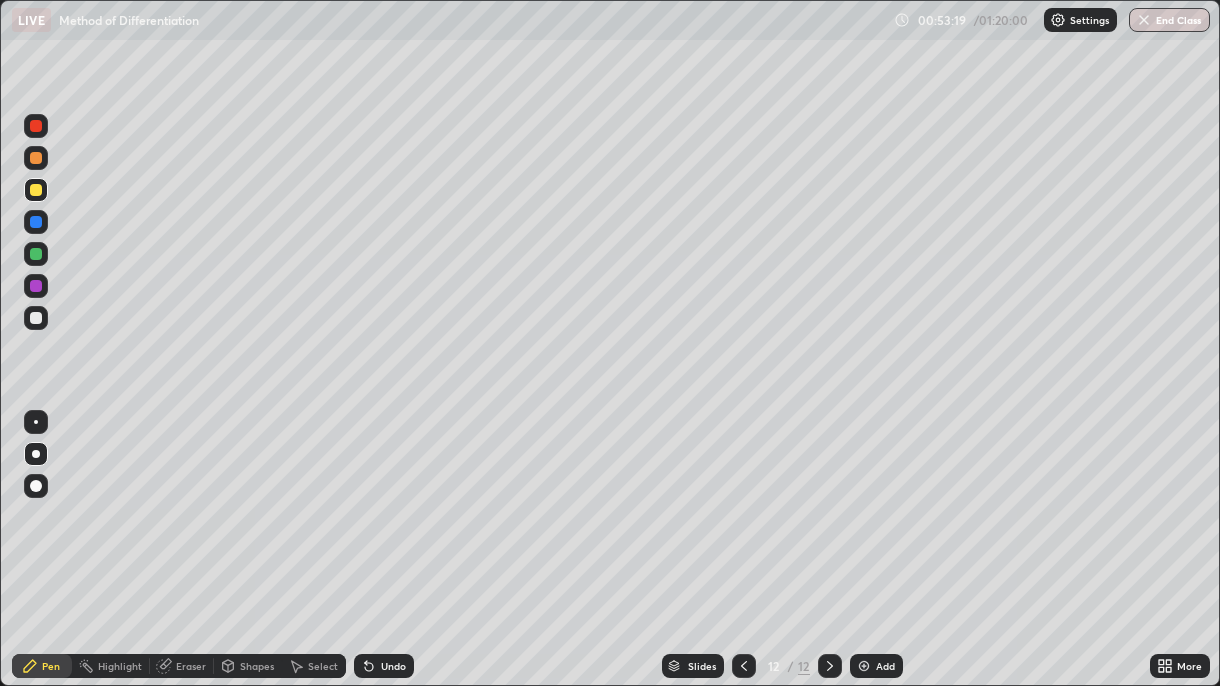 click on "Undo" at bounding box center (393, 666) 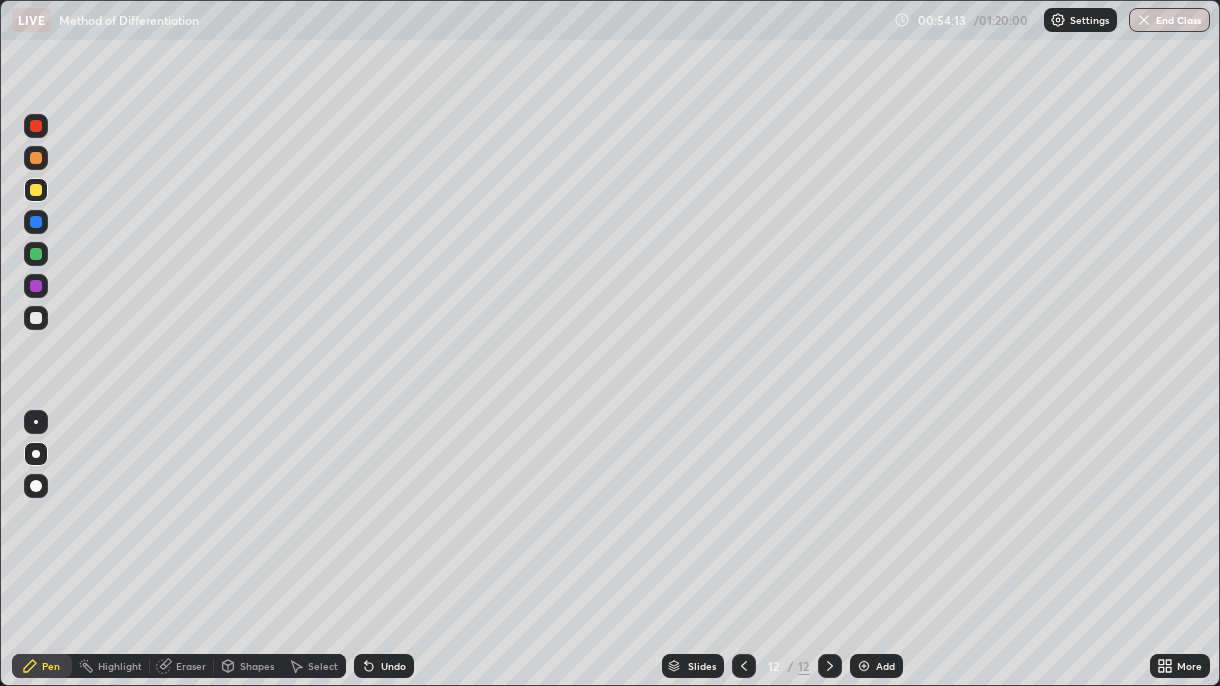click at bounding box center (36, 286) 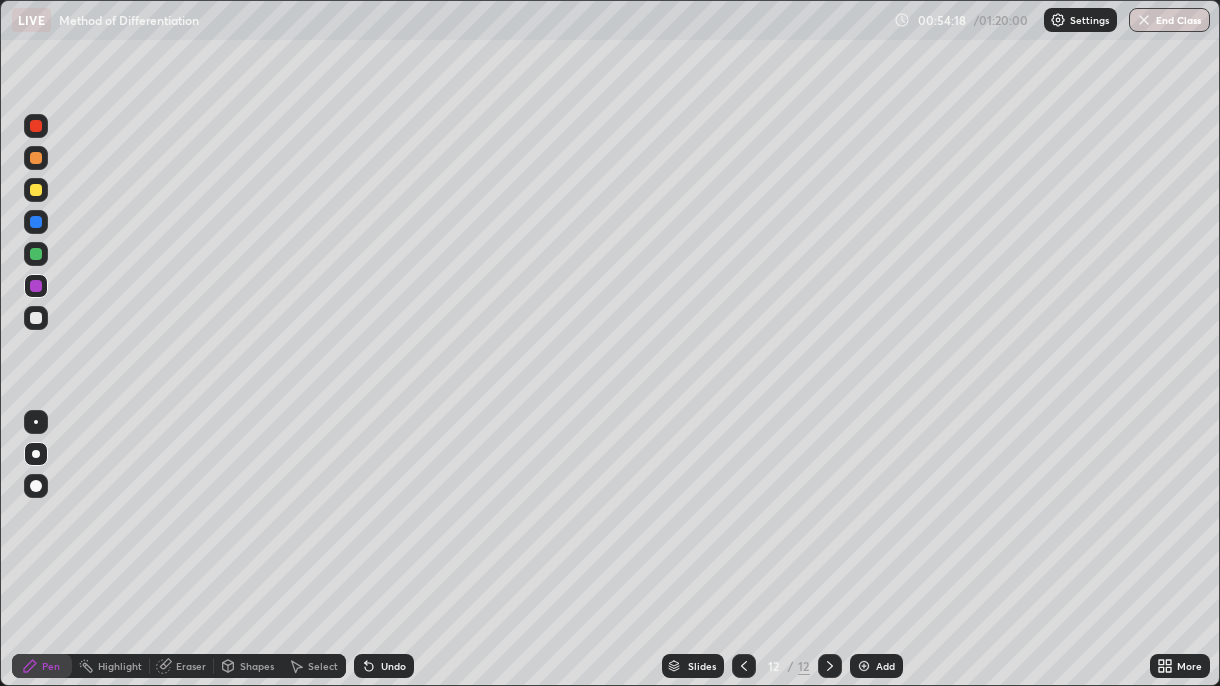 click at bounding box center [36, 222] 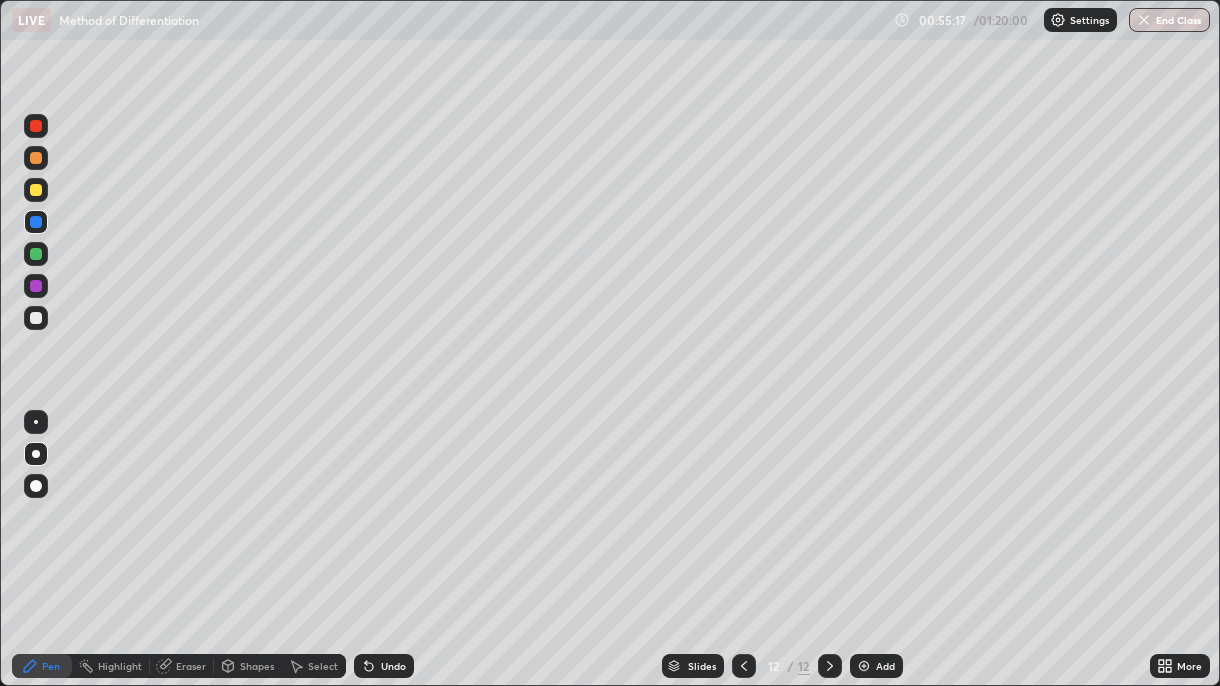 click at bounding box center [36, 254] 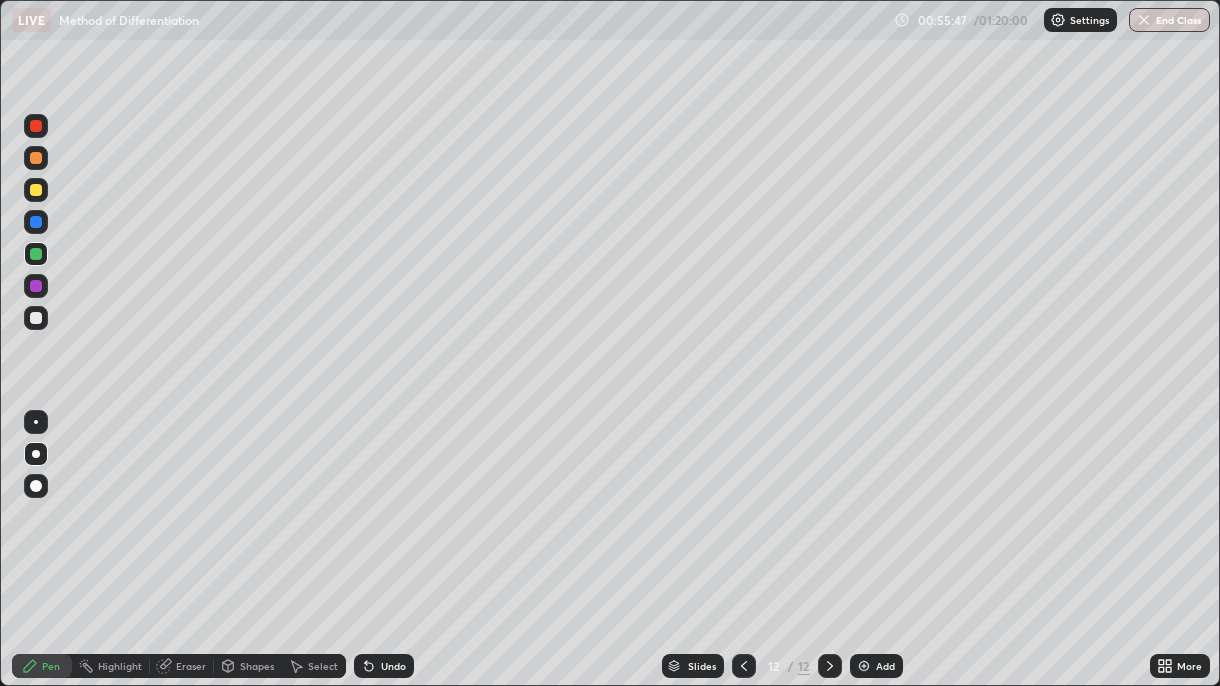 click 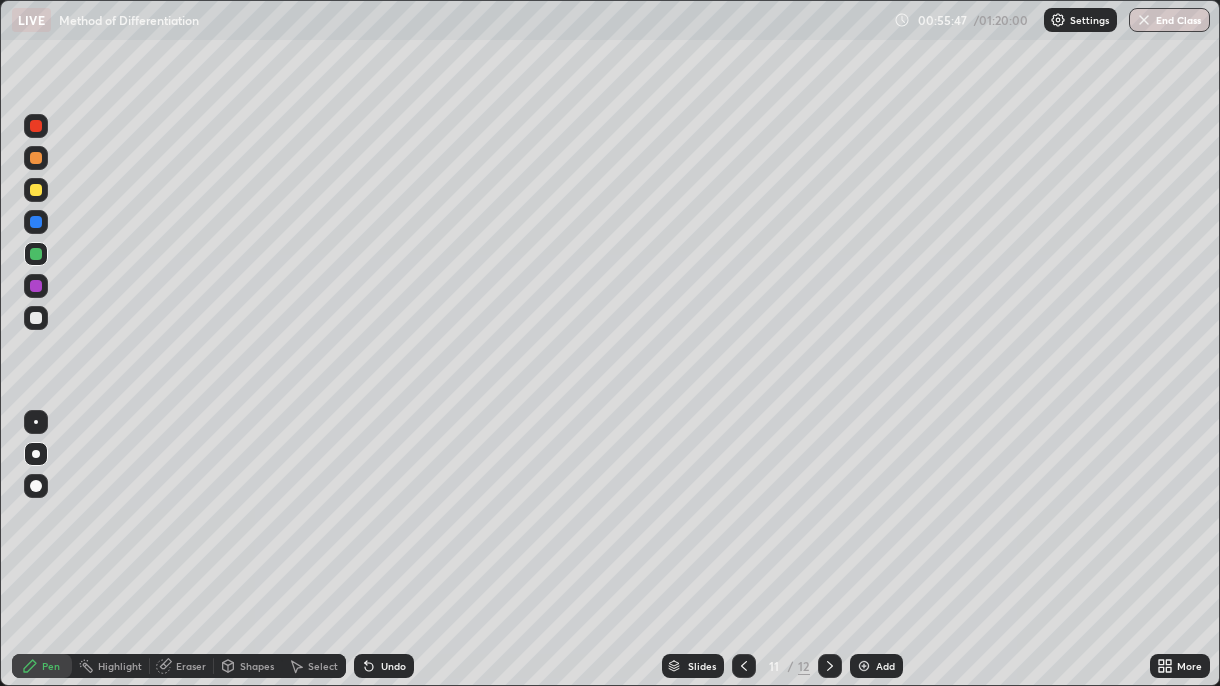 click 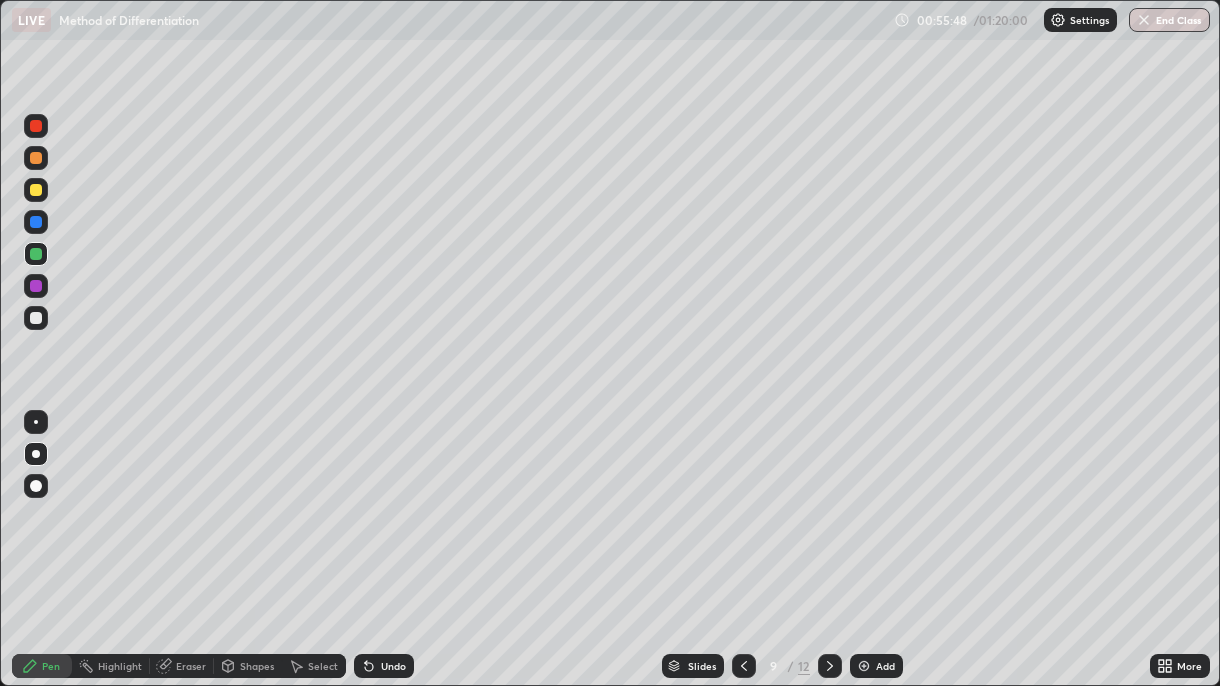 click 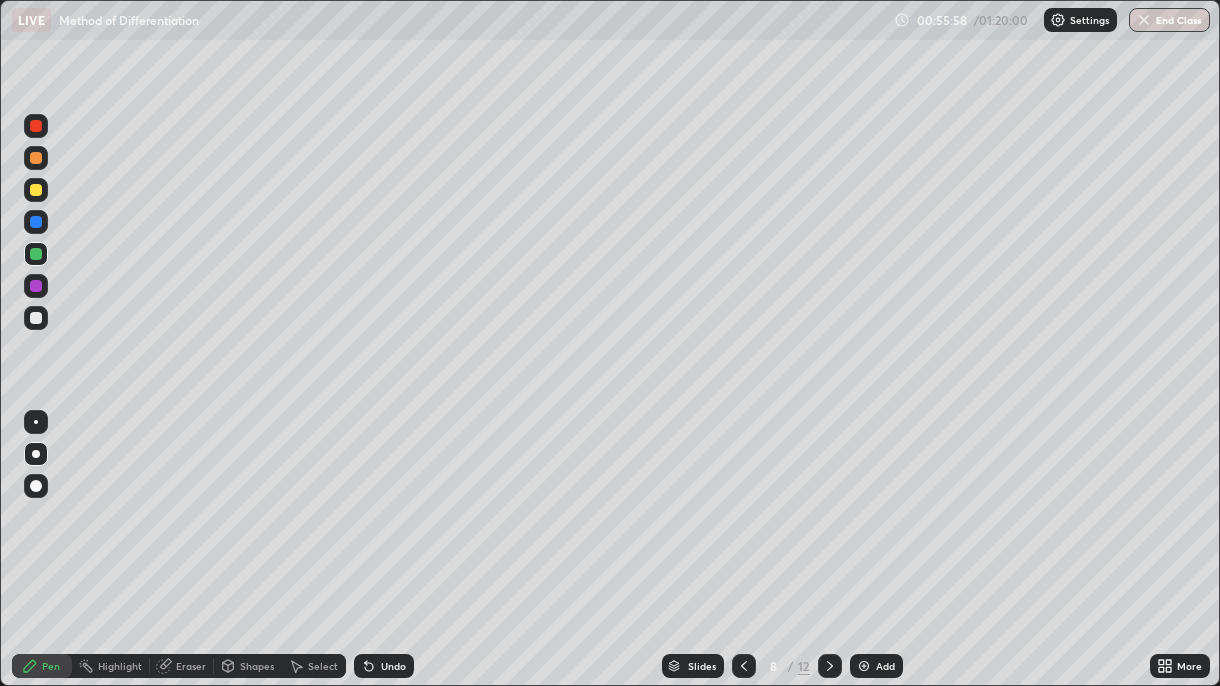 click 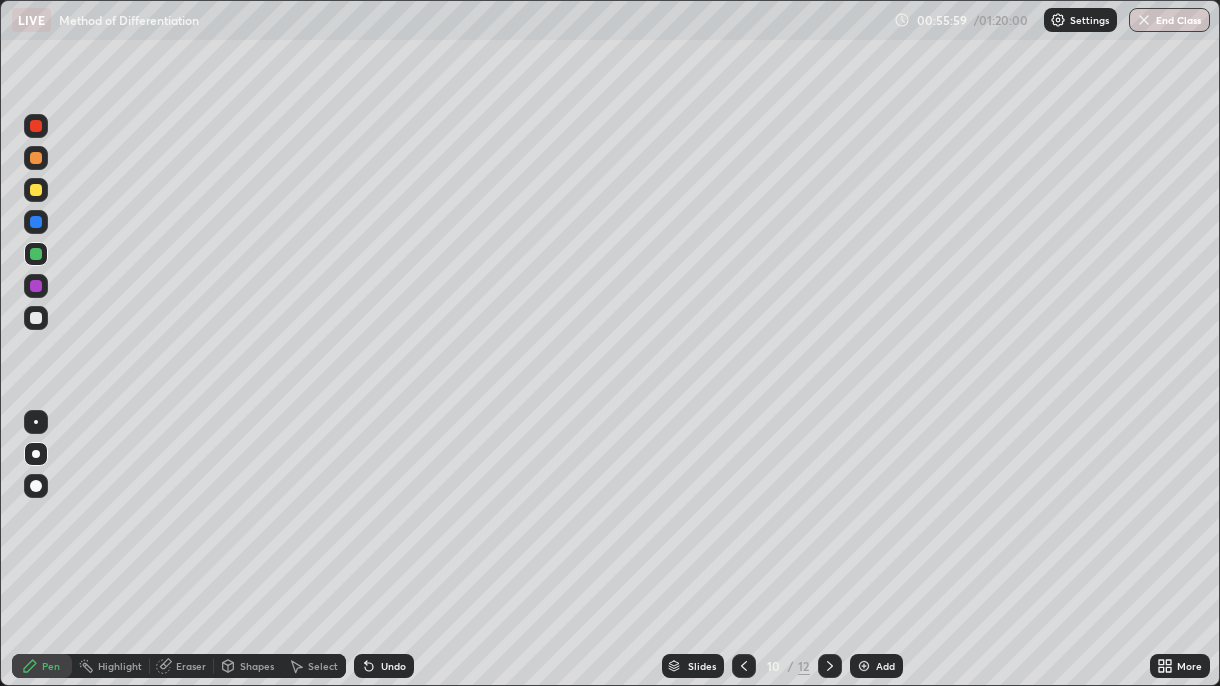 click 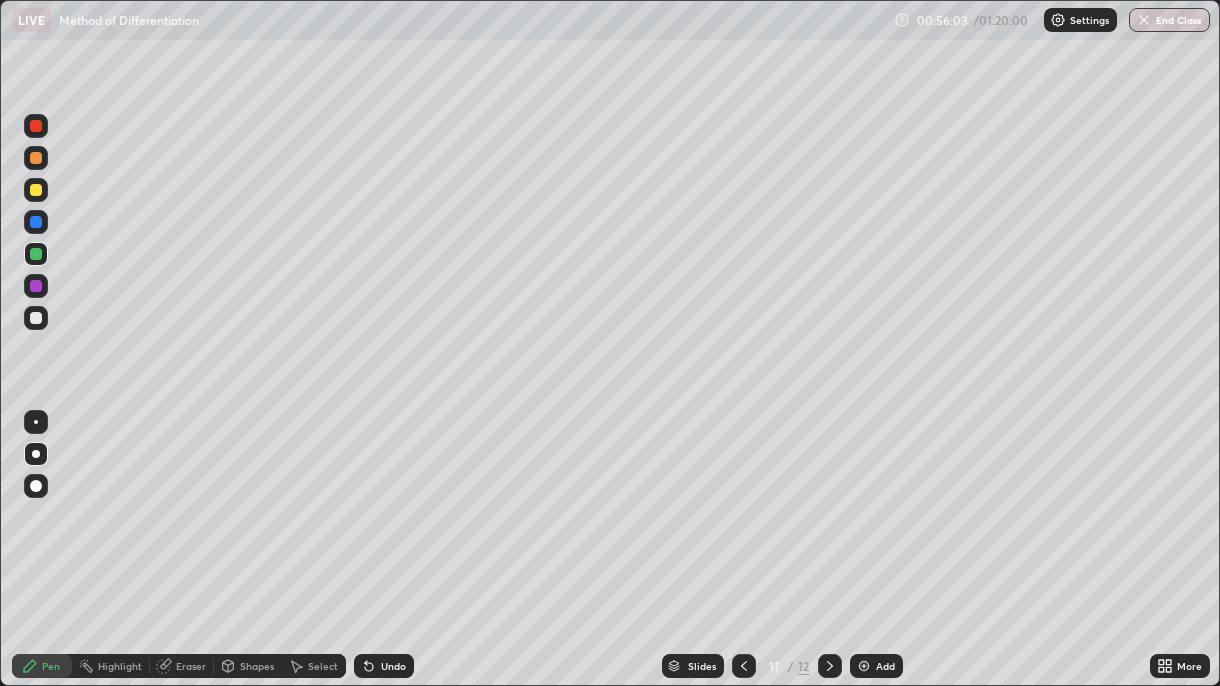 click 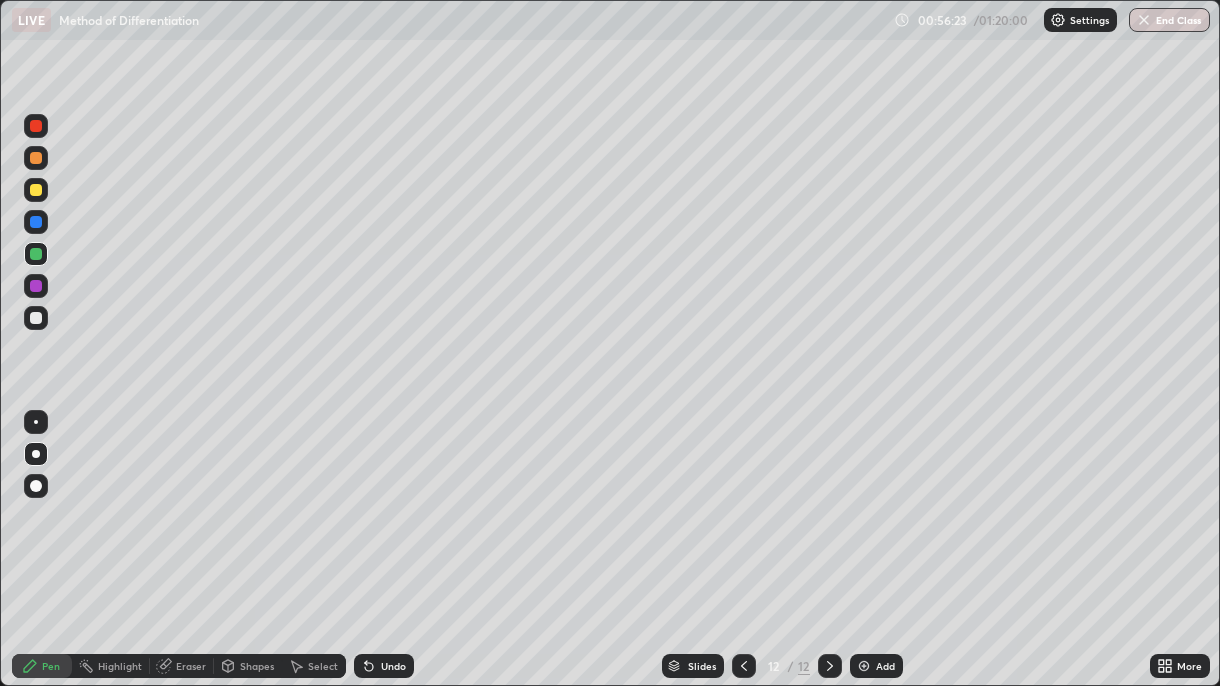 click at bounding box center (36, 158) 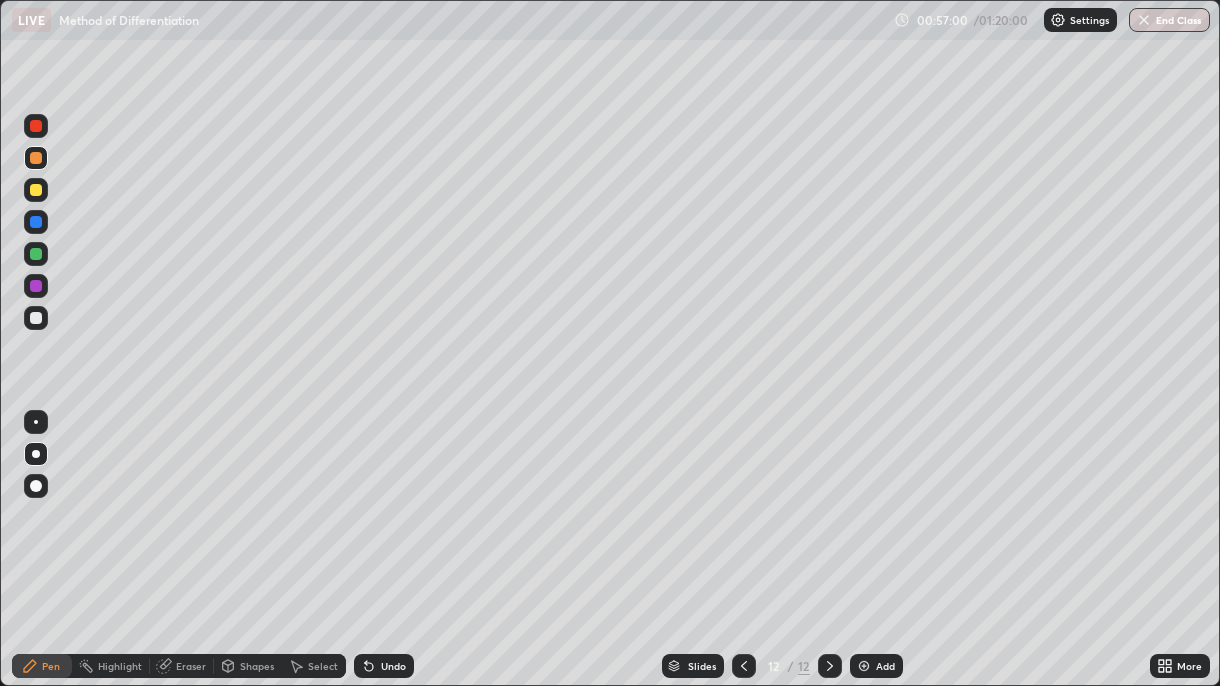 click at bounding box center (864, 666) 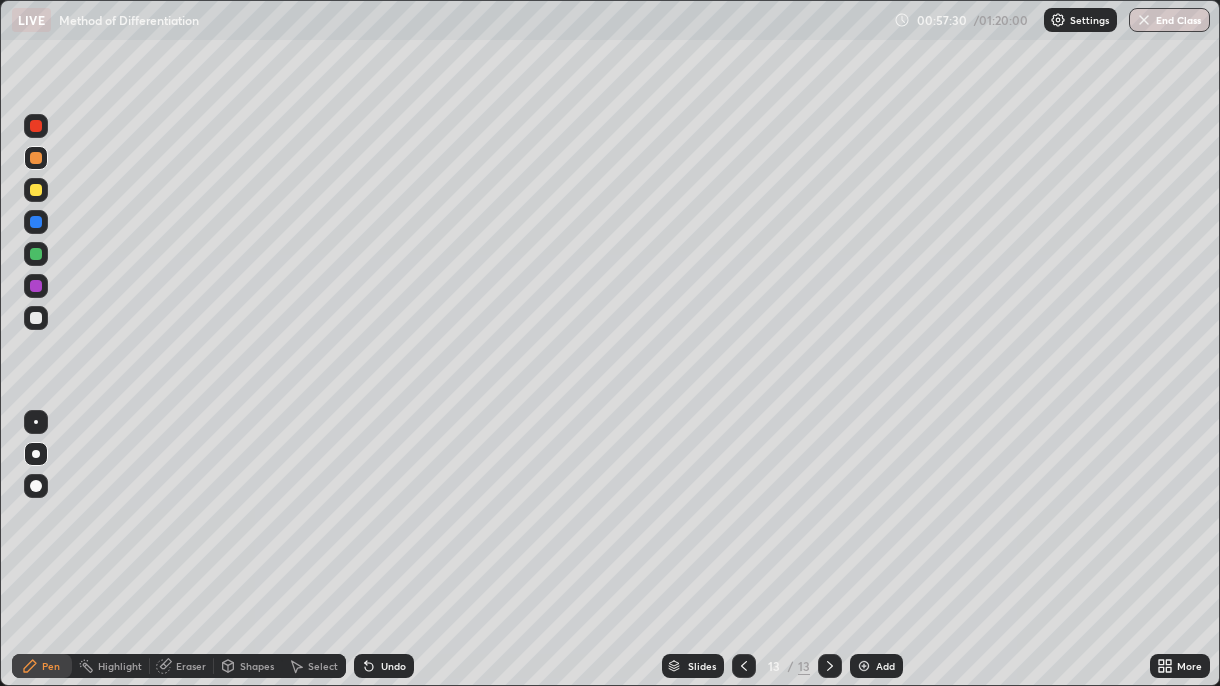 click at bounding box center [36, 254] 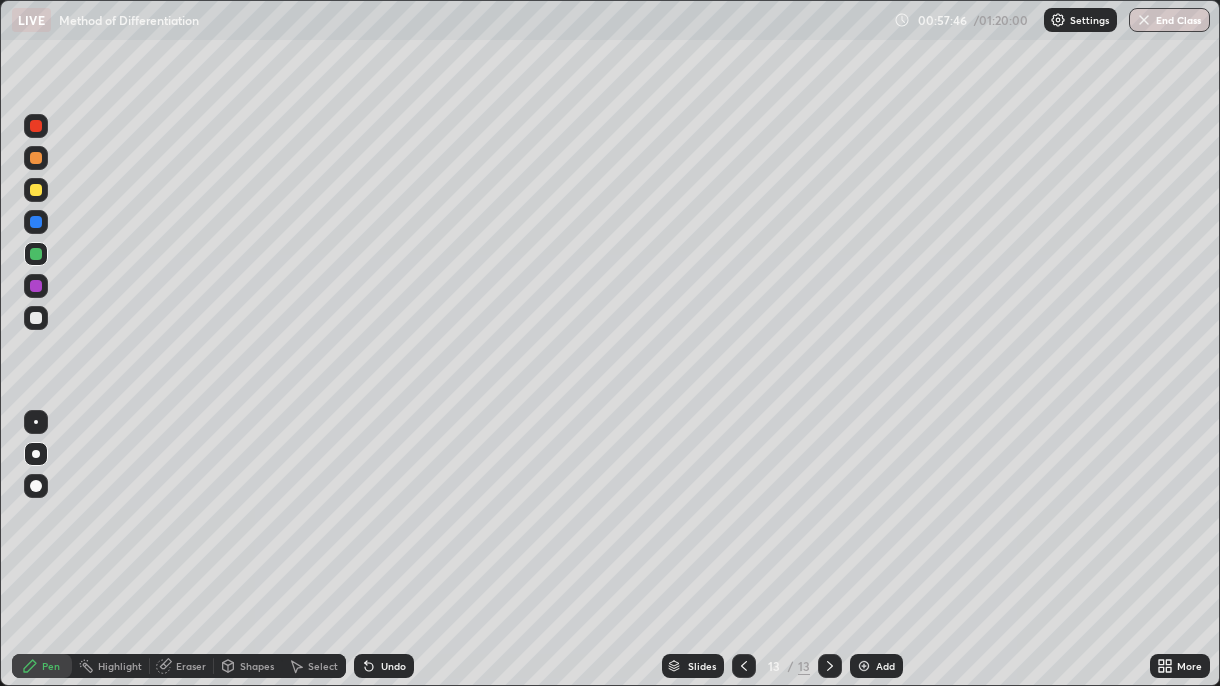 click on "Eraser" at bounding box center (191, 666) 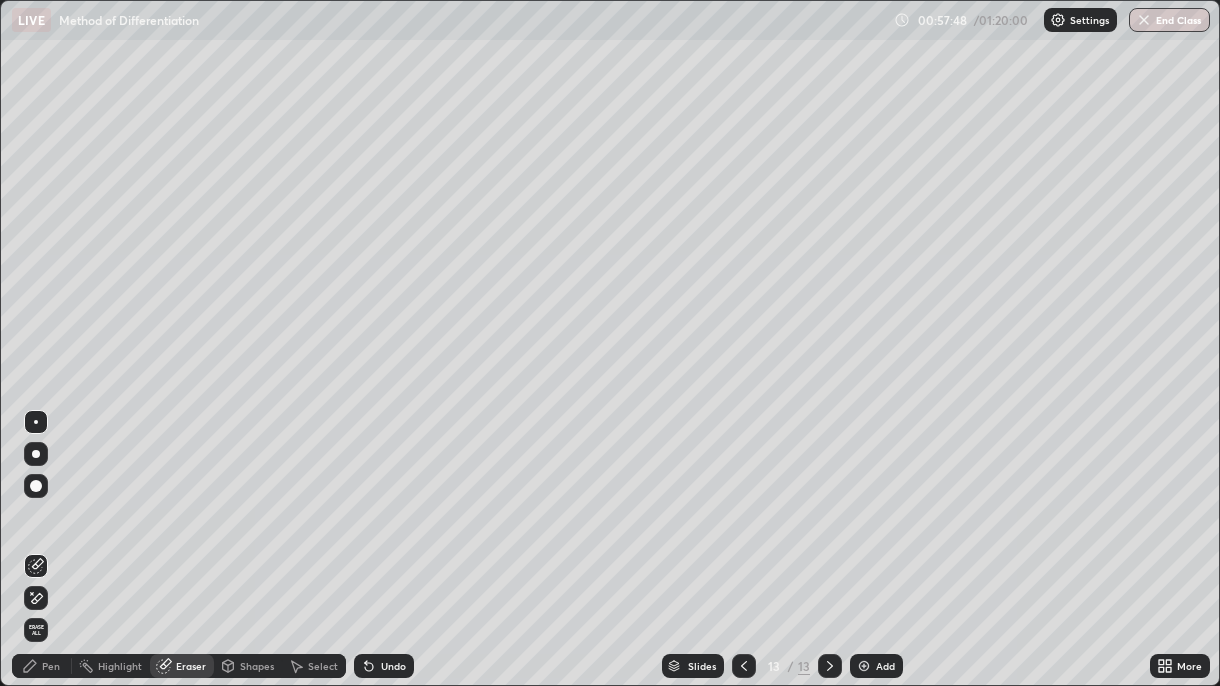click on "Pen" at bounding box center [51, 666] 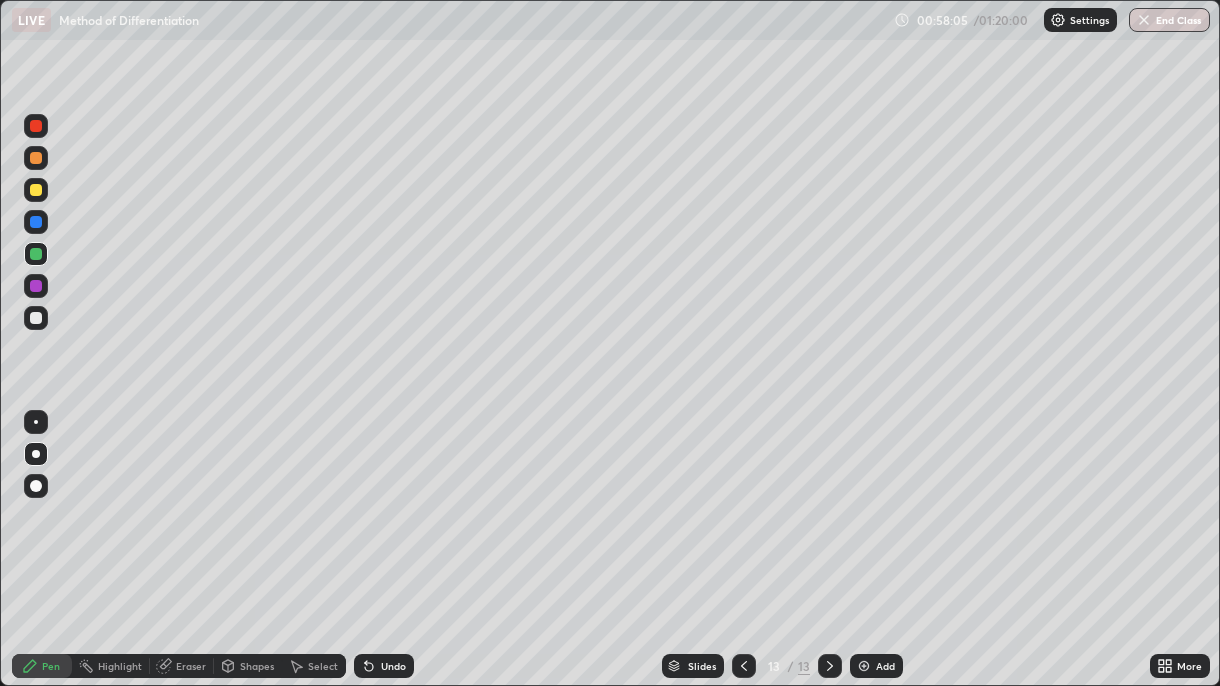 click 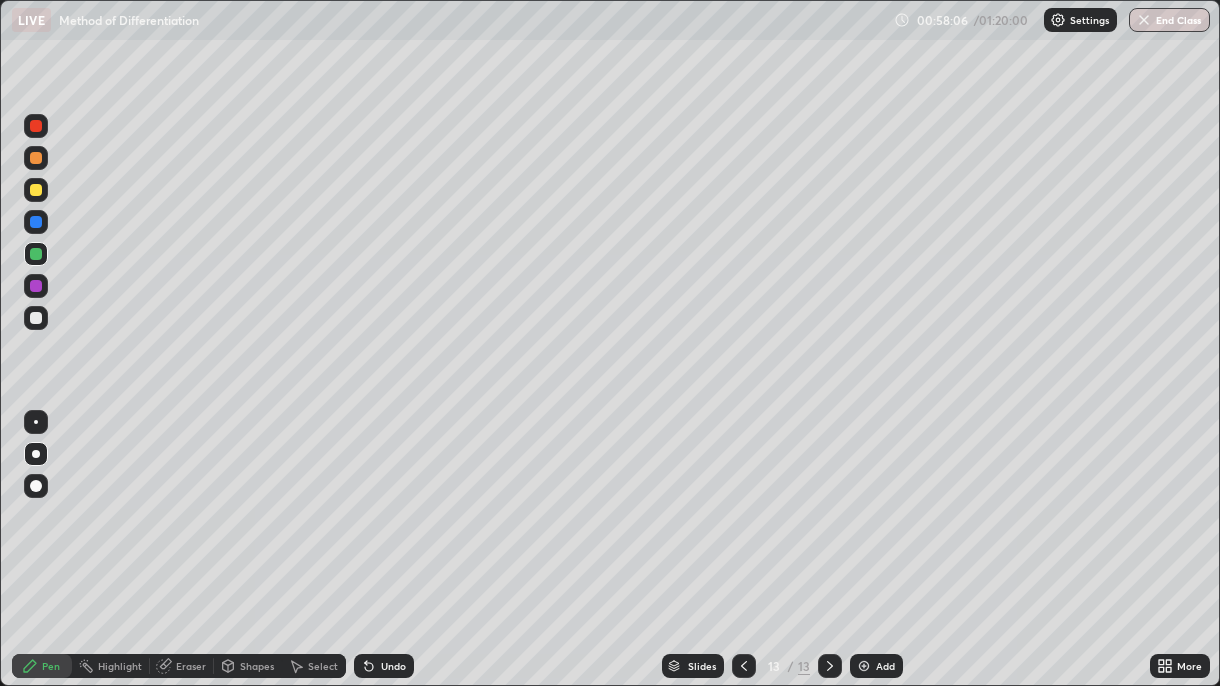 click on "Undo" at bounding box center (384, 666) 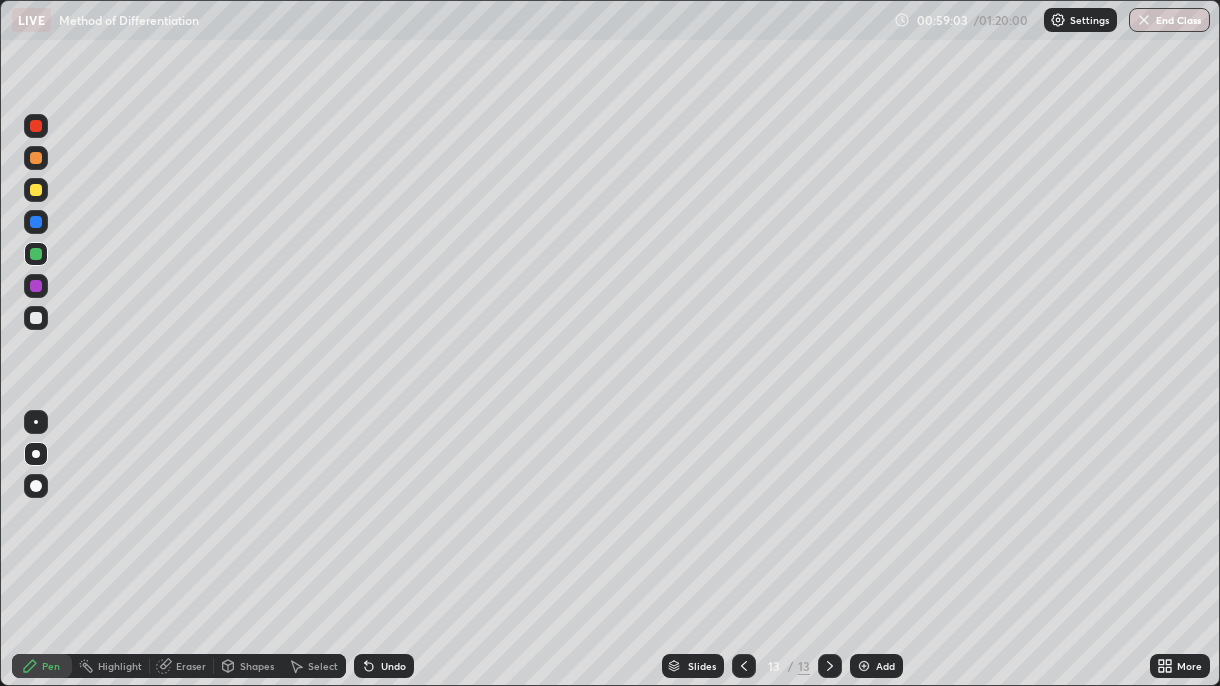 click on "Undo" at bounding box center (384, 666) 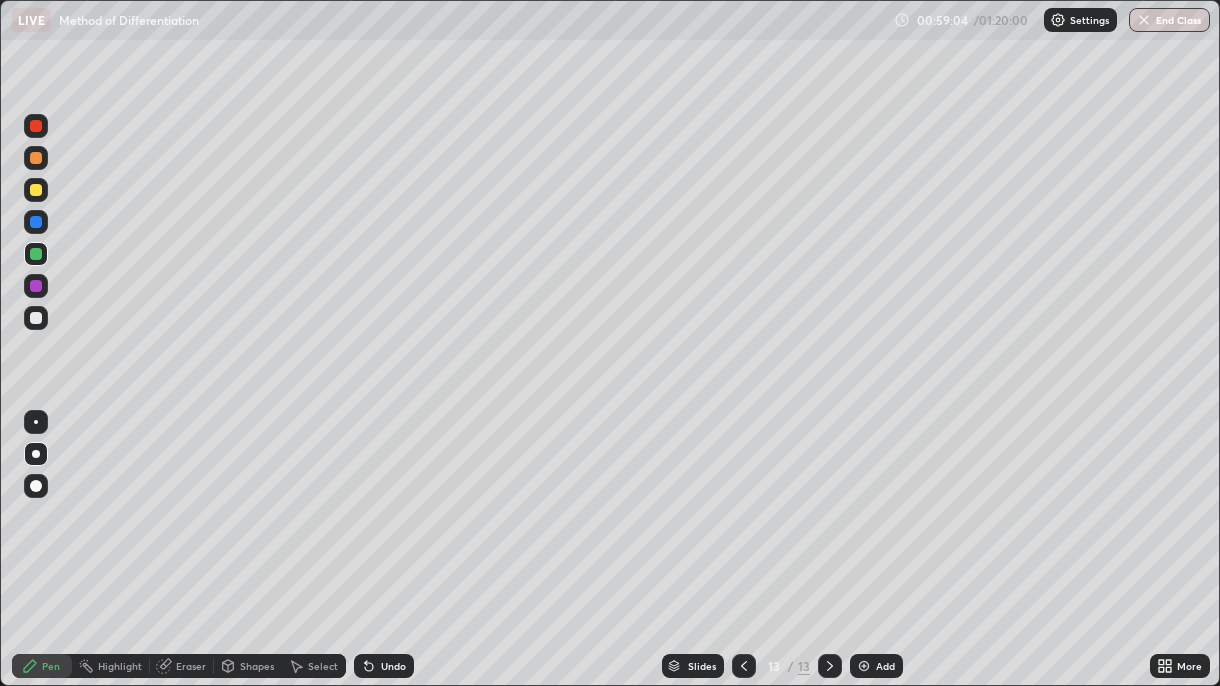 click on "Undo" at bounding box center [384, 666] 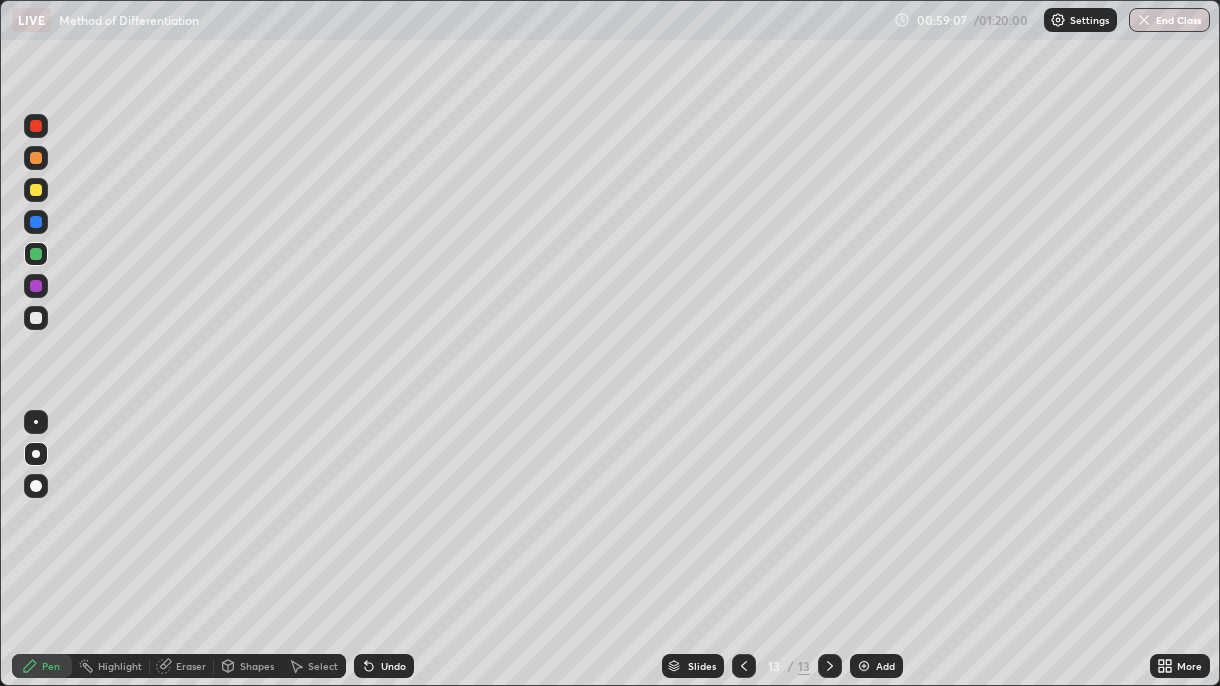 click at bounding box center (36, 318) 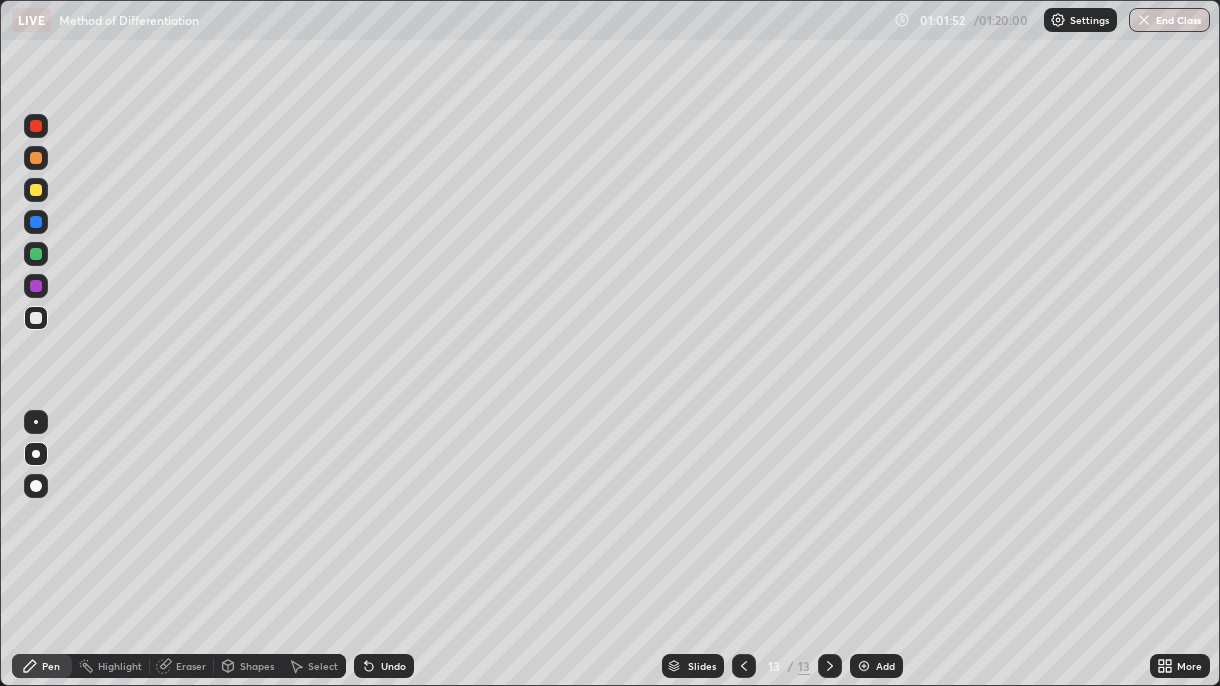 click at bounding box center (36, 286) 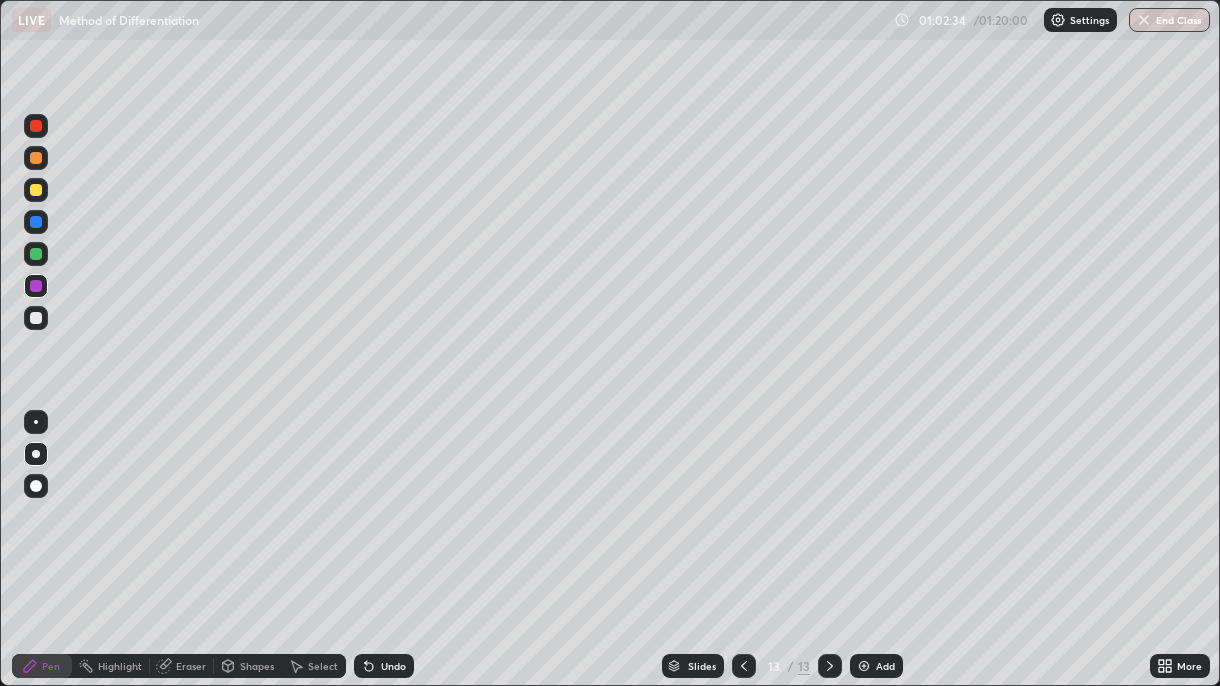 click 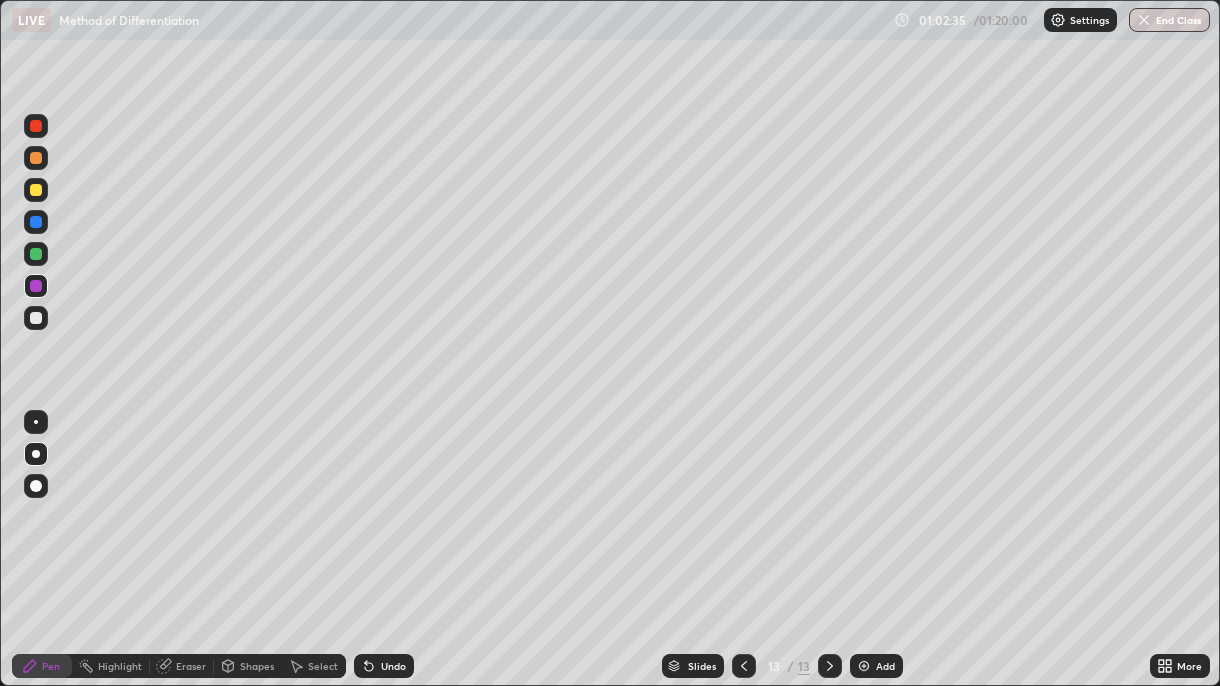 click at bounding box center [36, 318] 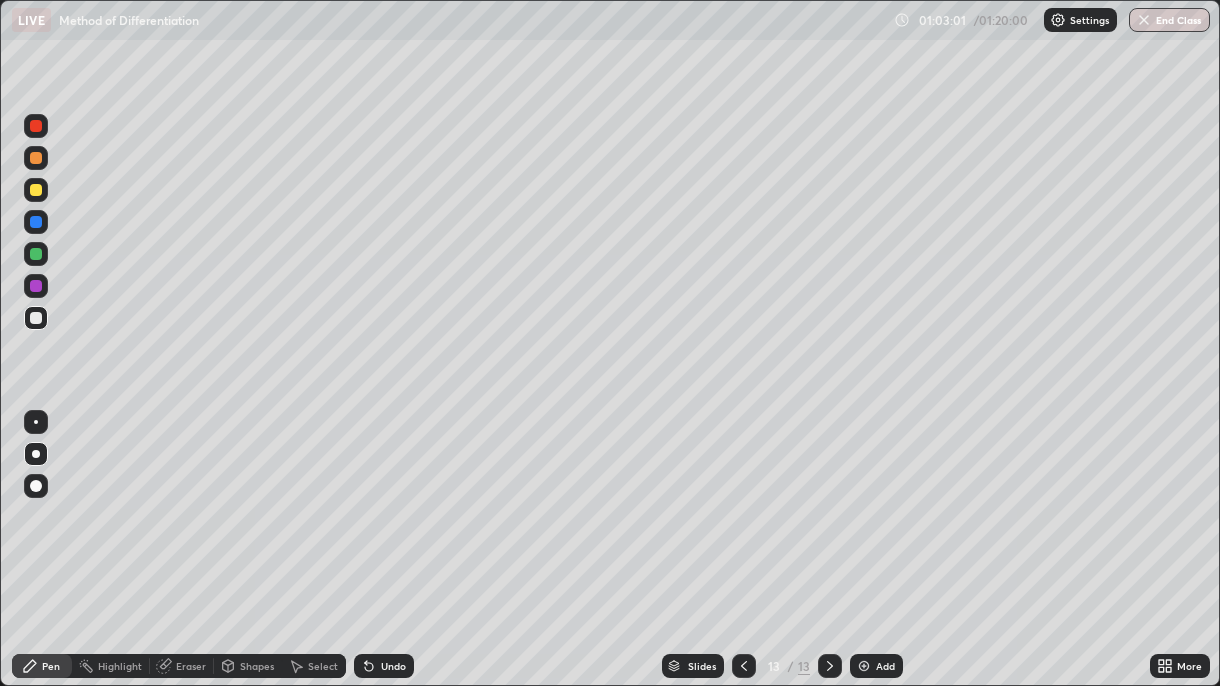 click on "Undo" at bounding box center (393, 666) 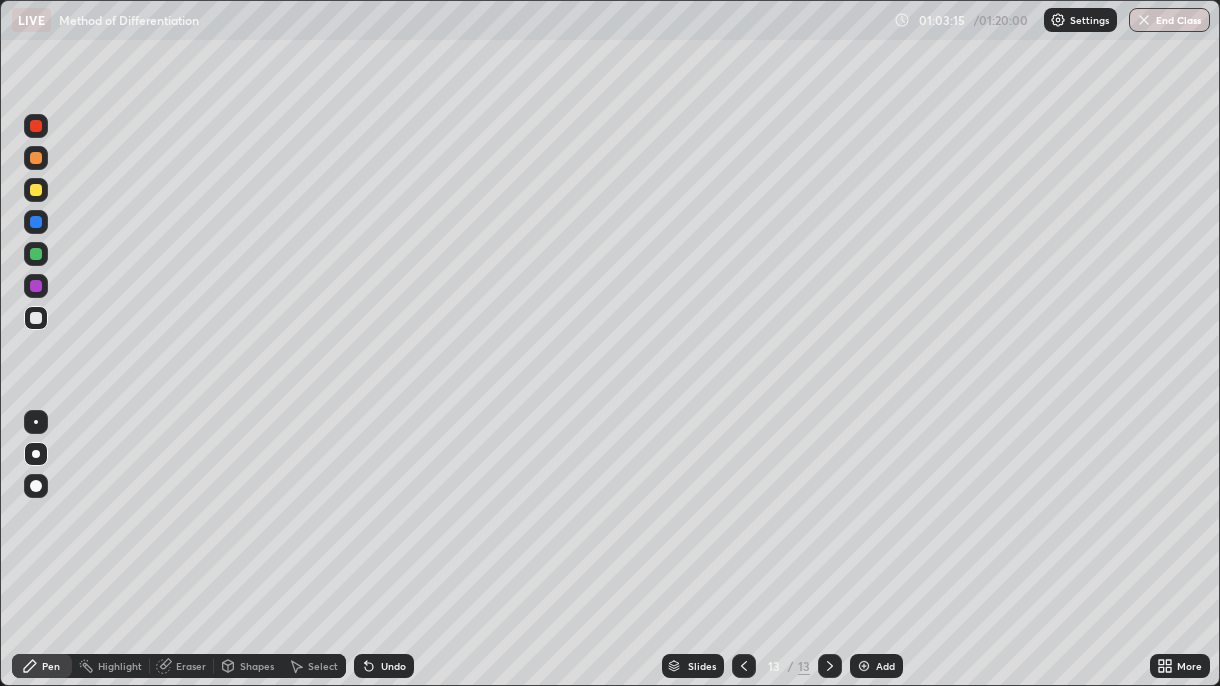 click on "Undo" at bounding box center [384, 666] 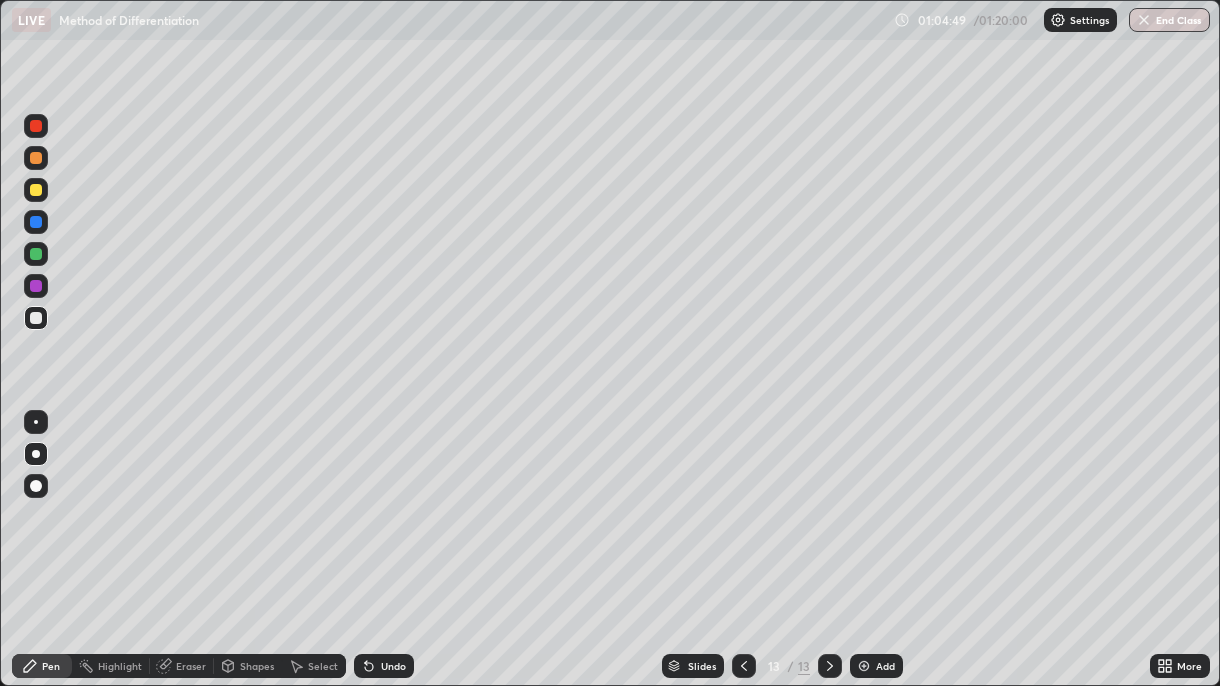 click on "Undo" at bounding box center (384, 666) 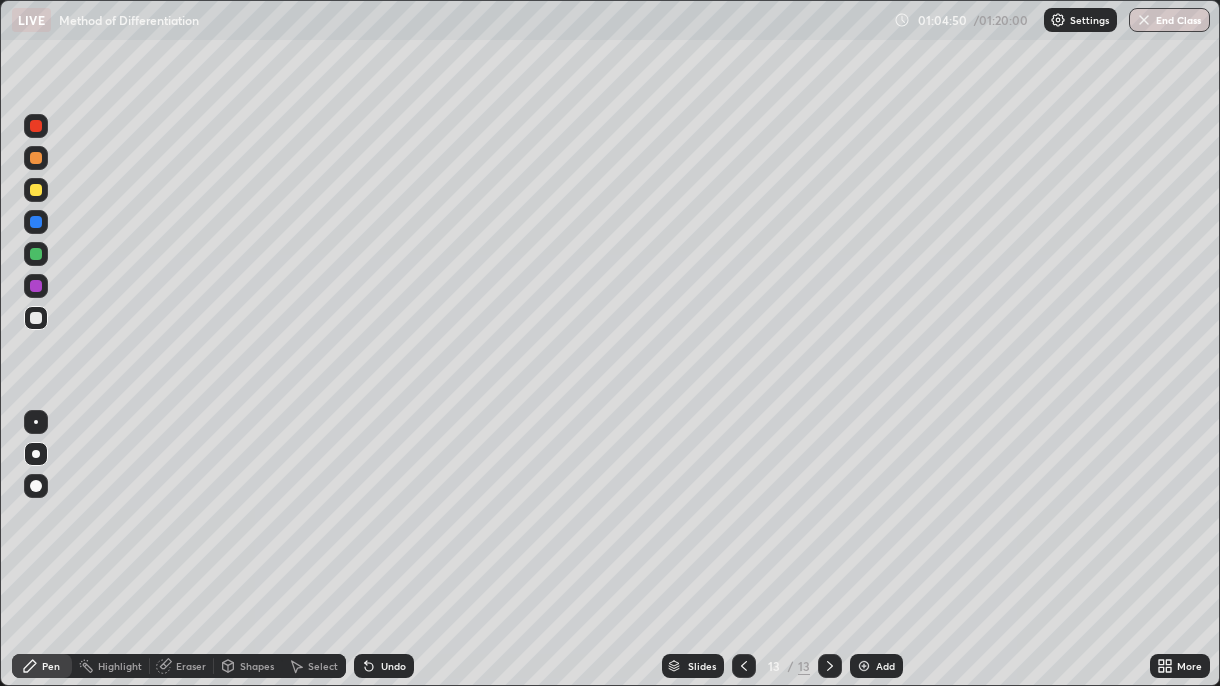 click on "Undo" at bounding box center (384, 666) 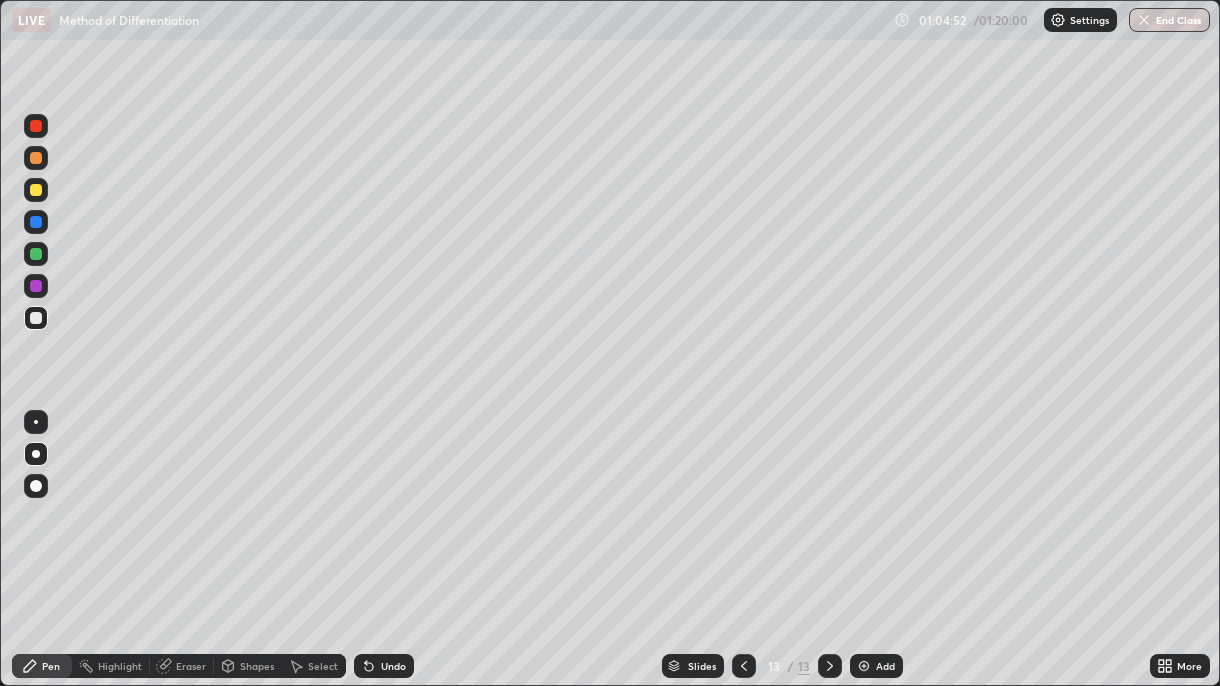click on "Undo" at bounding box center (384, 666) 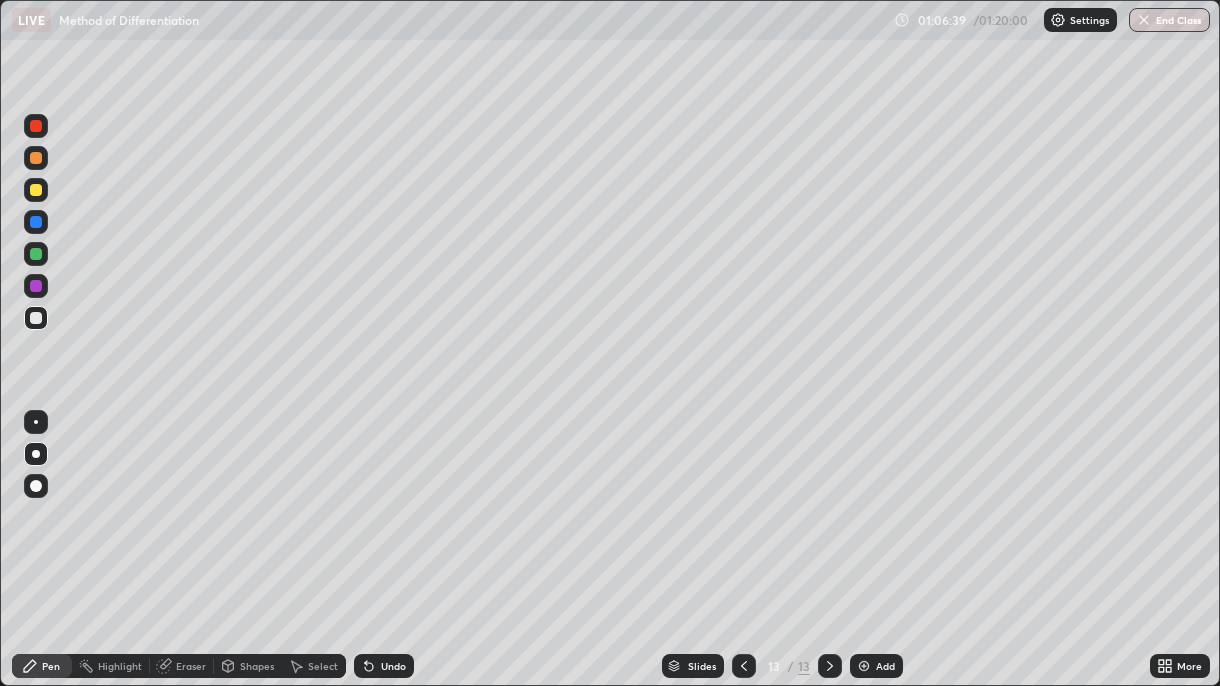 click at bounding box center [864, 666] 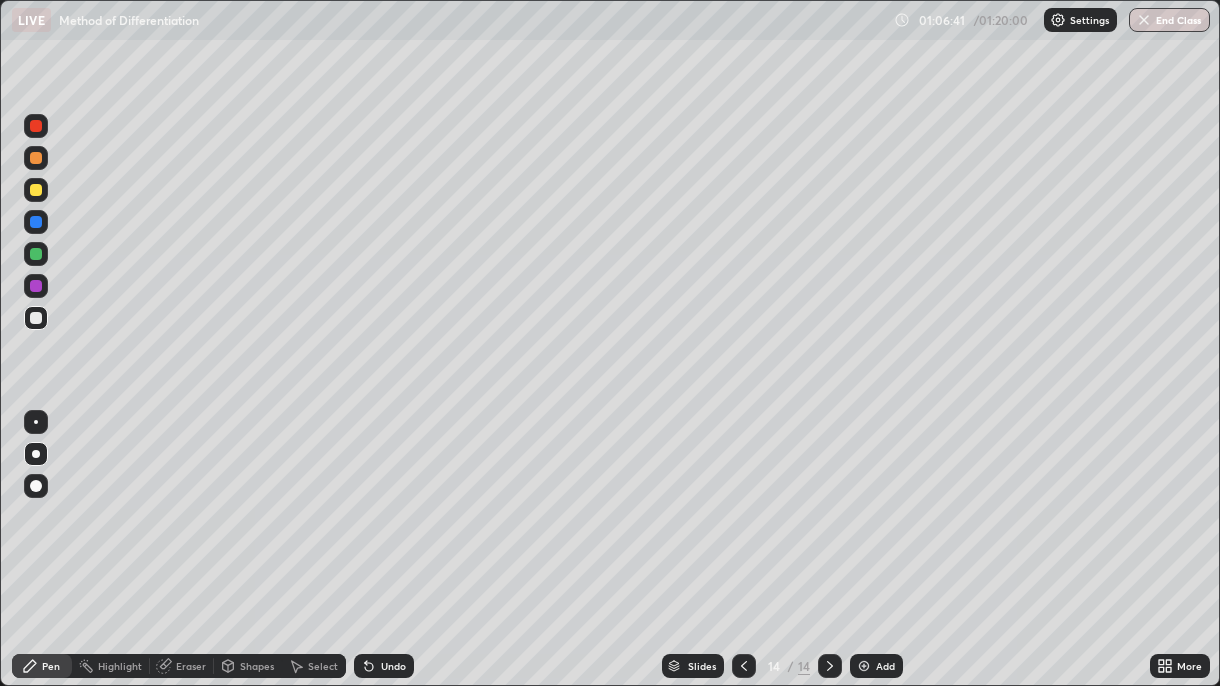 click at bounding box center (36, 222) 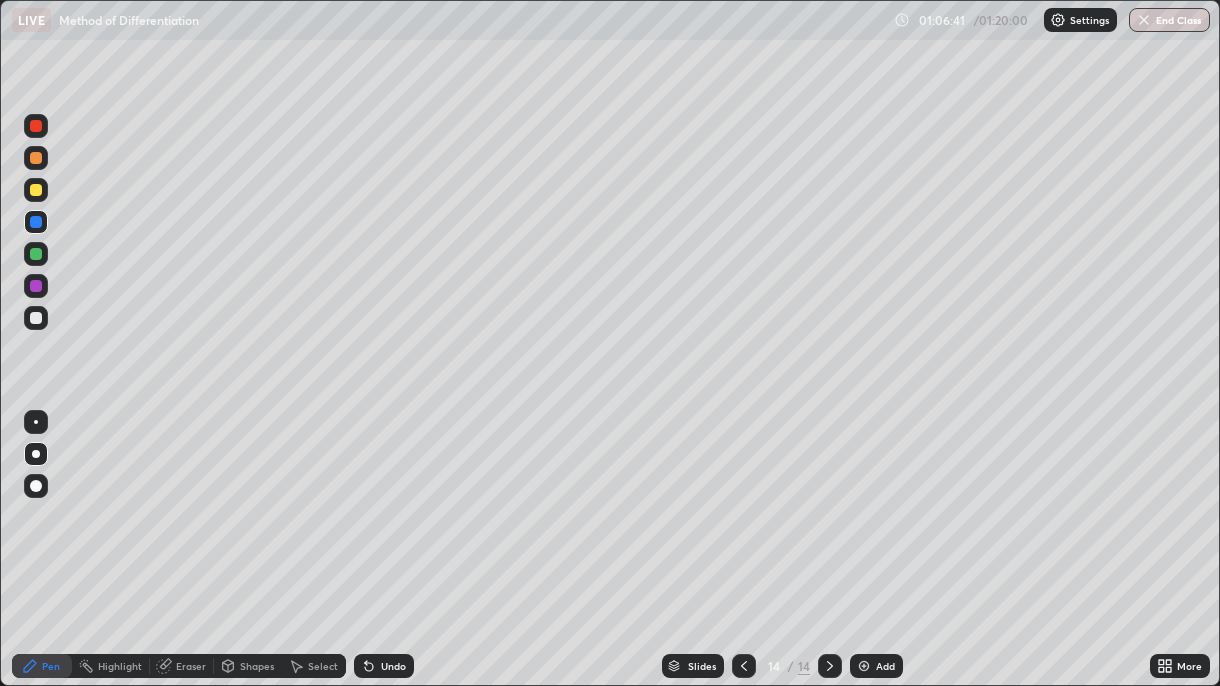click at bounding box center (36, 286) 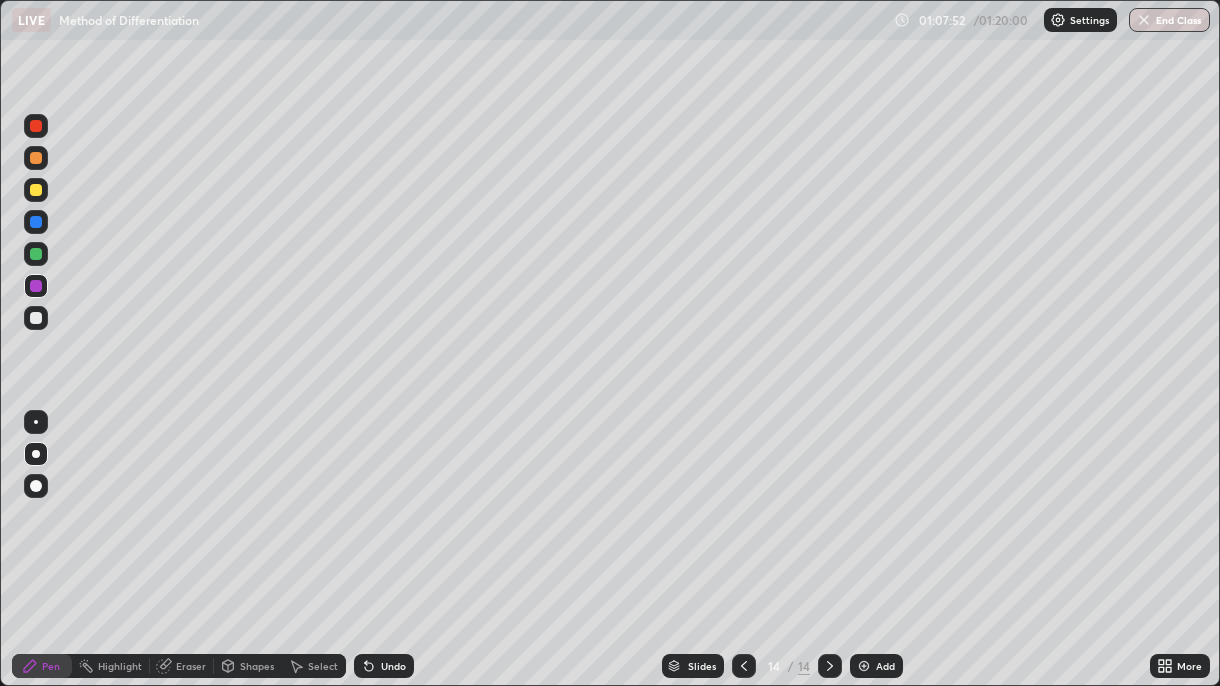 click on "End Class" at bounding box center [1169, 20] 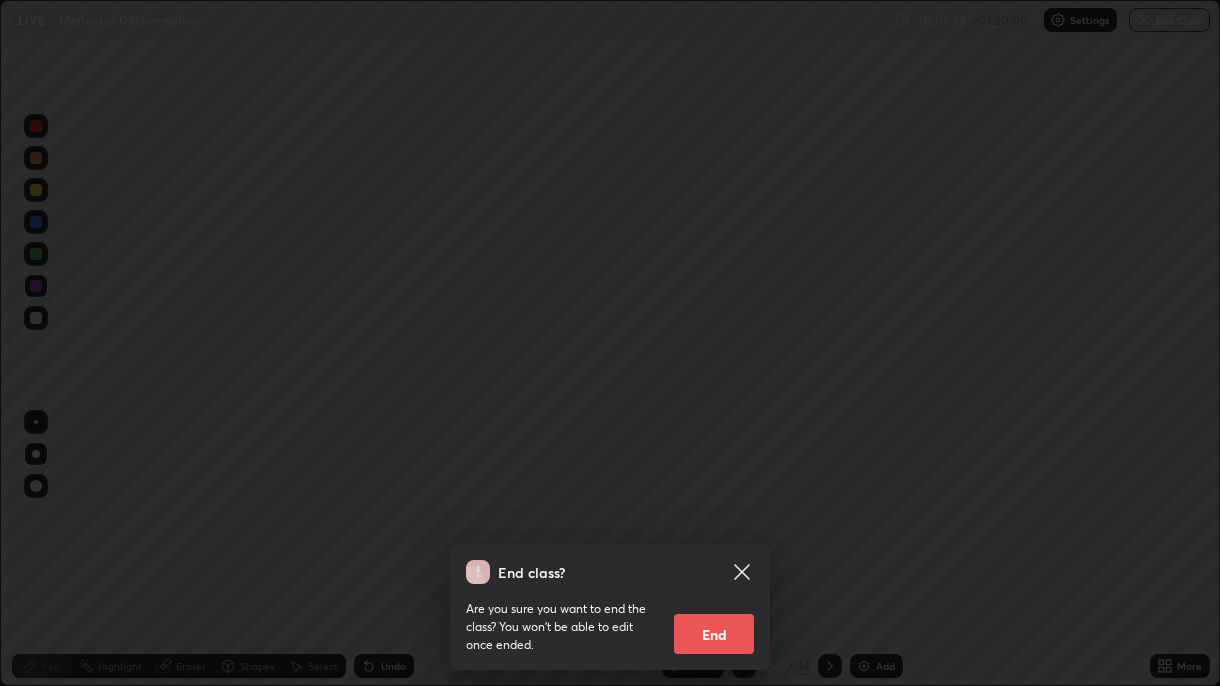 click on "End" at bounding box center (714, 634) 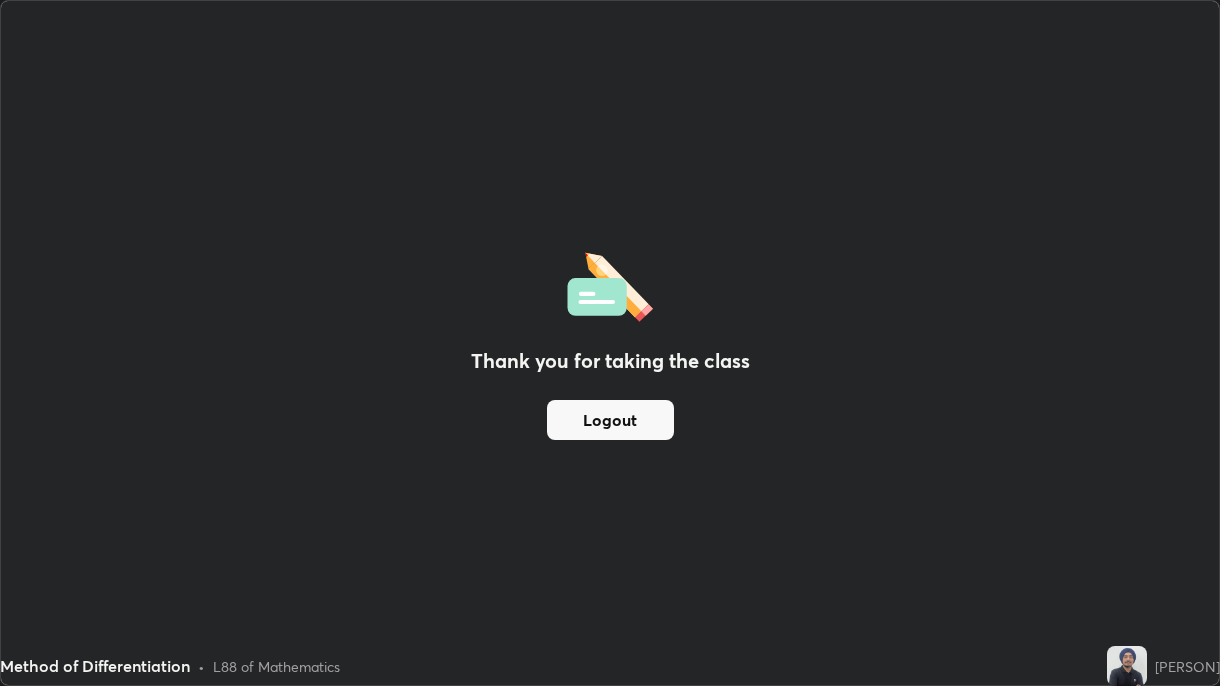 click on "Logout" at bounding box center (610, 420) 